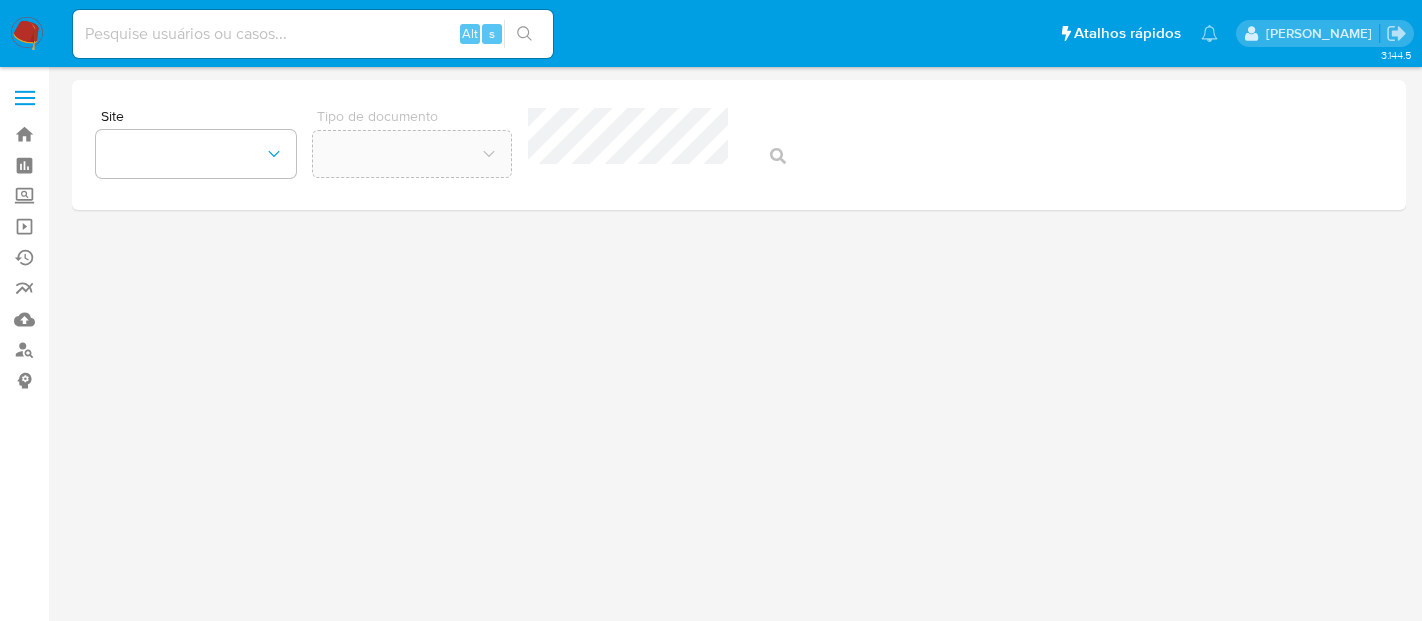 scroll, scrollTop: 0, scrollLeft: 0, axis: both 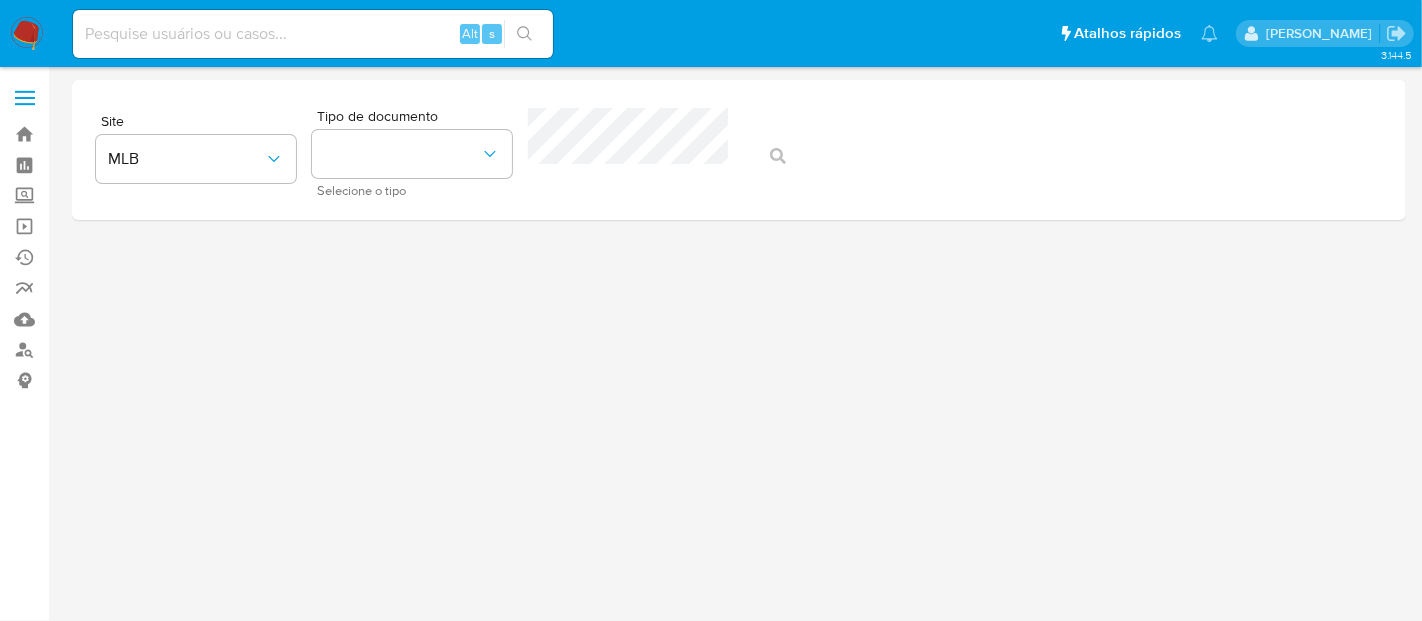 click at bounding box center [27, 34] 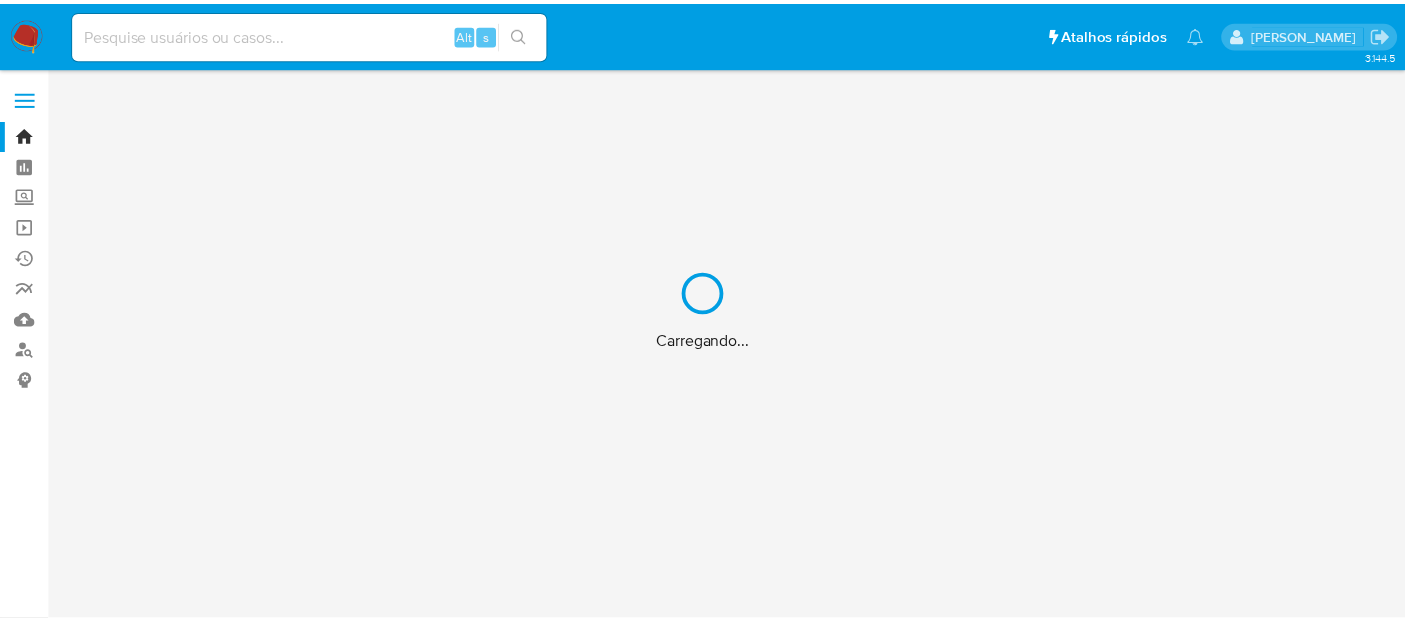 scroll, scrollTop: 0, scrollLeft: 0, axis: both 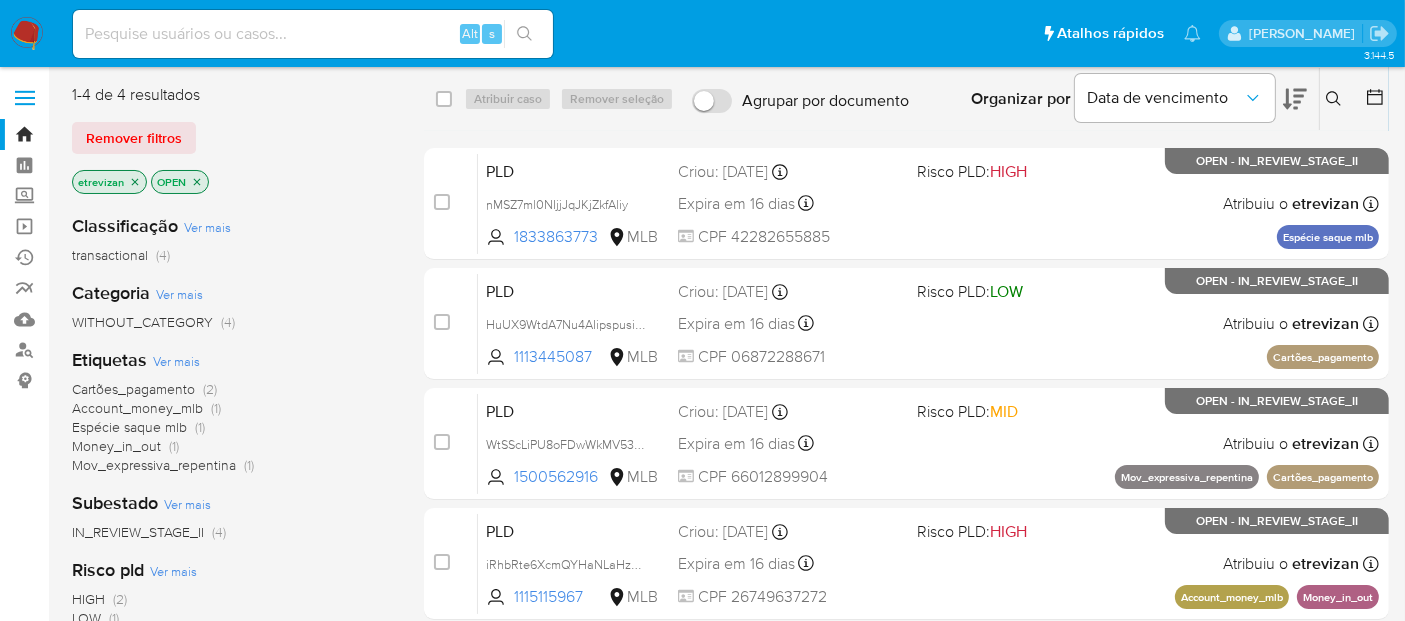 drag, startPoint x: 302, startPoint y: 43, endPoint x: 292, endPoint y: 44, distance: 10.049875 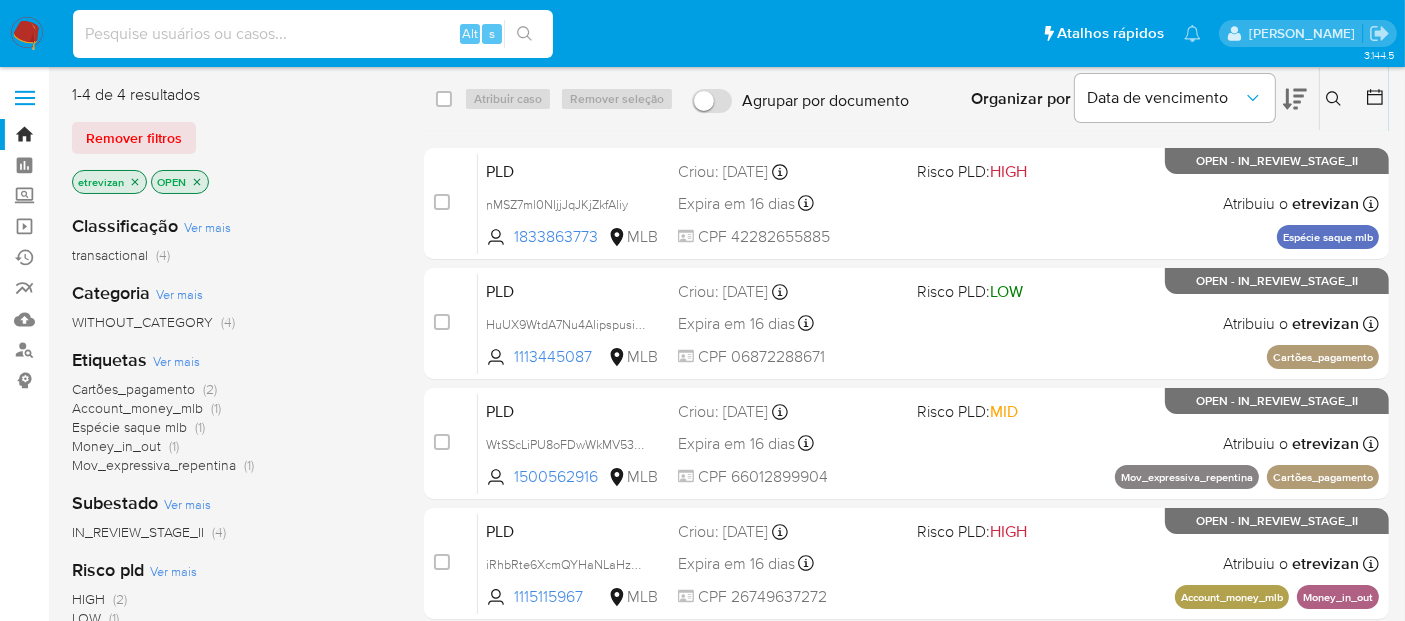 paste on "Nc54LzCEfNmHgoURqTUDhFRa" 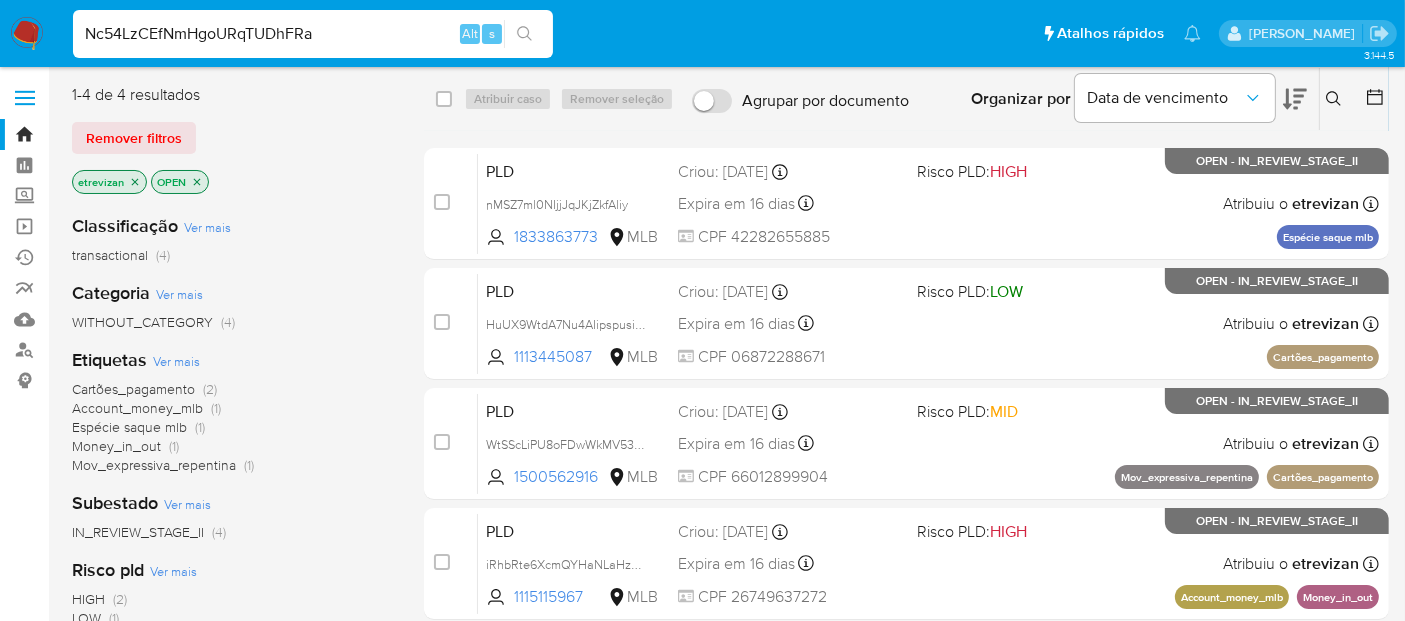 type on "Nc54LzCEfNmHgoURqTUDhFRa" 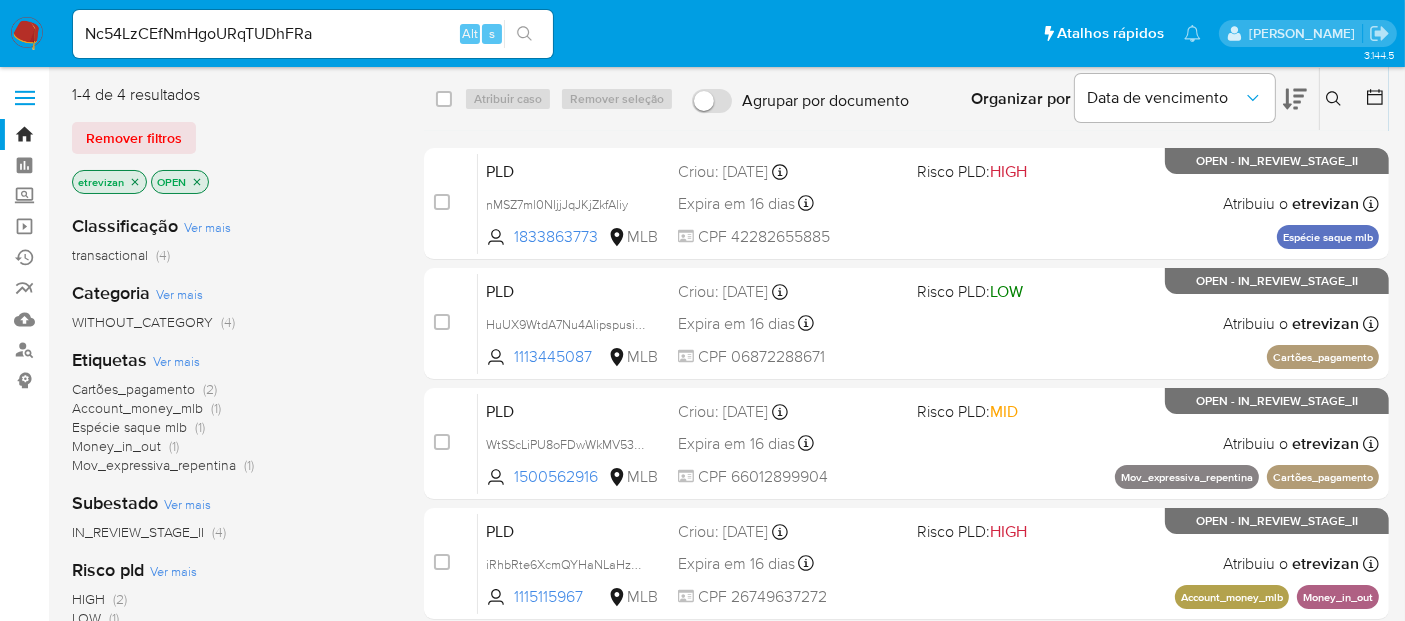 click 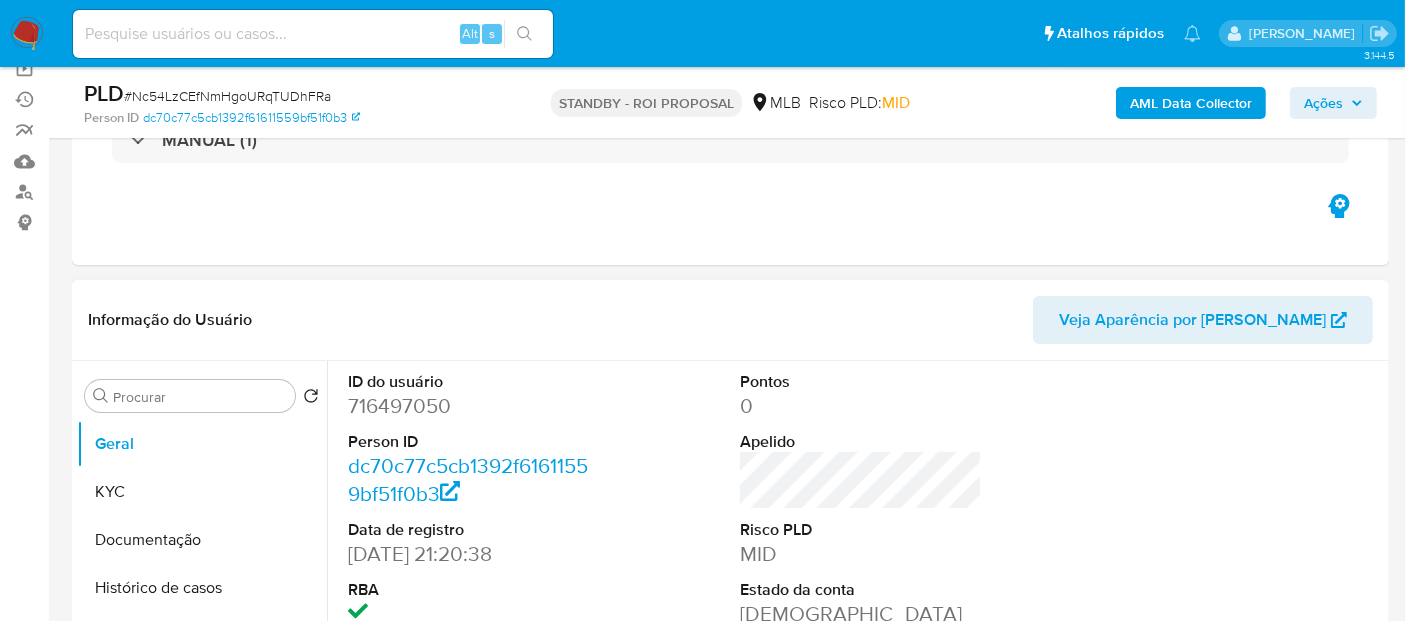 scroll, scrollTop: 333, scrollLeft: 0, axis: vertical 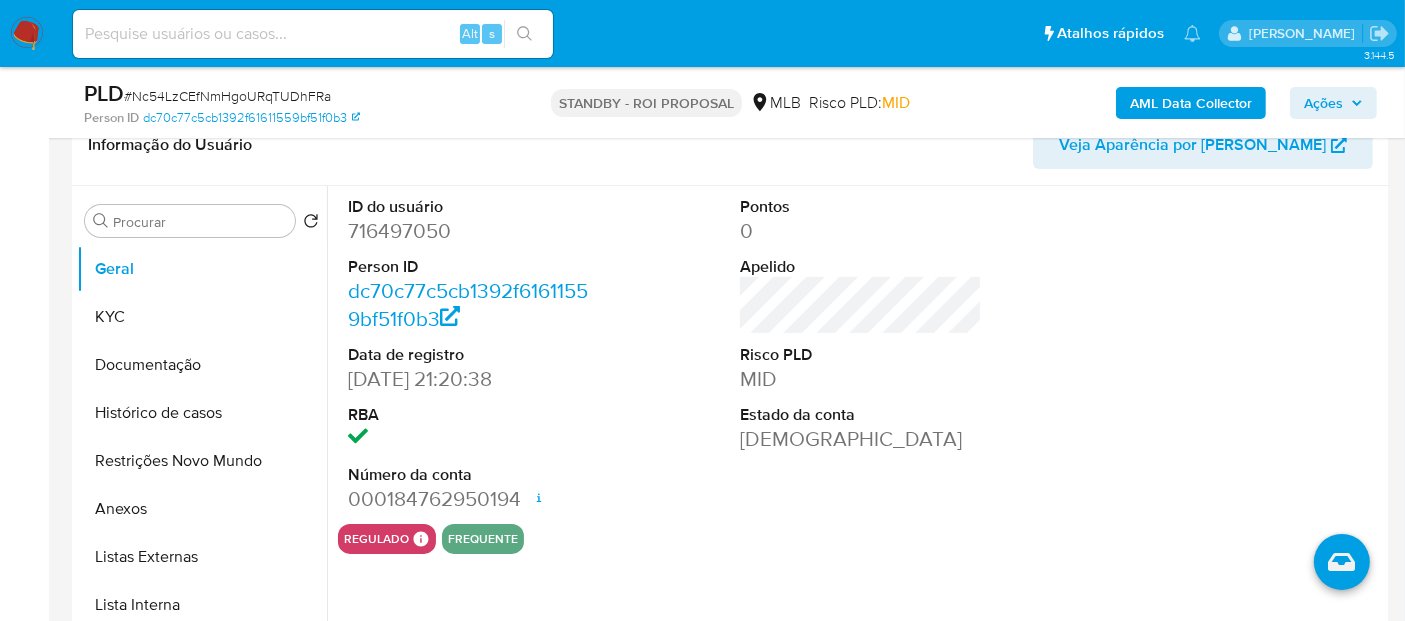 select on "10" 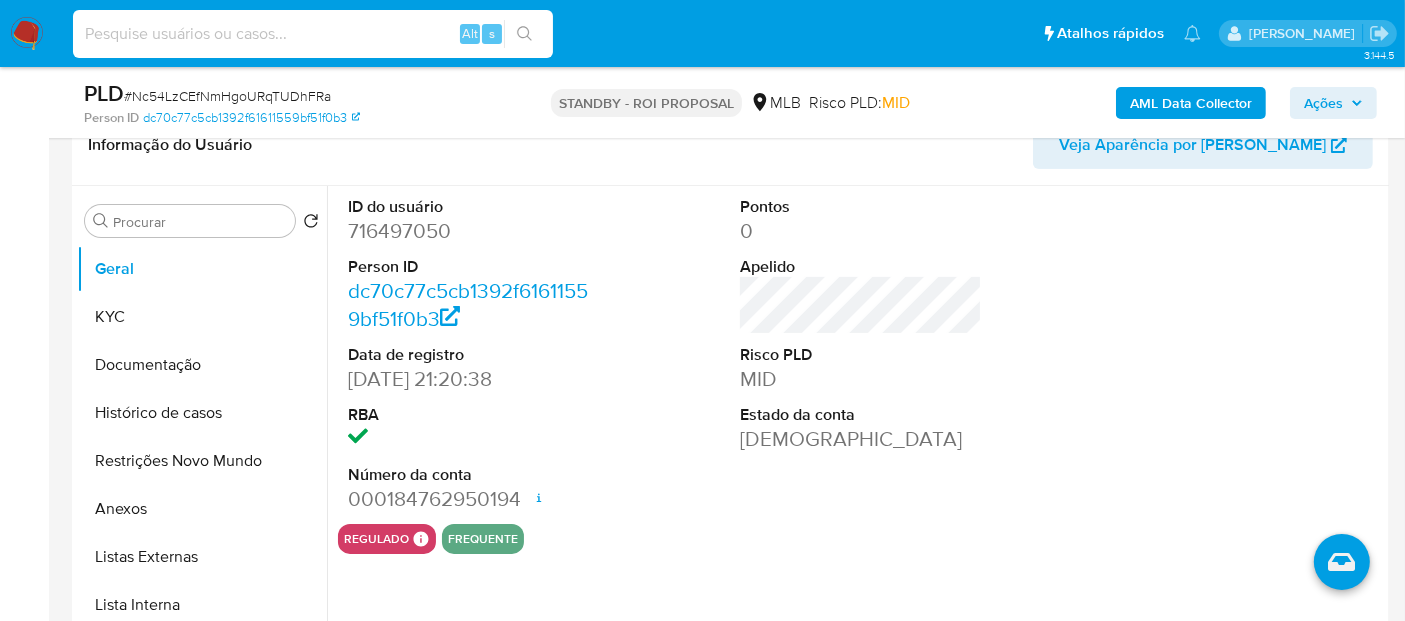 paste on "lqTmhrfK0SMzKTBkLfTDKwiE" 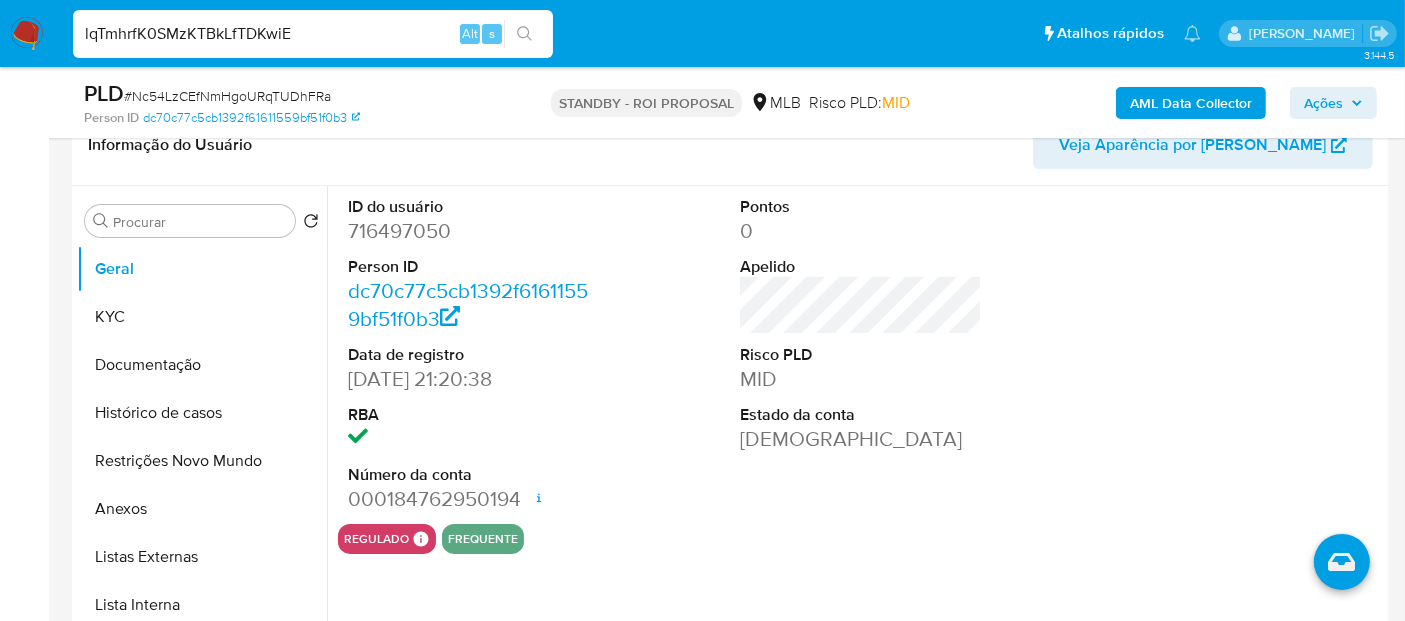 type on "lqTmhrfK0SMzKTBkLfTDKwiE" 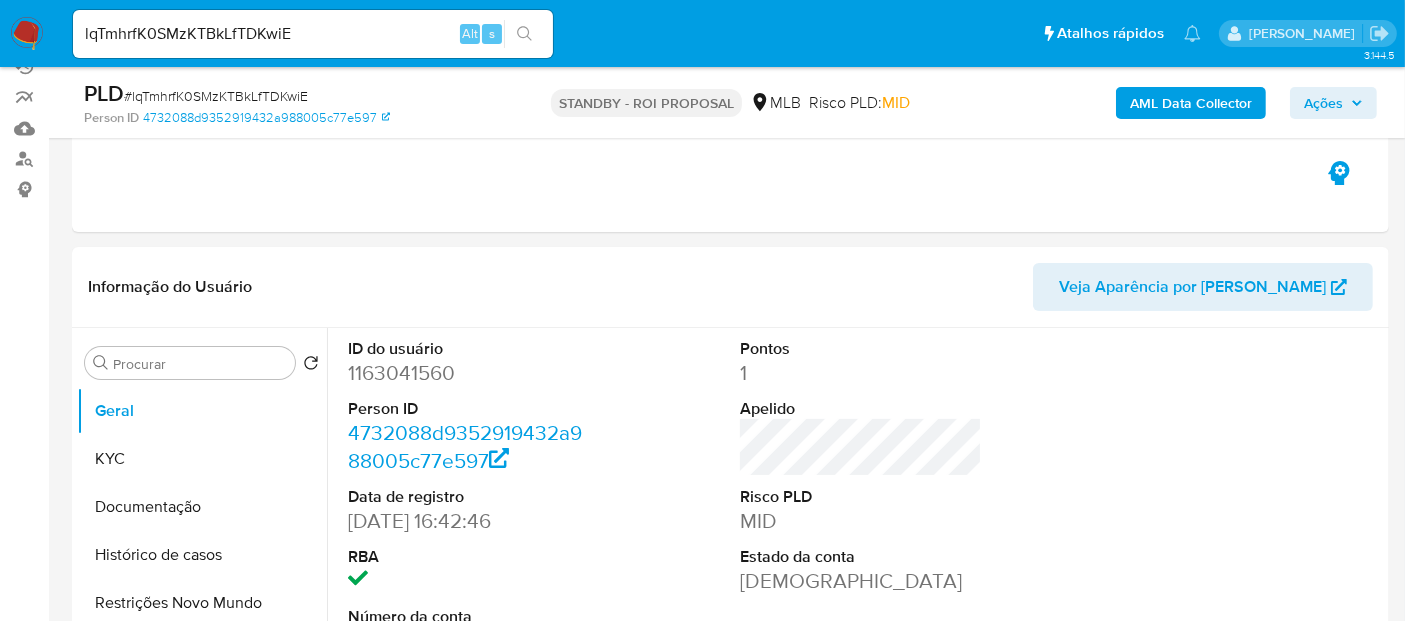 scroll, scrollTop: 222, scrollLeft: 0, axis: vertical 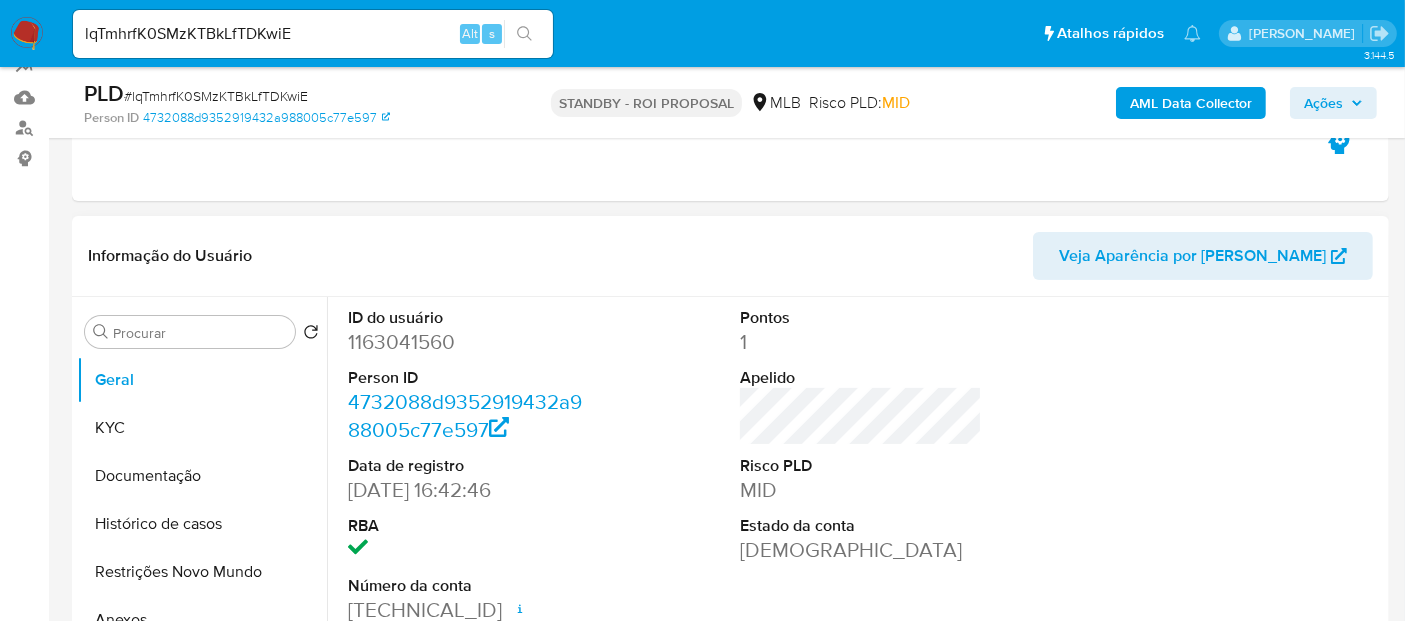 select on "10" 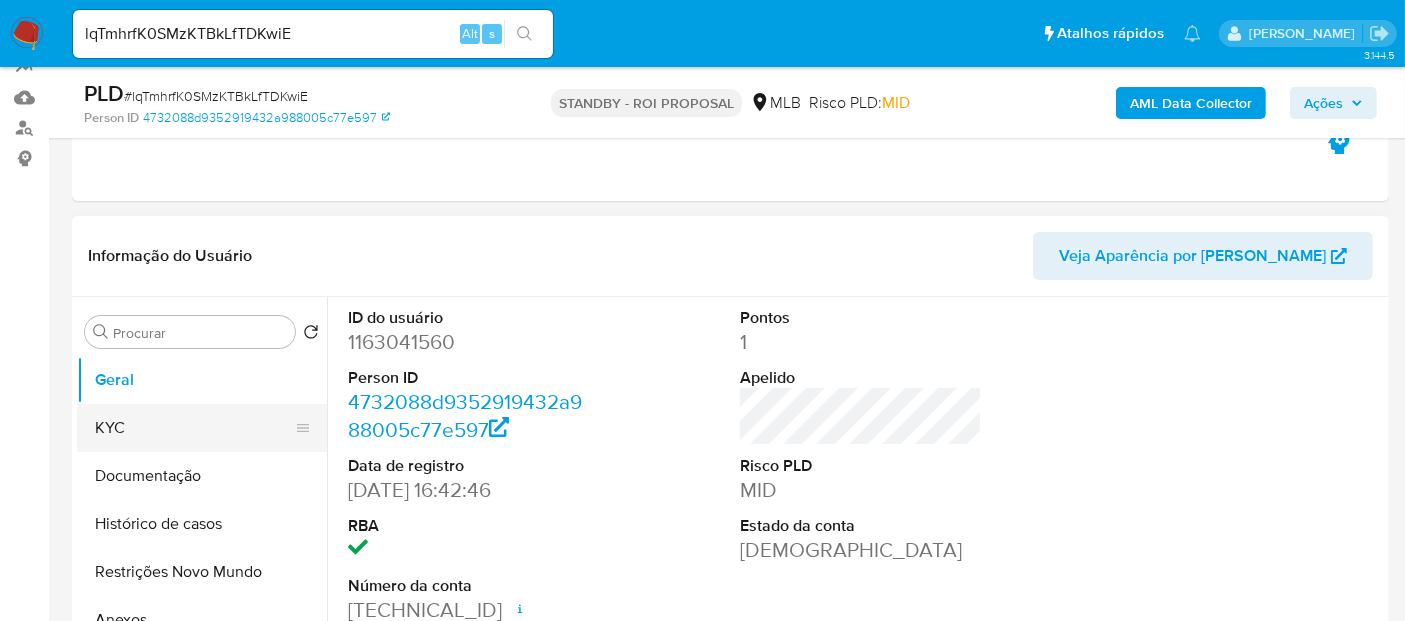 drag, startPoint x: 152, startPoint y: 430, endPoint x: 227, endPoint y: 430, distance: 75 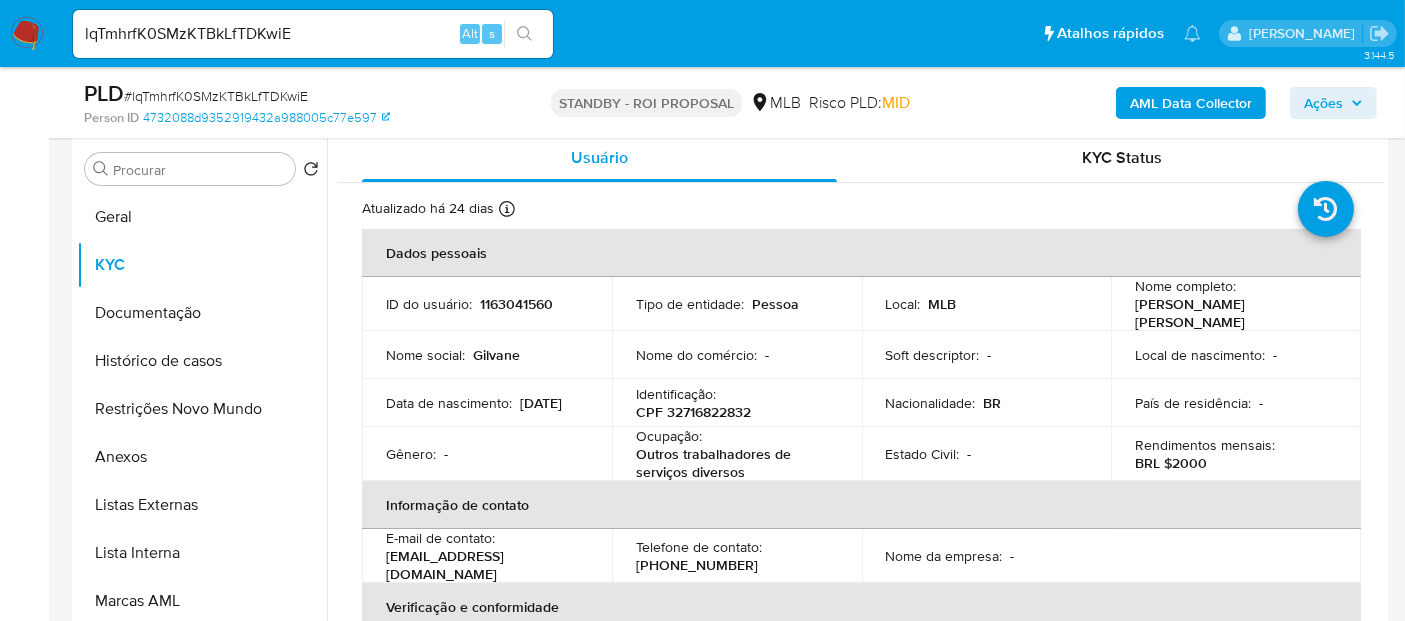 scroll, scrollTop: 405, scrollLeft: 0, axis: vertical 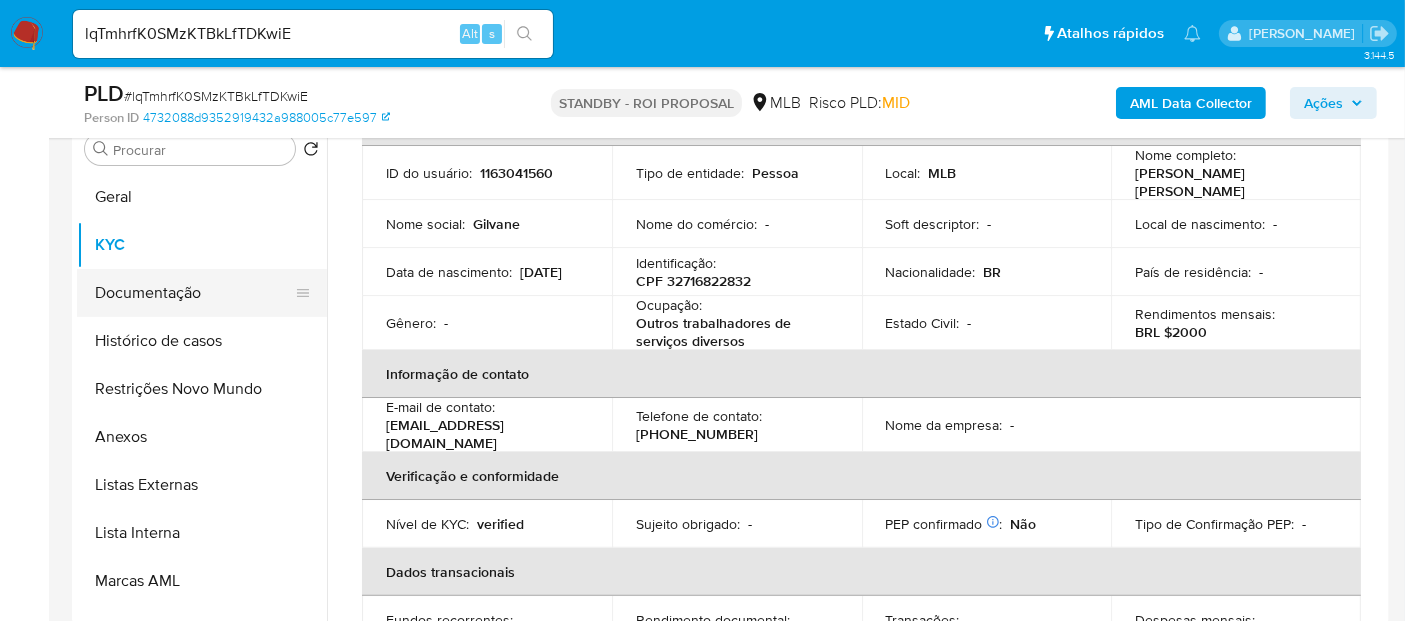 click on "Documentação" at bounding box center (194, 293) 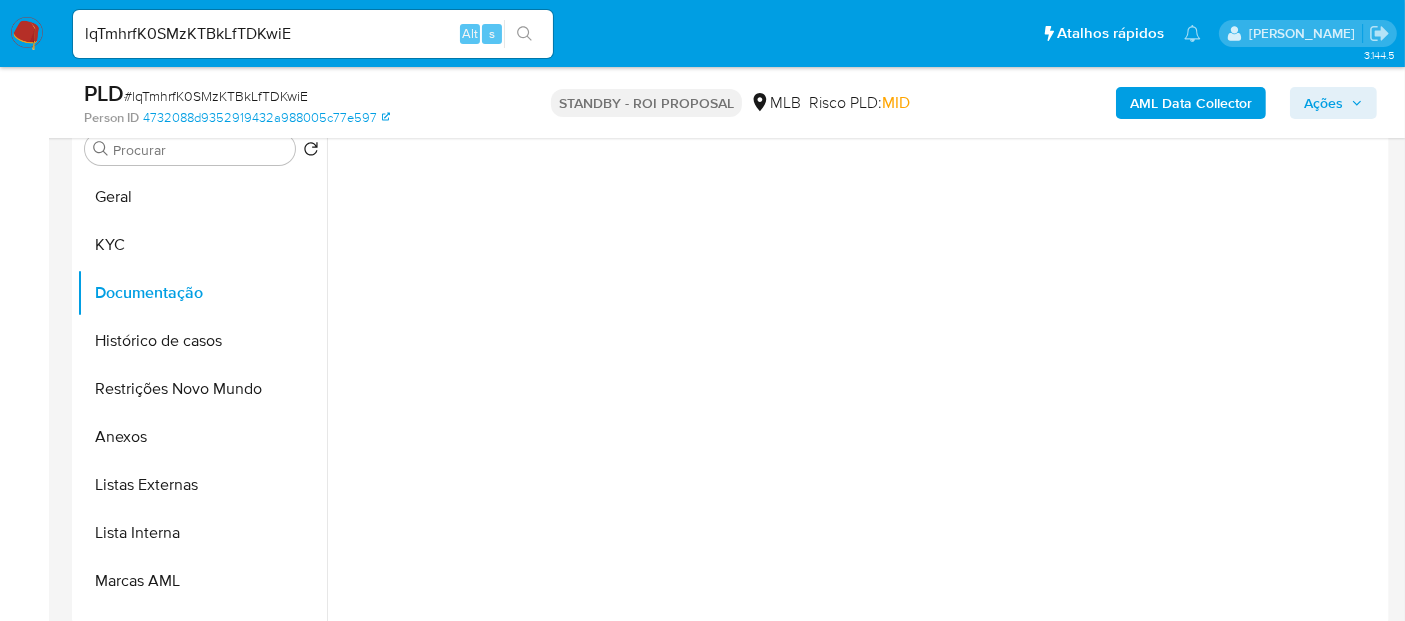 scroll, scrollTop: 0, scrollLeft: 0, axis: both 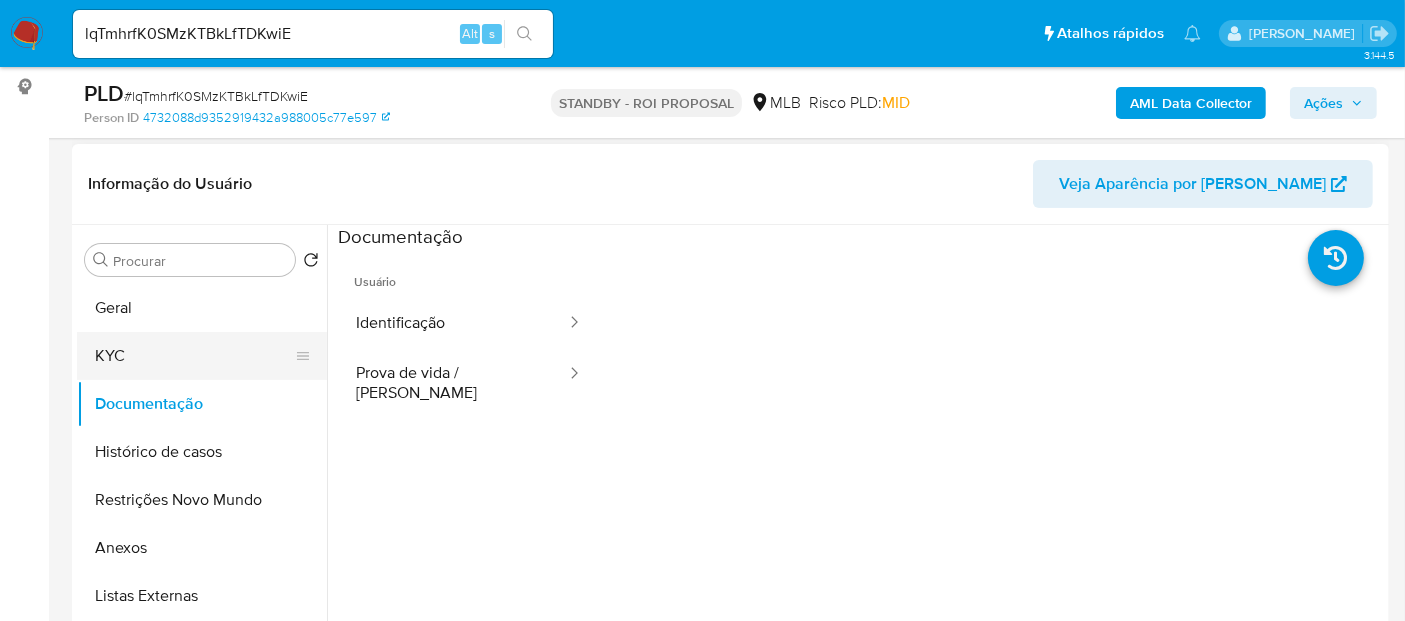 click on "KYC" at bounding box center (194, 356) 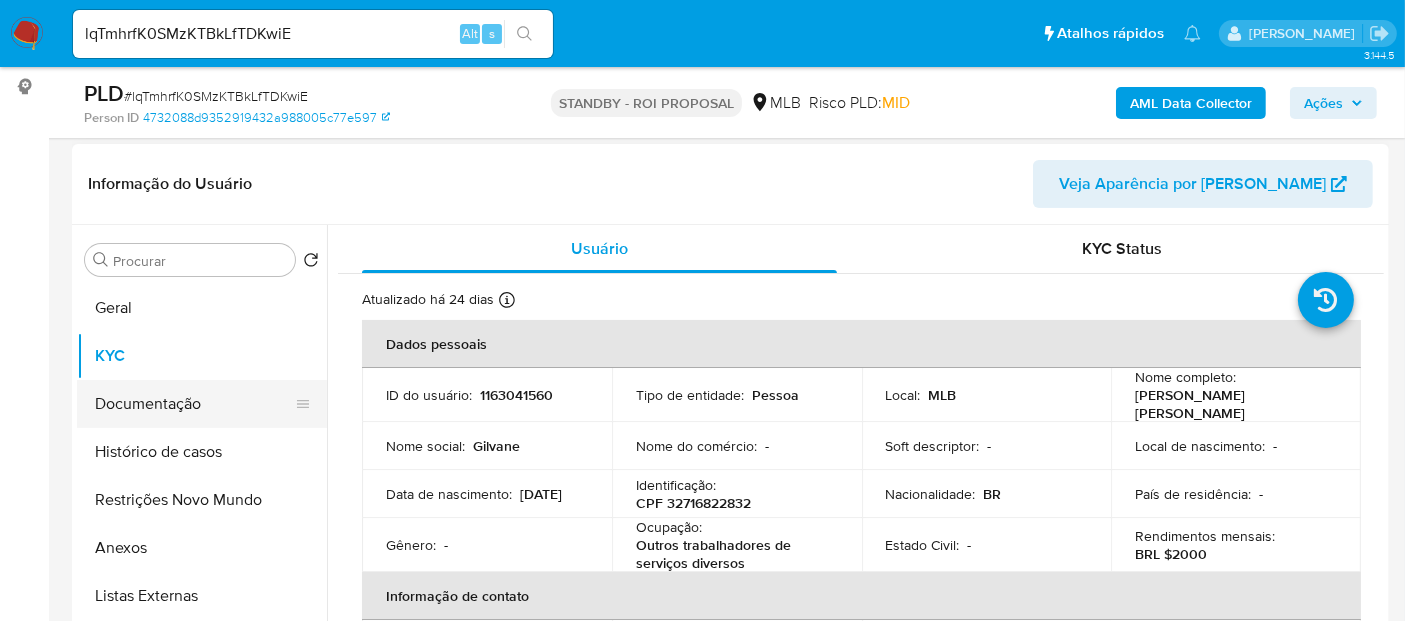 click on "Documentação" at bounding box center [194, 404] 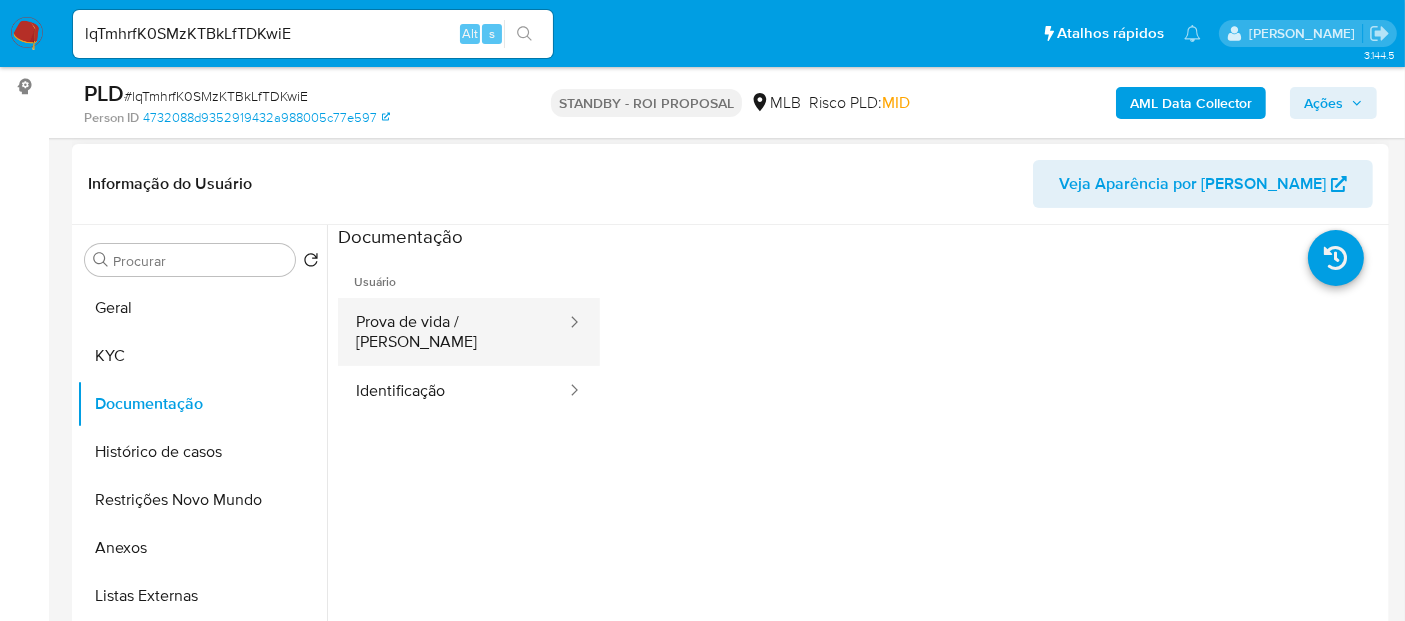 click on "Prova de vida / Selfie" at bounding box center (453, 332) 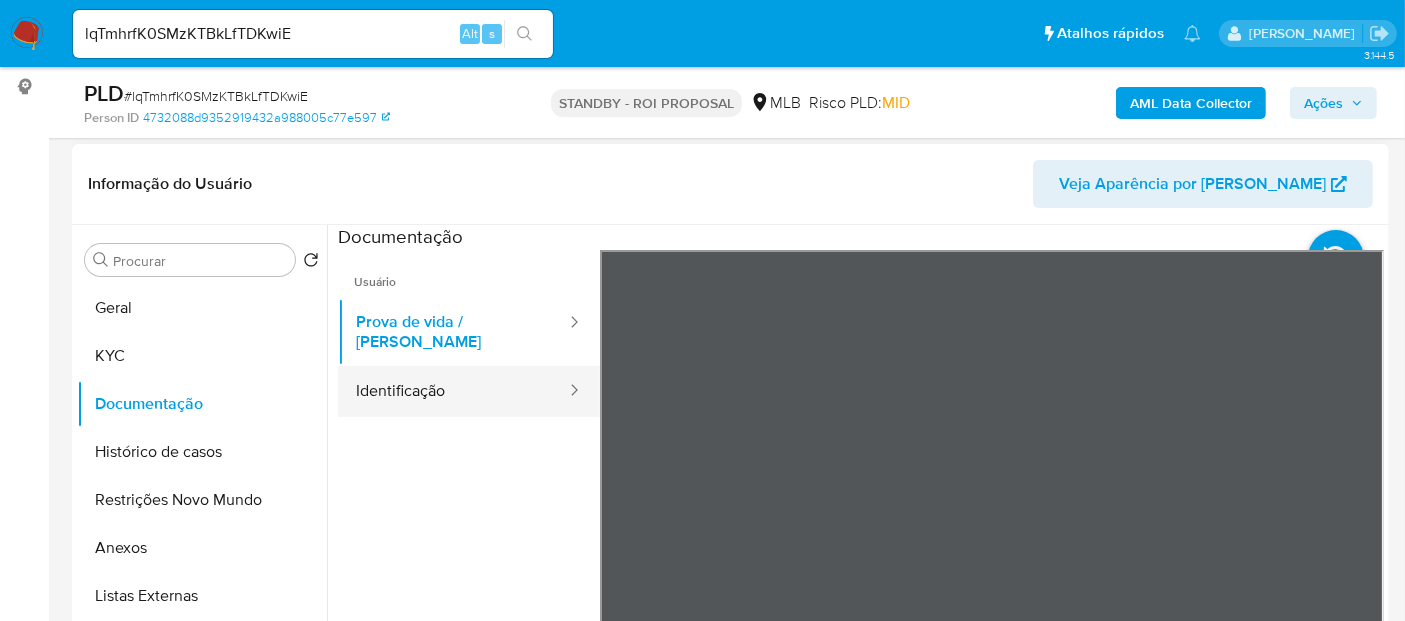click on "Identificação" at bounding box center [453, 391] 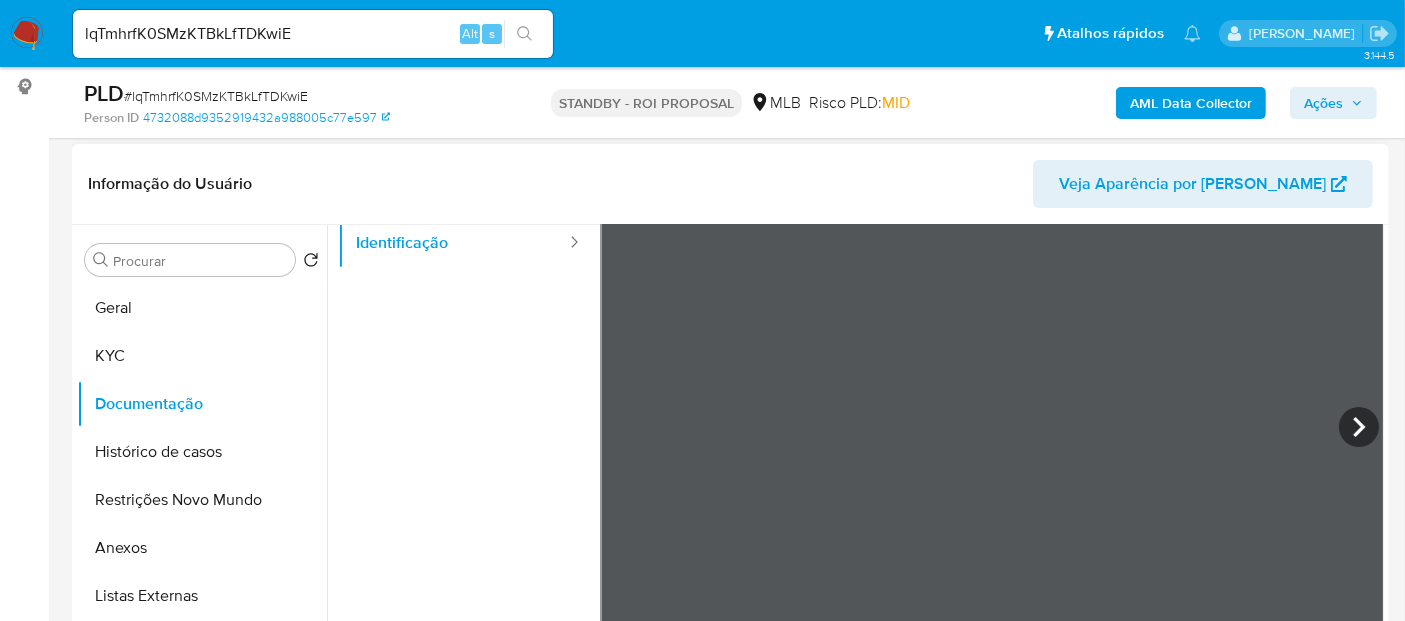 scroll, scrollTop: 168, scrollLeft: 0, axis: vertical 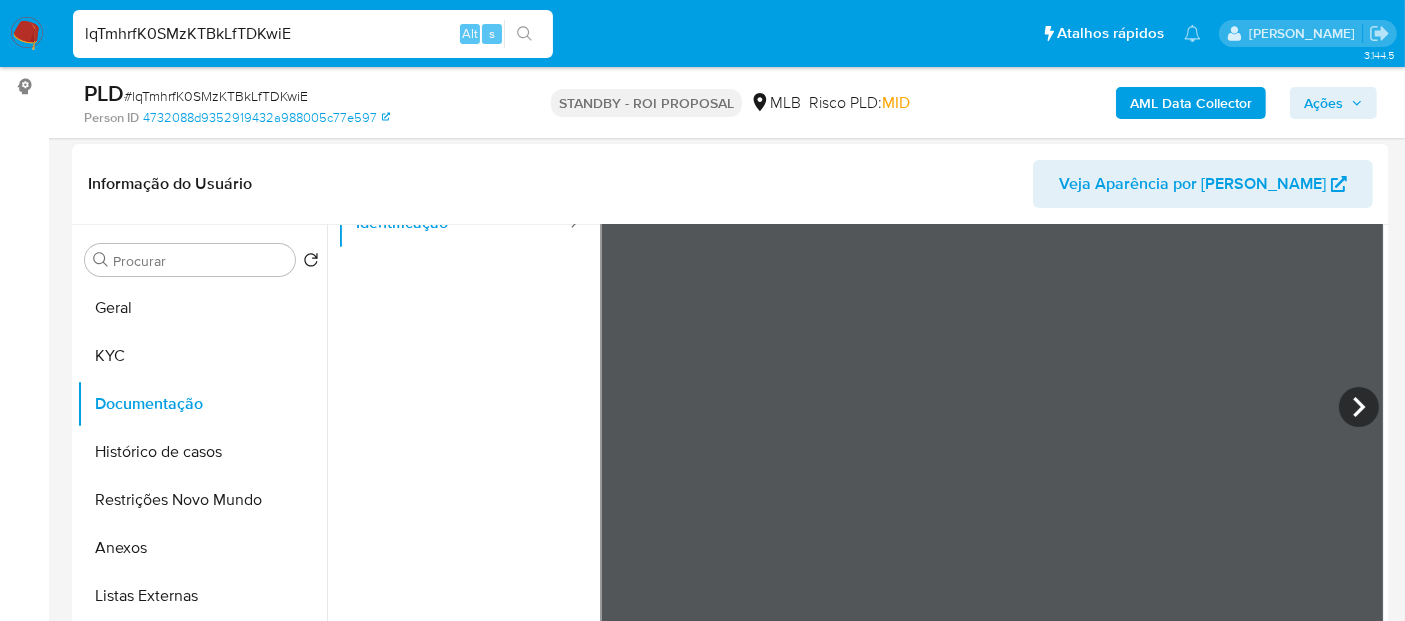 drag, startPoint x: 331, startPoint y: 38, endPoint x: 0, endPoint y: 4, distance: 332.74164 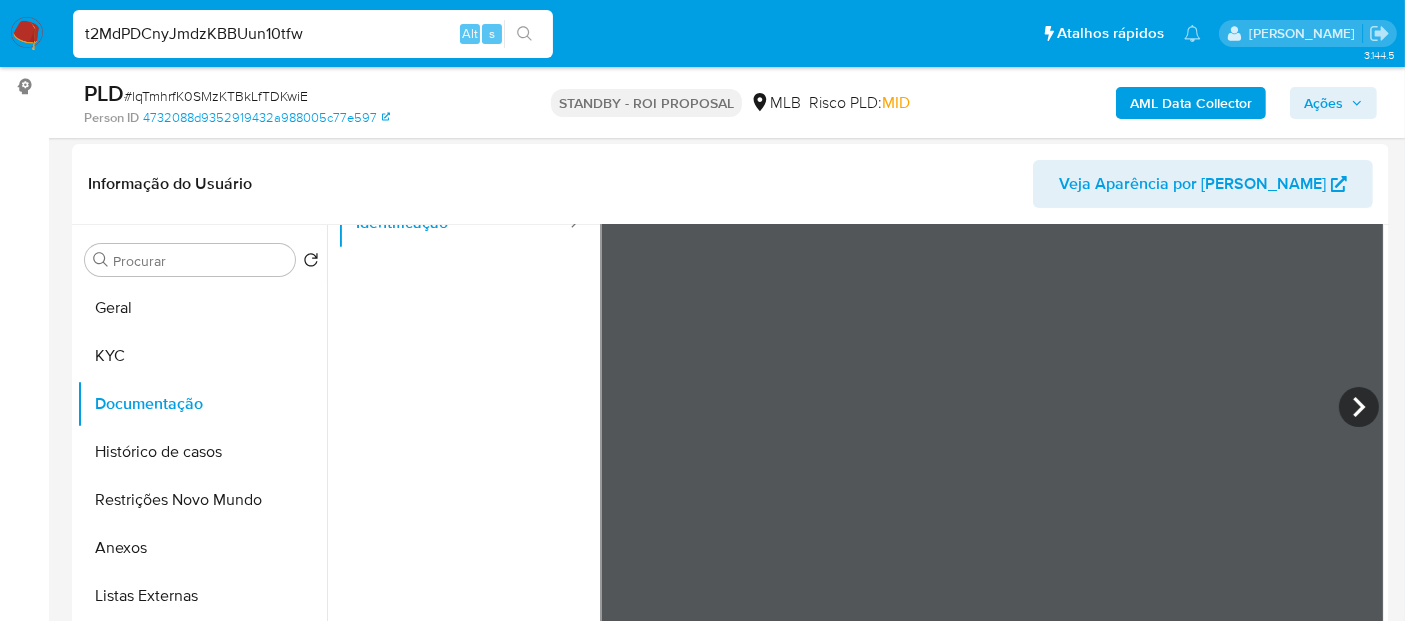 type on "t2MdPDCnyJmdzKBBUun10tfw" 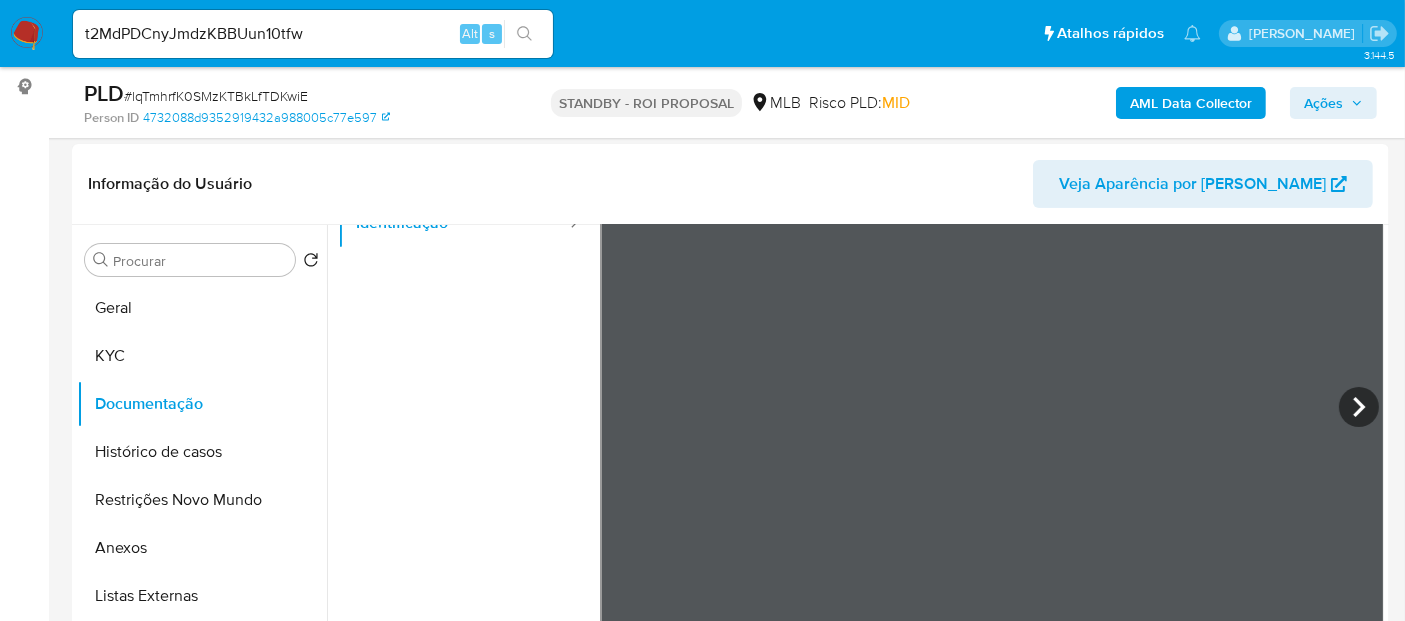 click 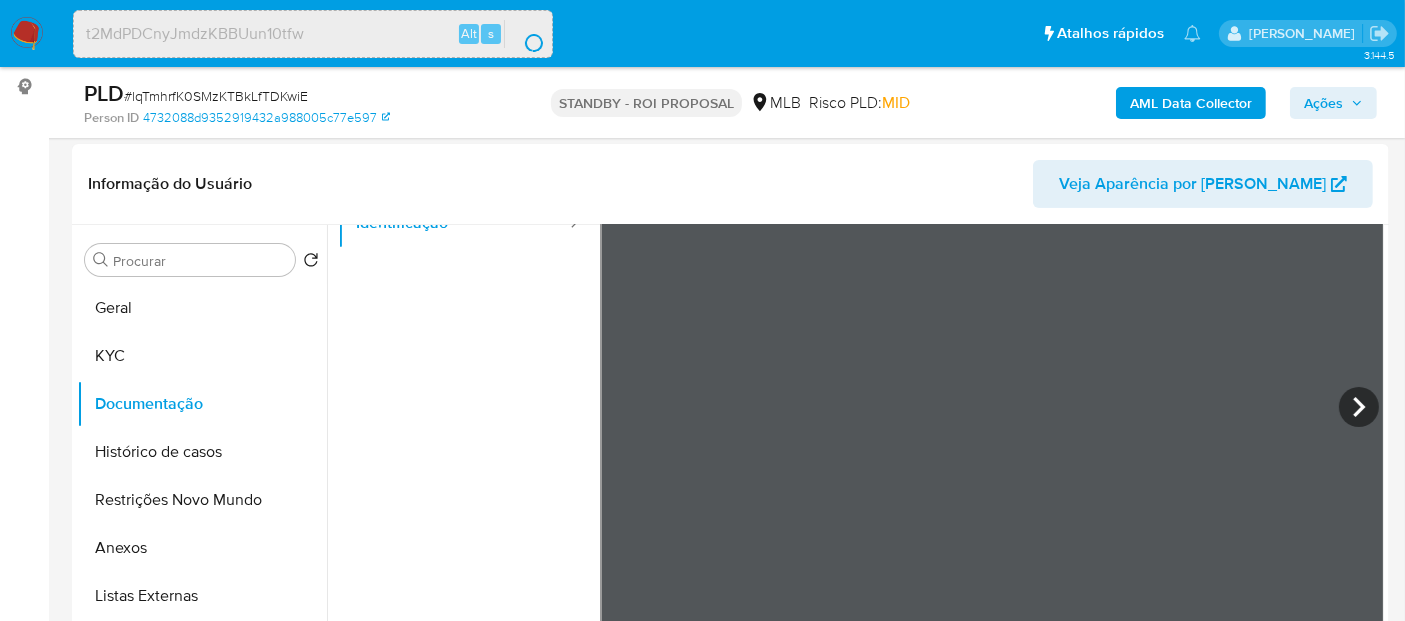 scroll, scrollTop: 0, scrollLeft: 0, axis: both 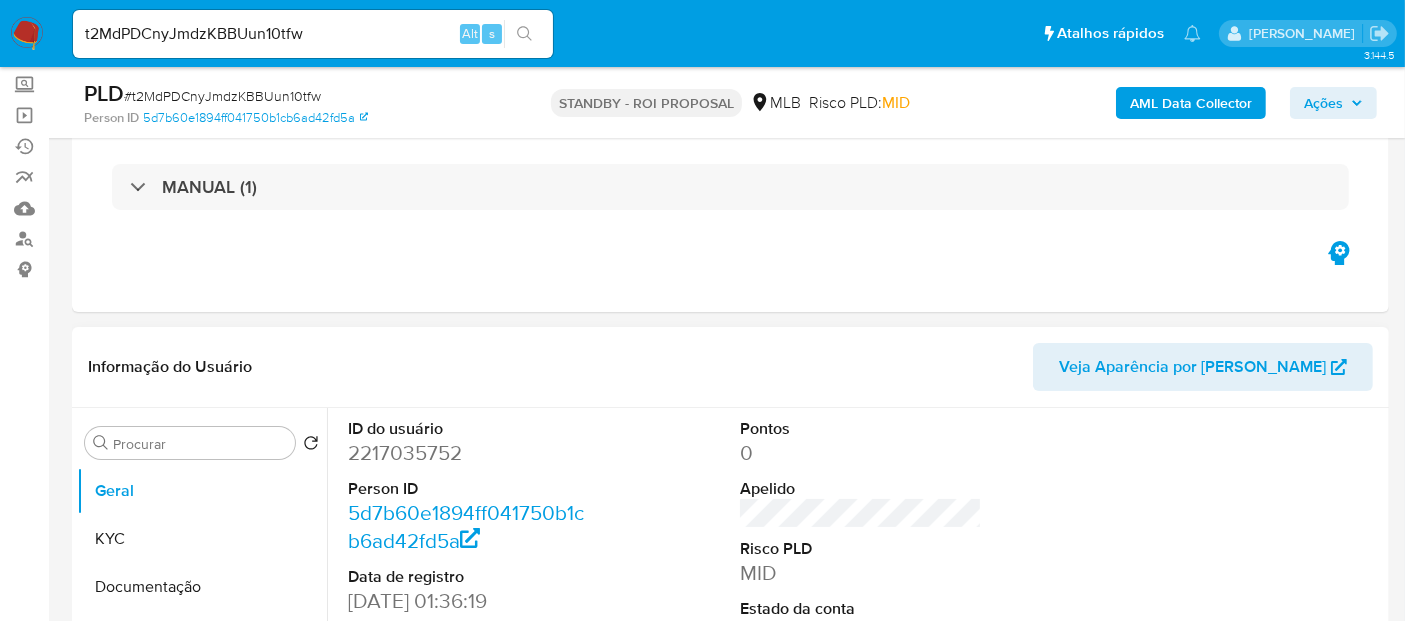 select on "10" 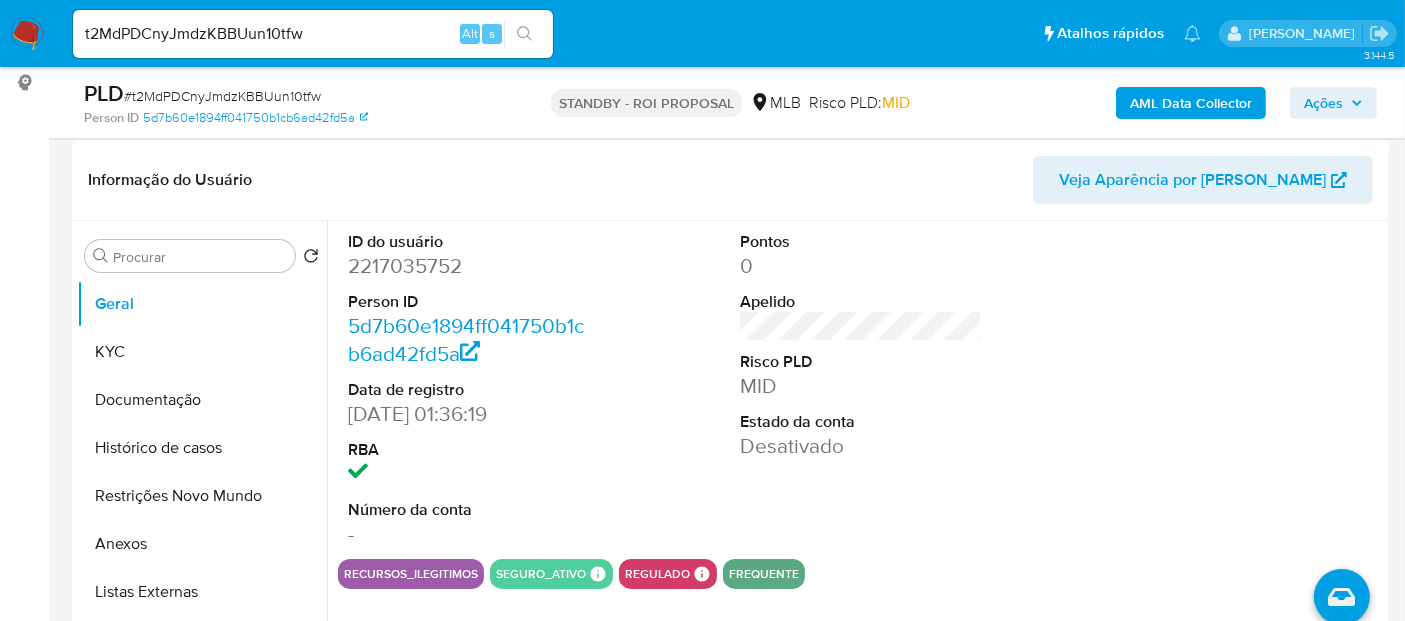 scroll, scrollTop: 333, scrollLeft: 0, axis: vertical 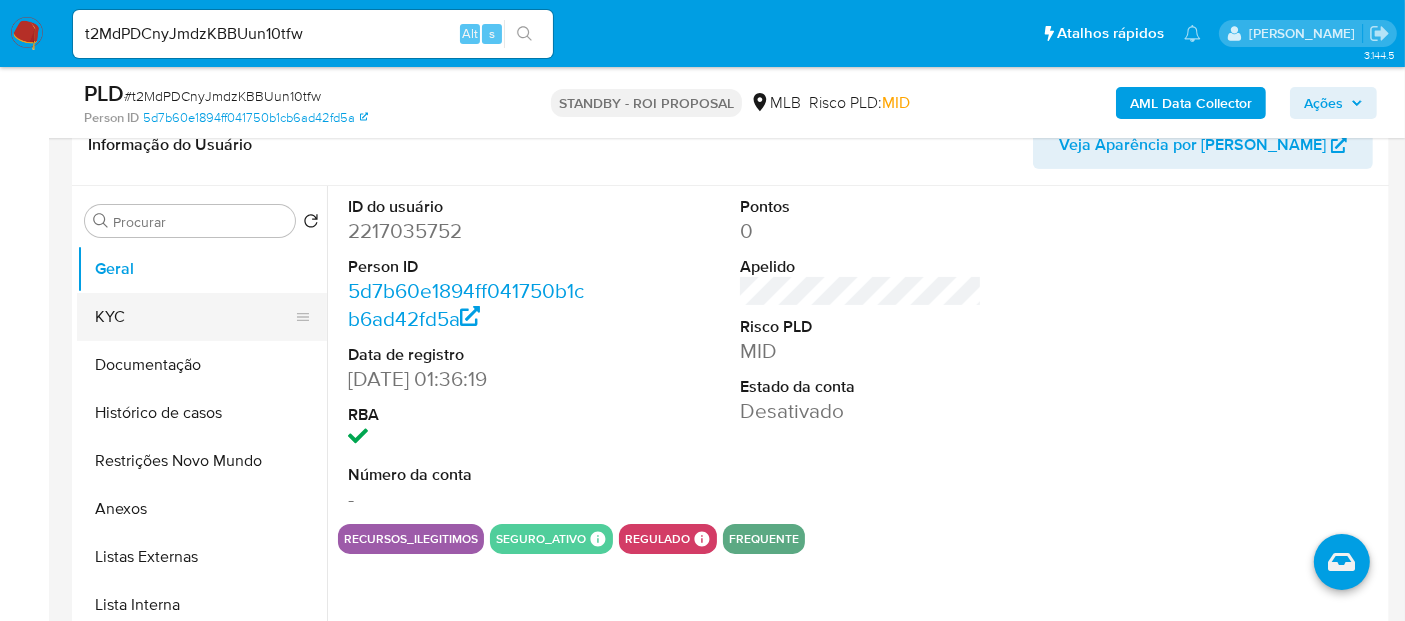 click on "KYC" at bounding box center (194, 317) 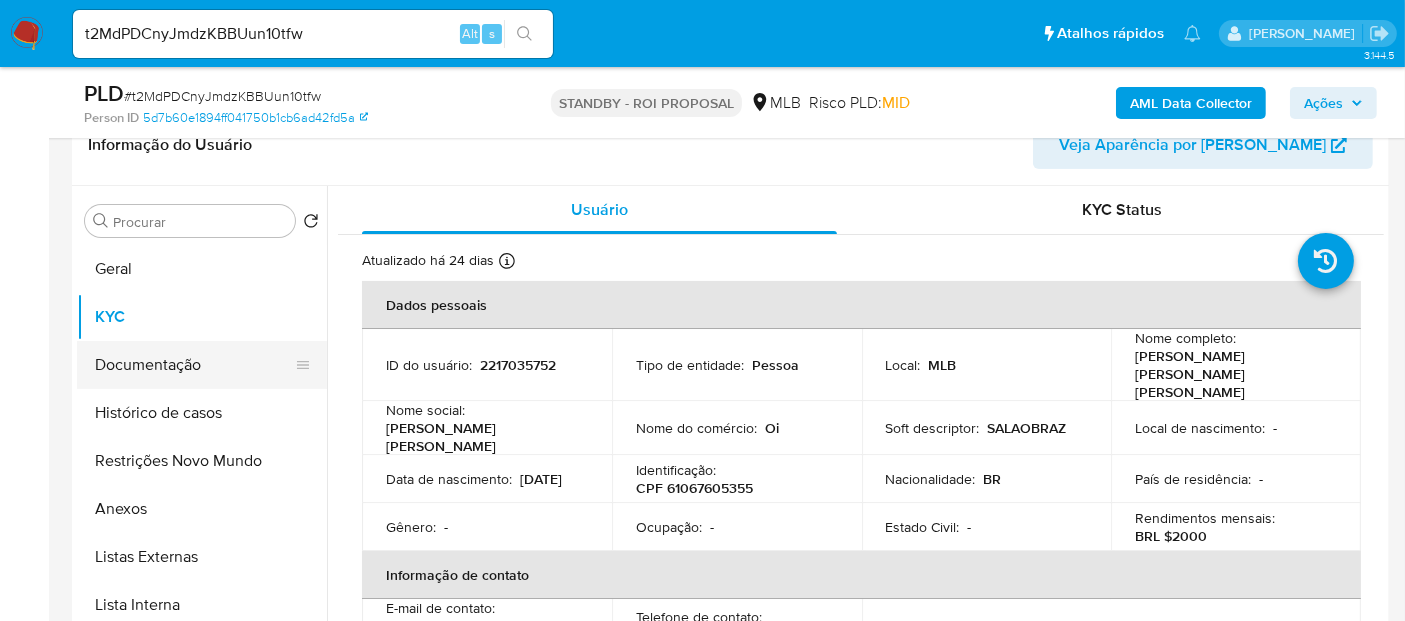 click on "Documentação" at bounding box center (194, 365) 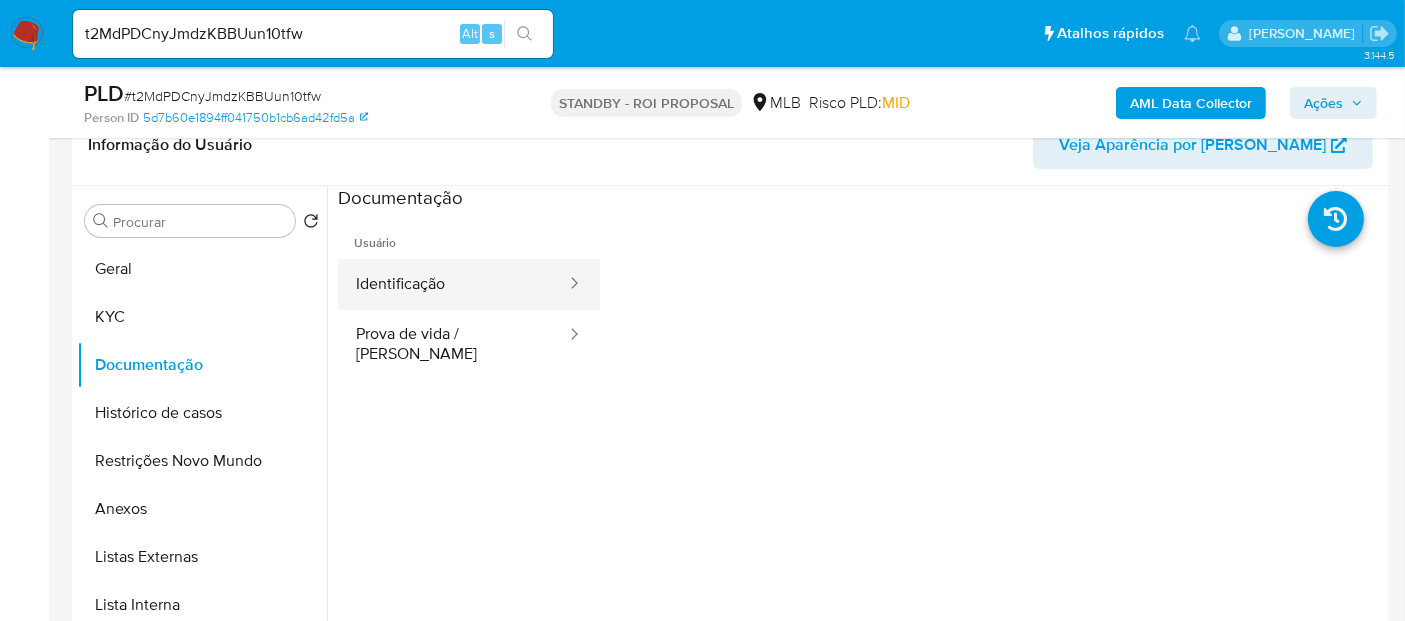 click on "Identificação" at bounding box center (453, 284) 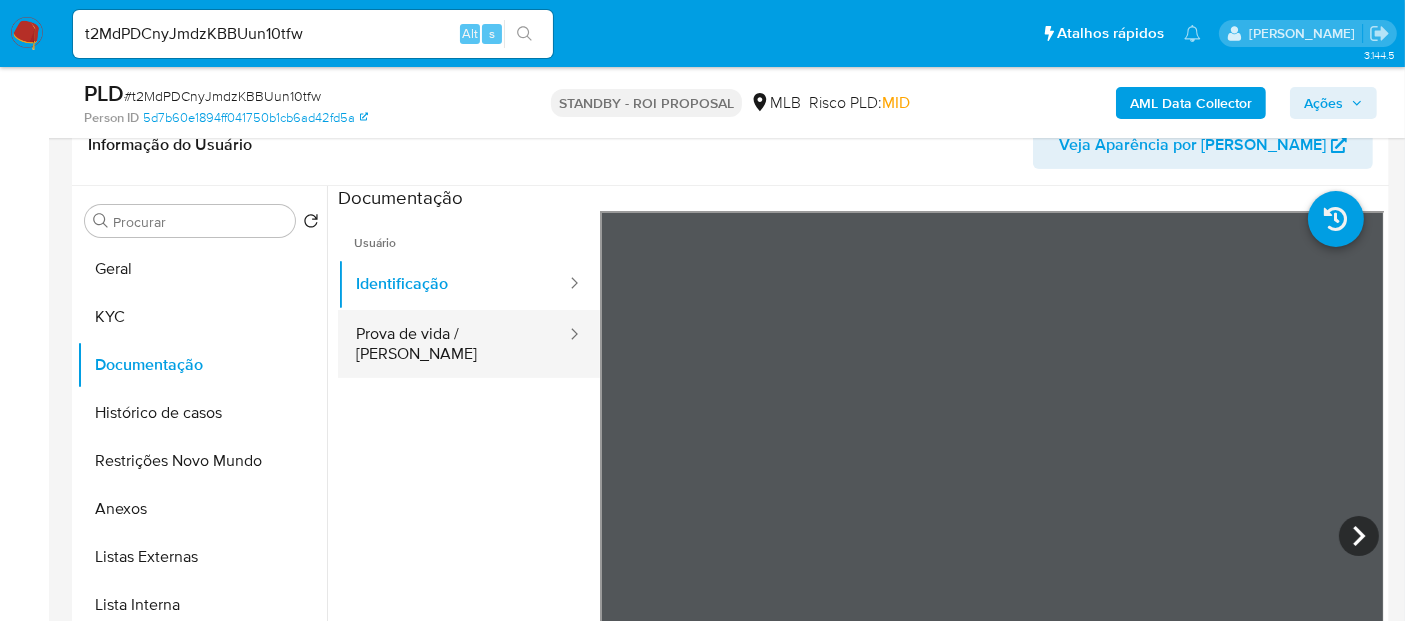 click on "Prova de vida / Selfie" at bounding box center [453, 344] 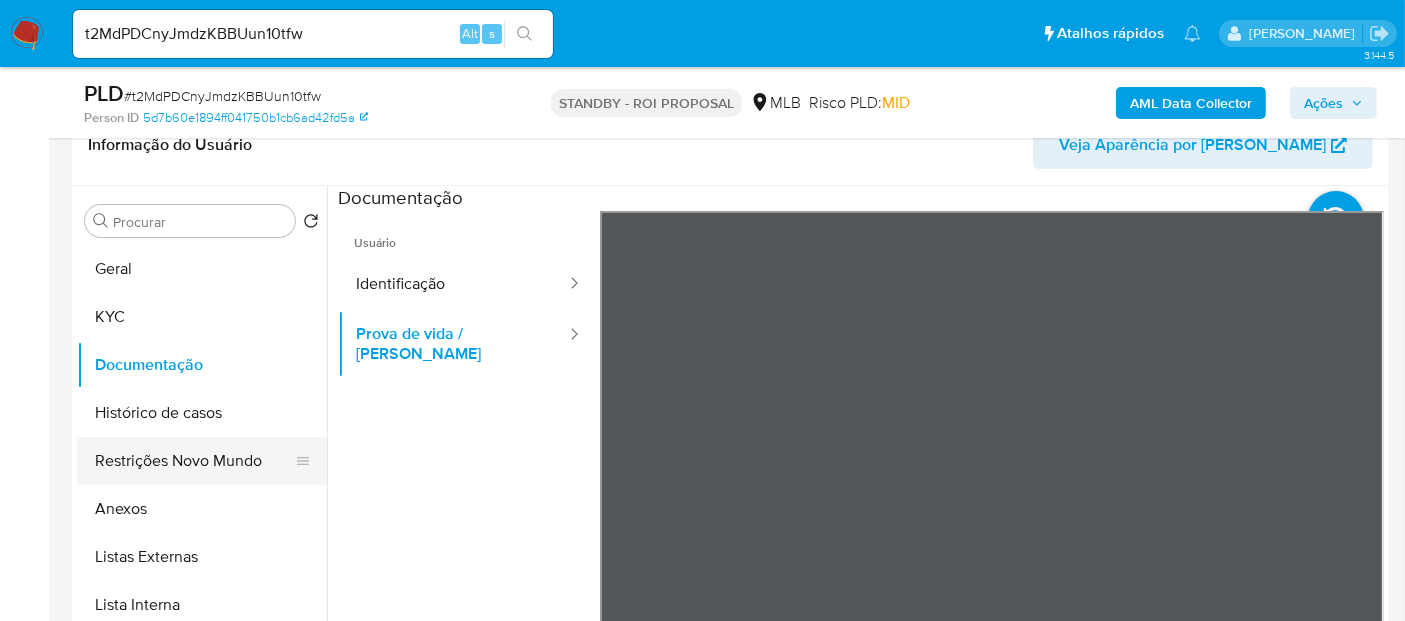 click on "Restrições Novo Mundo" at bounding box center (194, 461) 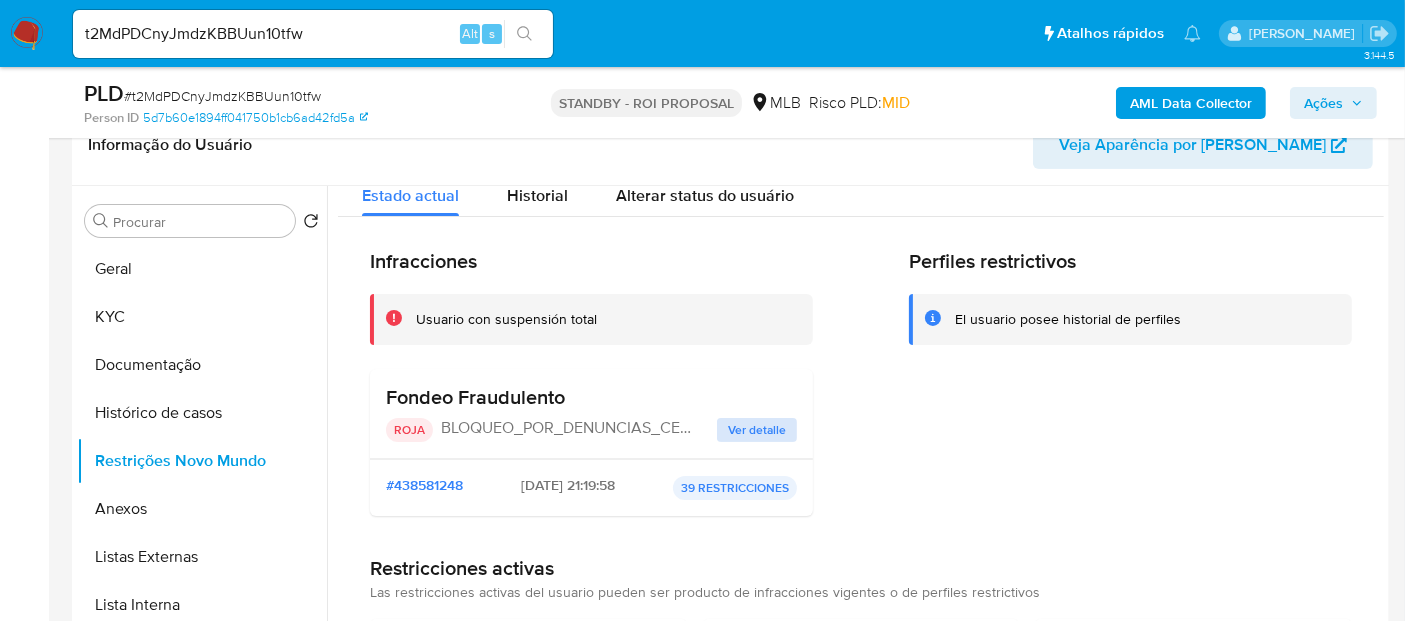 scroll, scrollTop: 0, scrollLeft: 0, axis: both 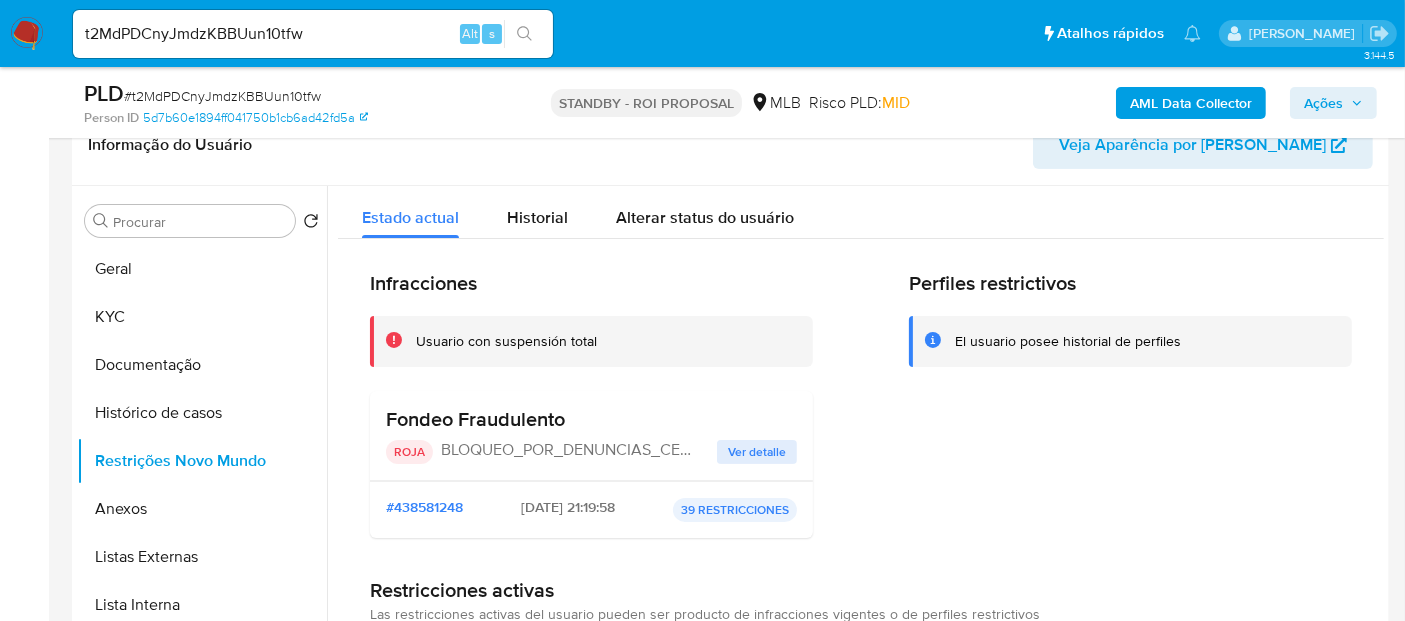 click on "Ver detalle" at bounding box center [757, 452] 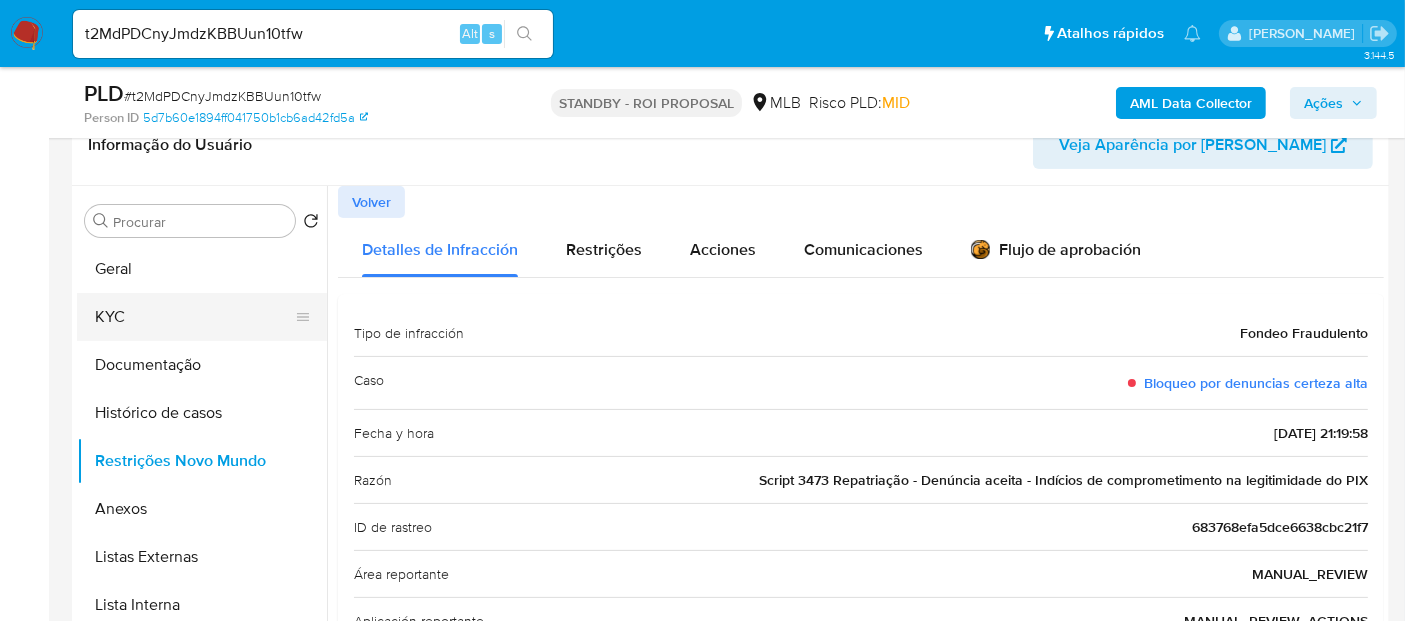 click on "KYC" at bounding box center (194, 317) 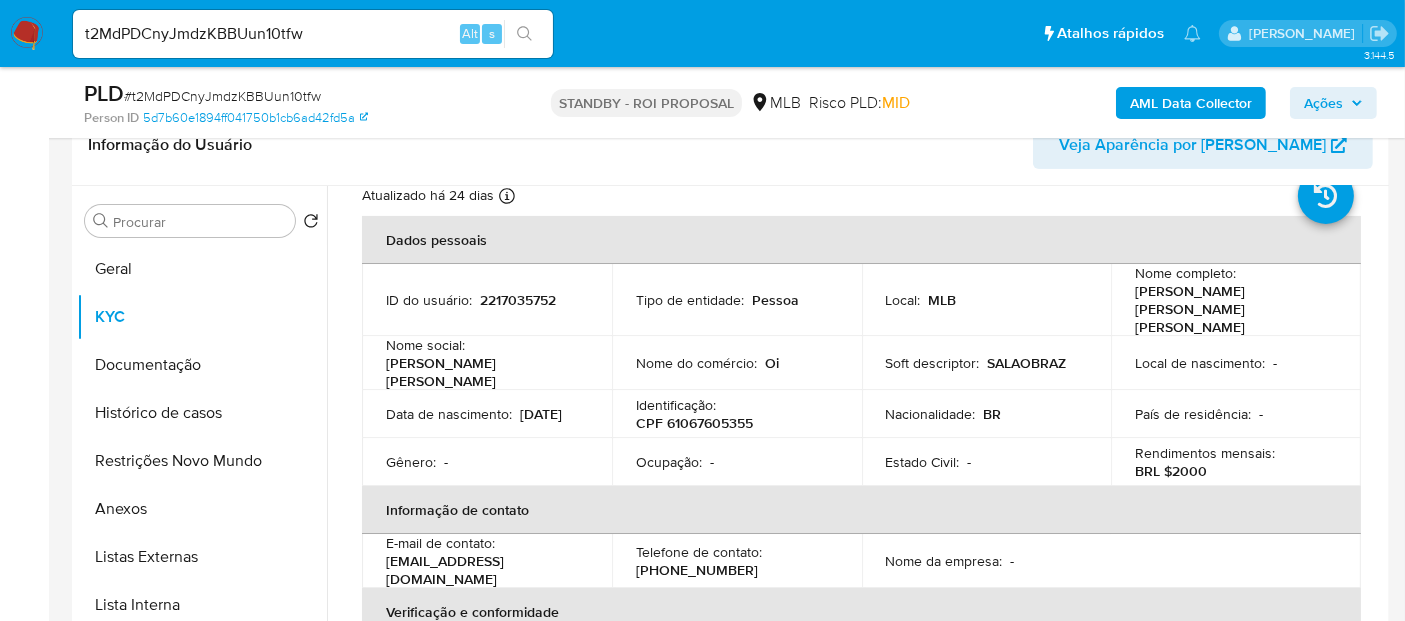 scroll, scrollTop: 111, scrollLeft: 0, axis: vertical 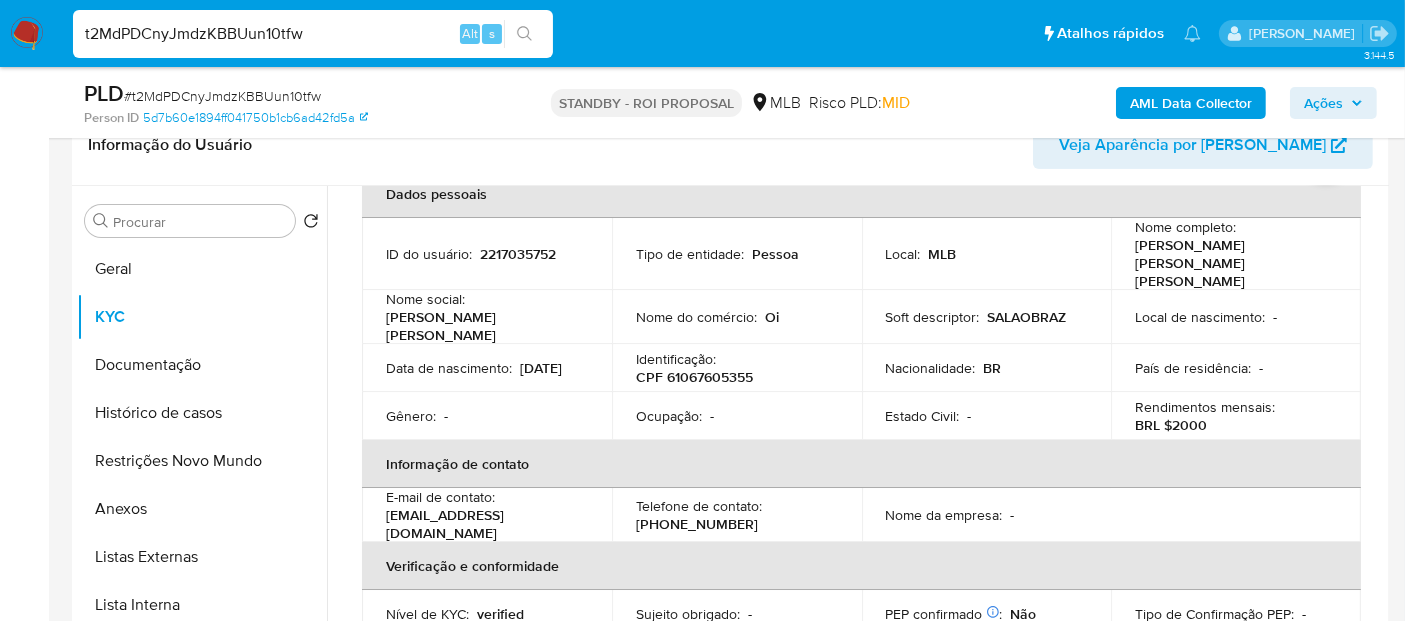 drag, startPoint x: 354, startPoint y: 32, endPoint x: 4, endPoint y: 21, distance: 350.17282 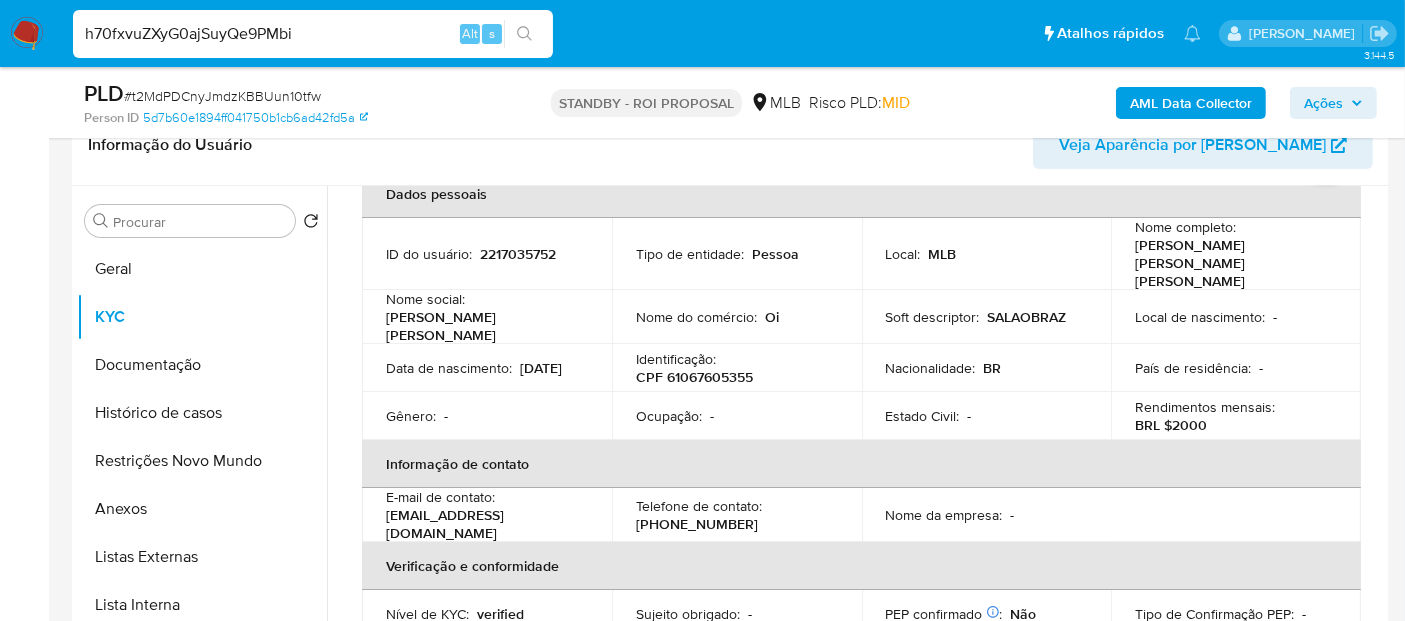 type on "h70fxvuZXyG0ajSuyQe9PMbi" 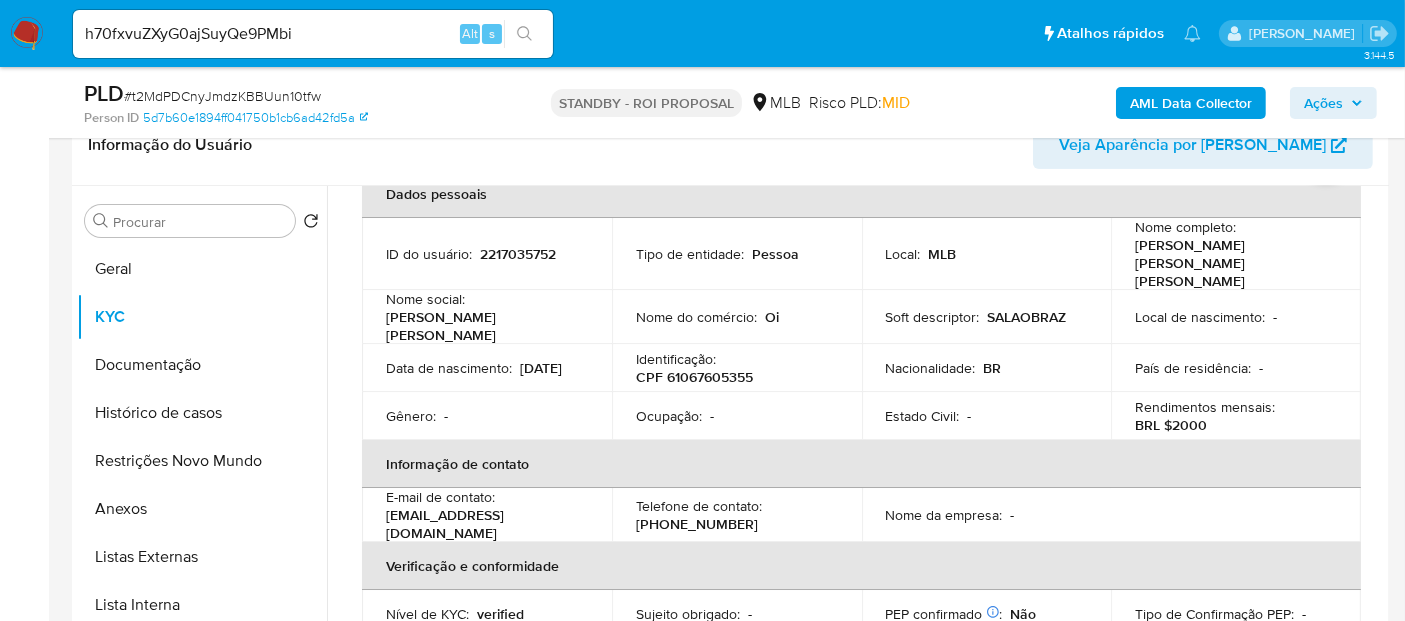 click 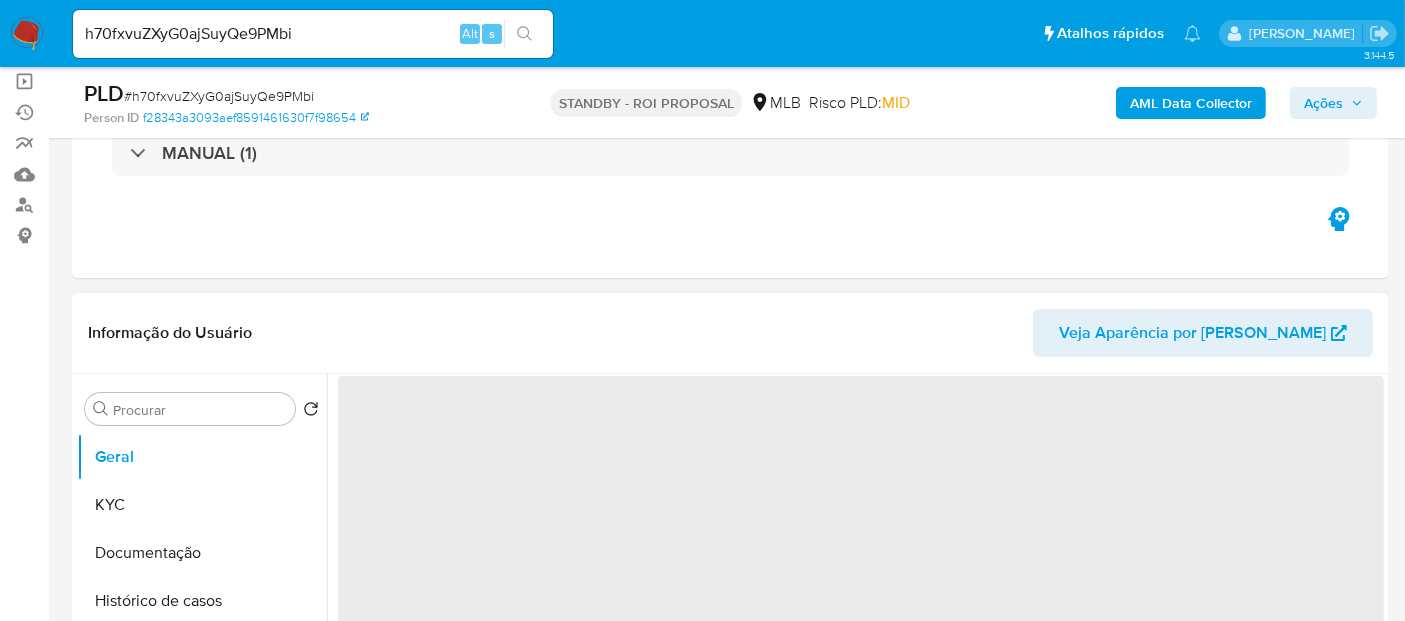 scroll, scrollTop: 222, scrollLeft: 0, axis: vertical 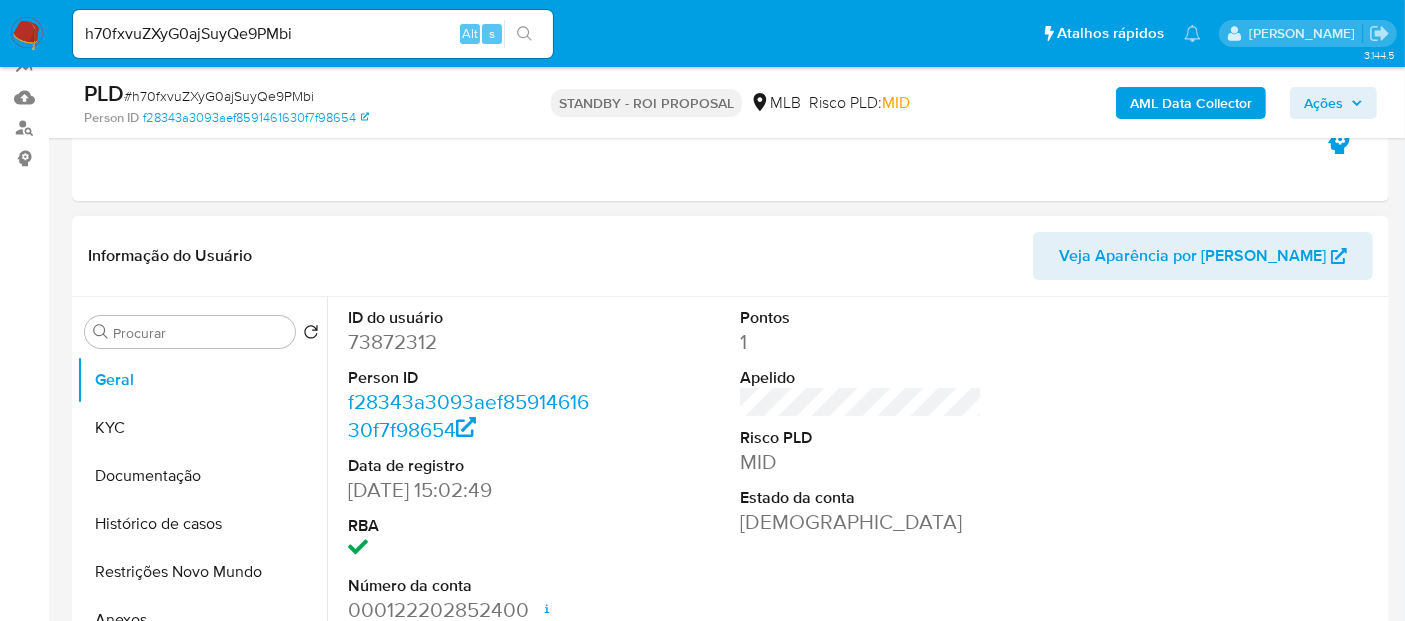 select on "10" 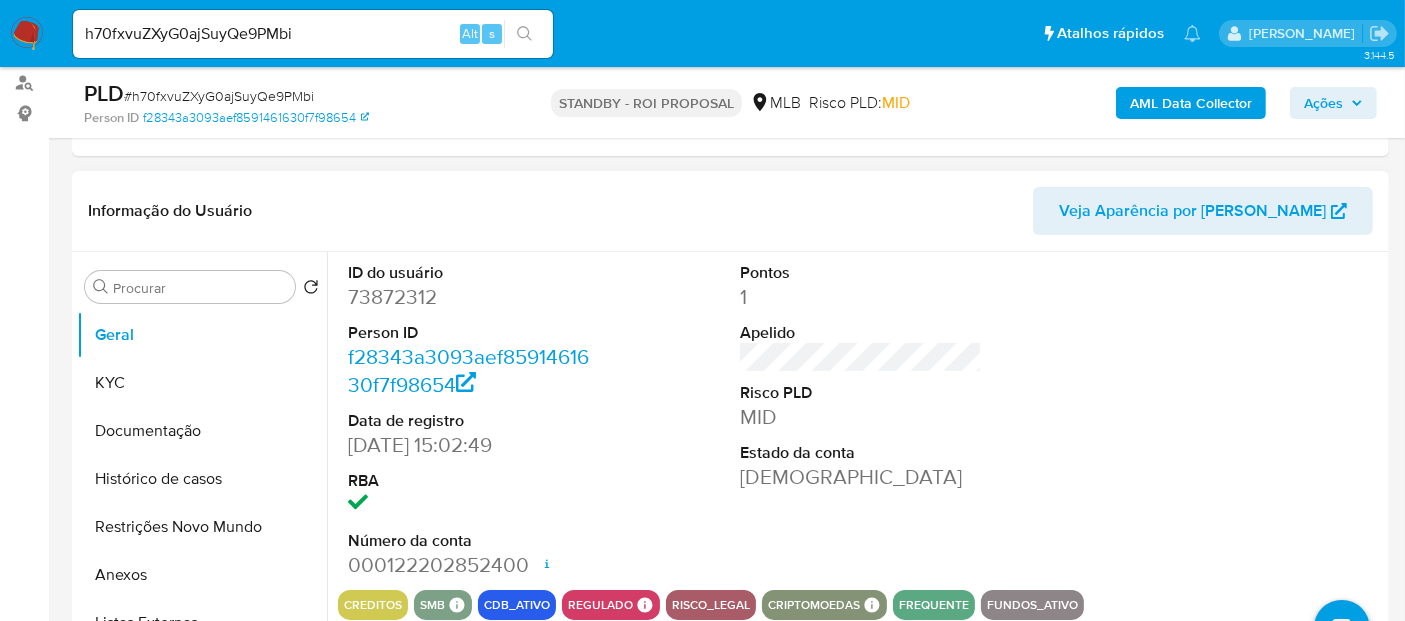scroll, scrollTop: 333, scrollLeft: 0, axis: vertical 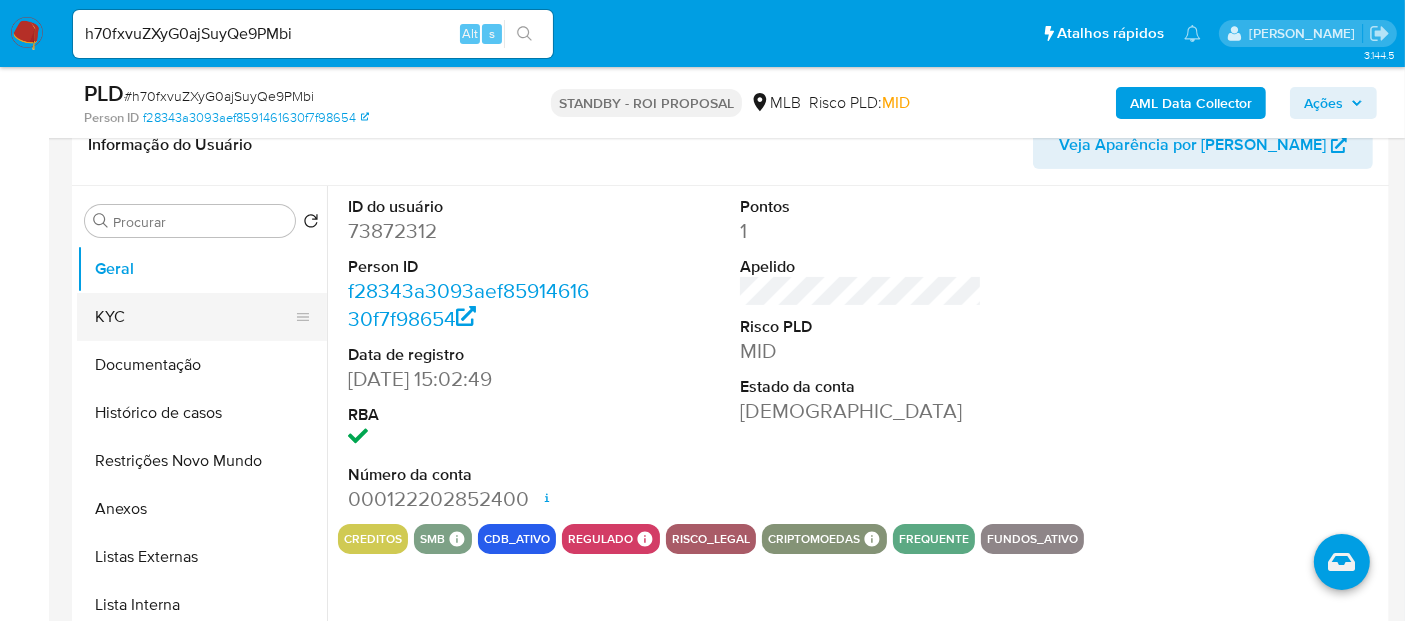 click on "KYC" at bounding box center (194, 317) 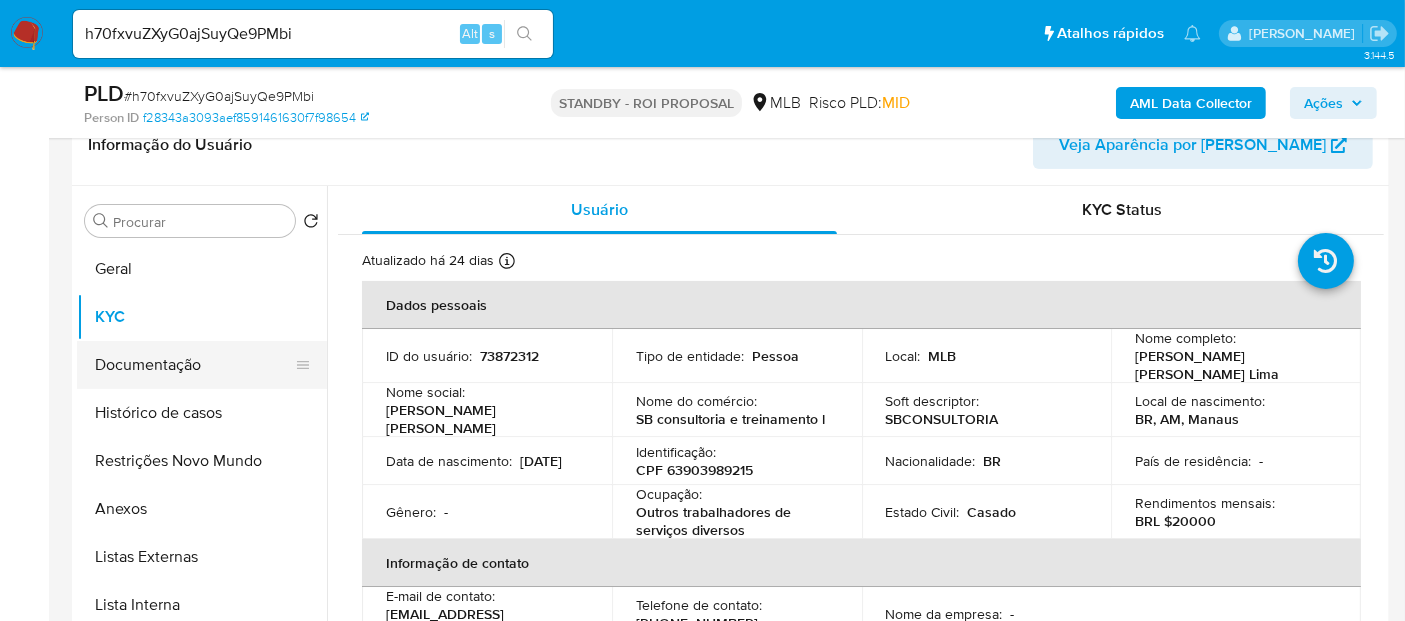click on "Documentação" at bounding box center (194, 365) 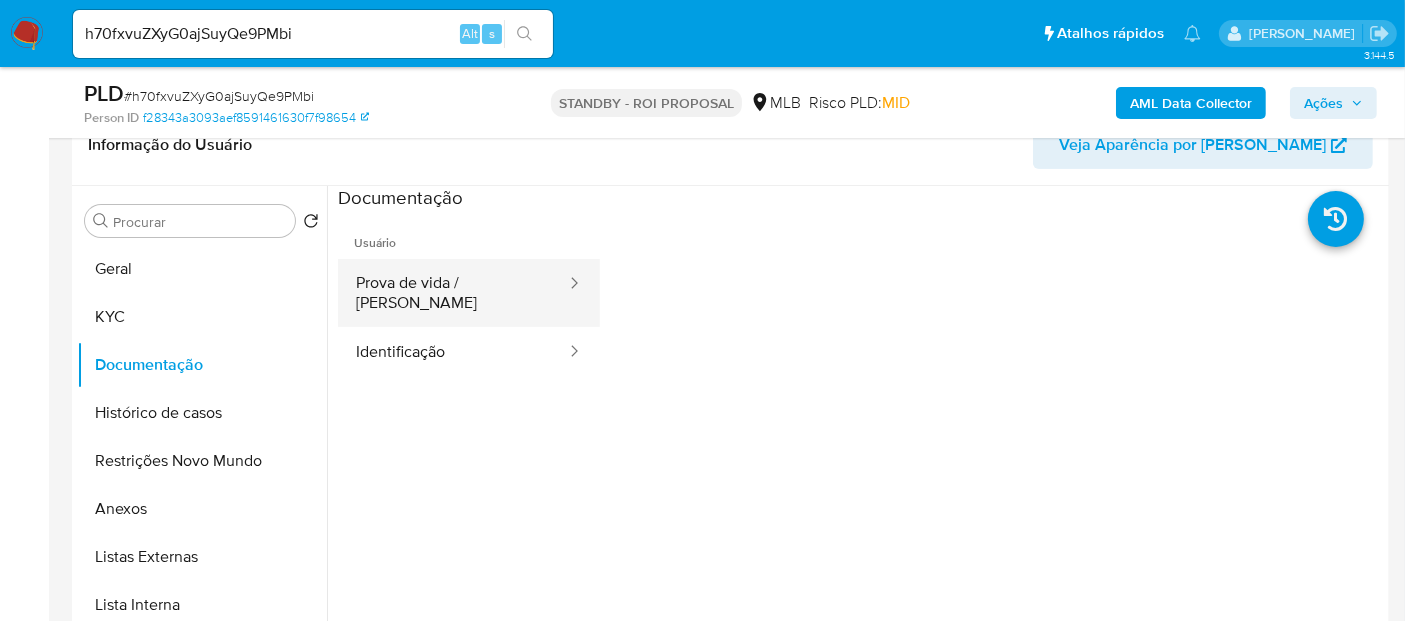 click on "Prova de vida / Selfie" at bounding box center [453, 293] 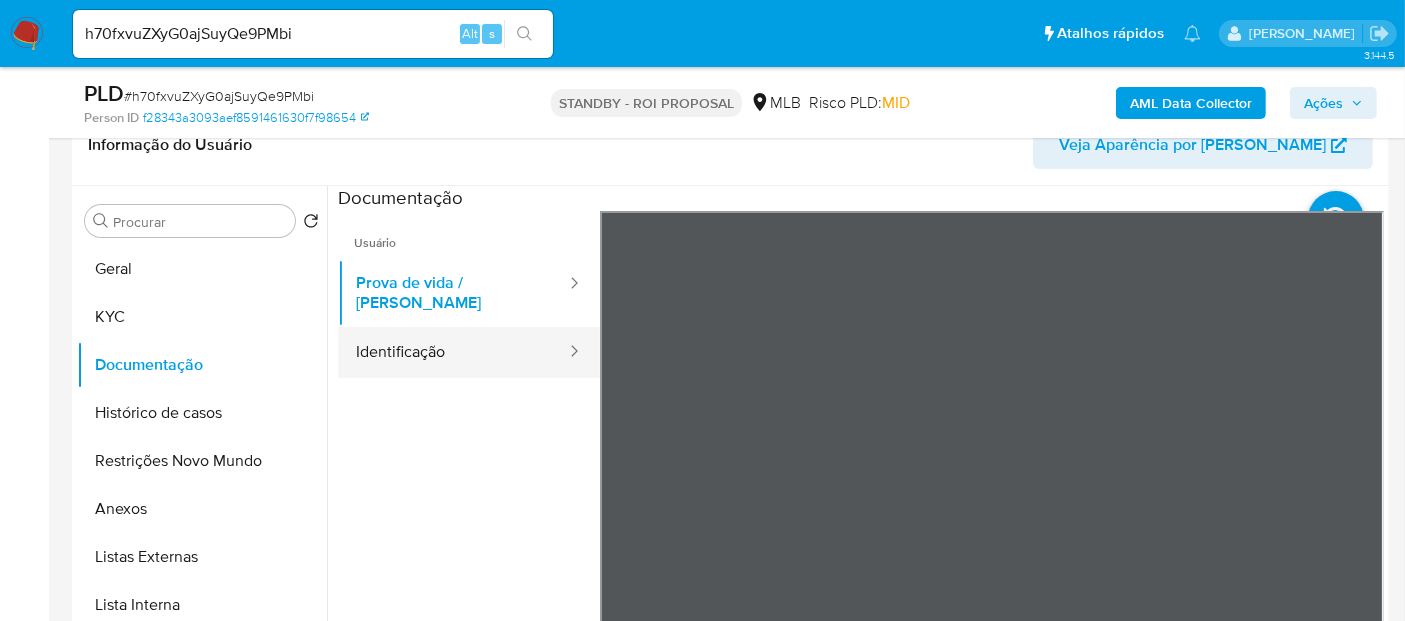 click on "Identificação" at bounding box center [453, 352] 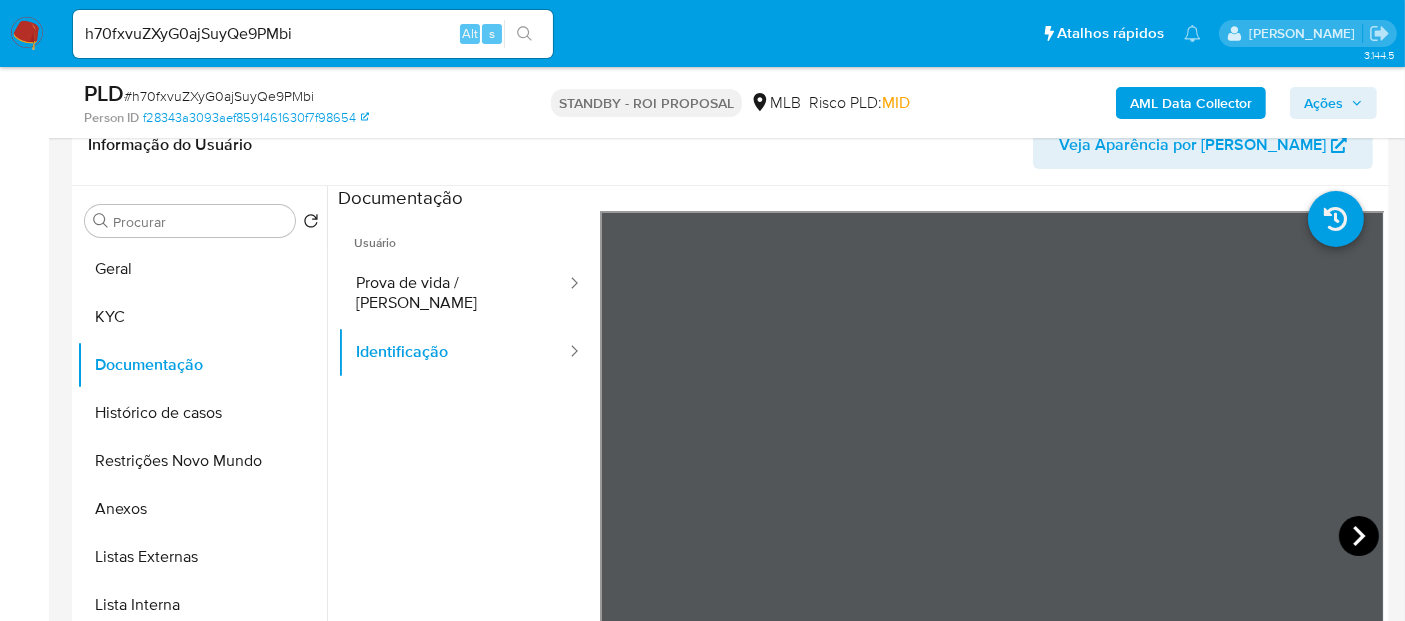 click 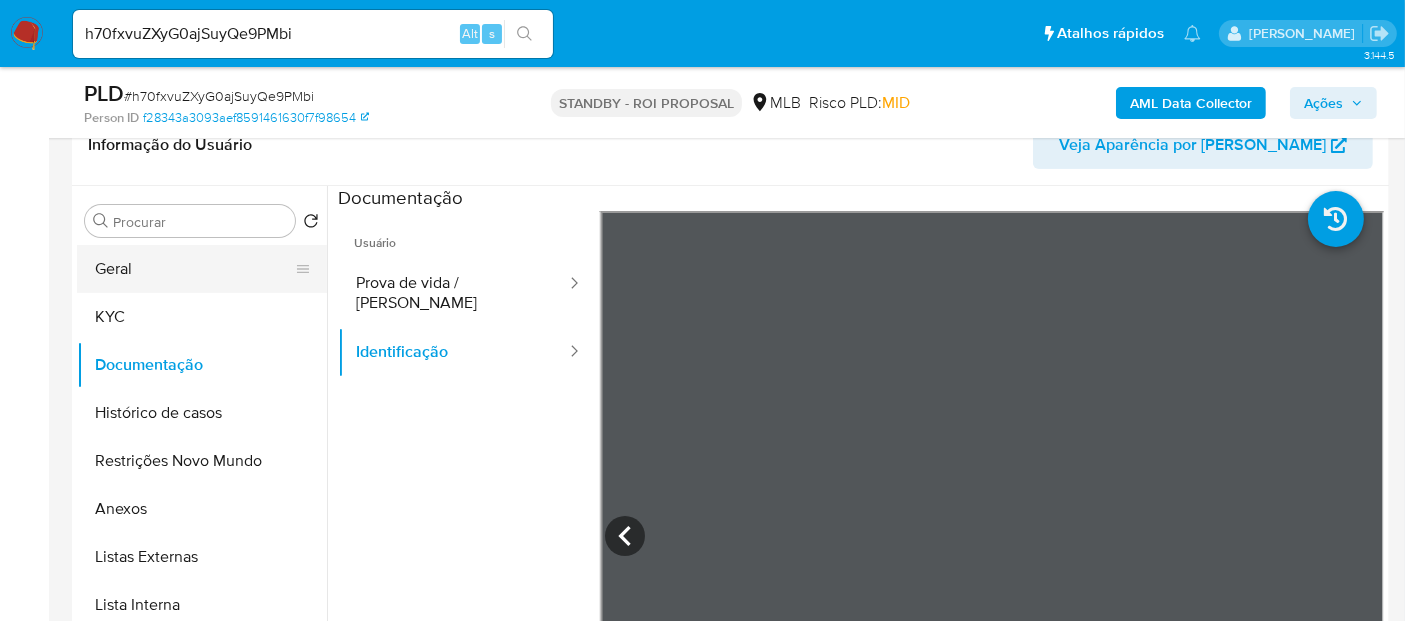 click on "Geral" at bounding box center [194, 269] 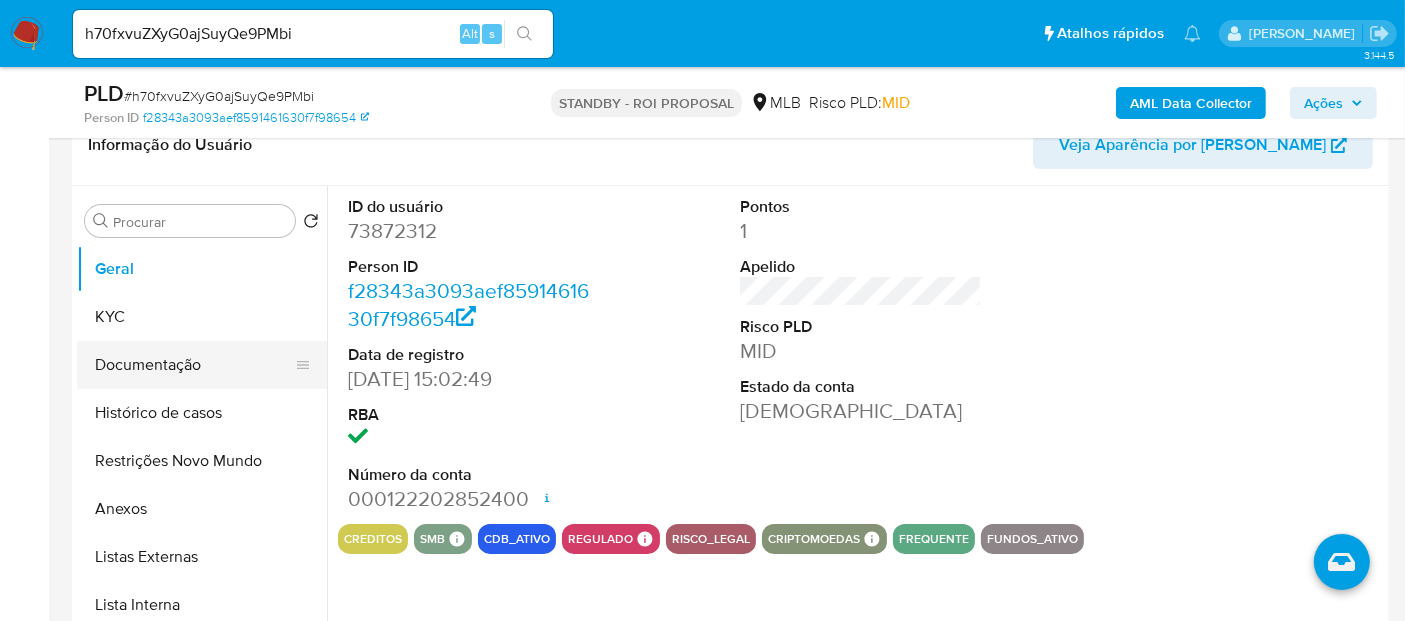 click on "Documentação" at bounding box center (194, 365) 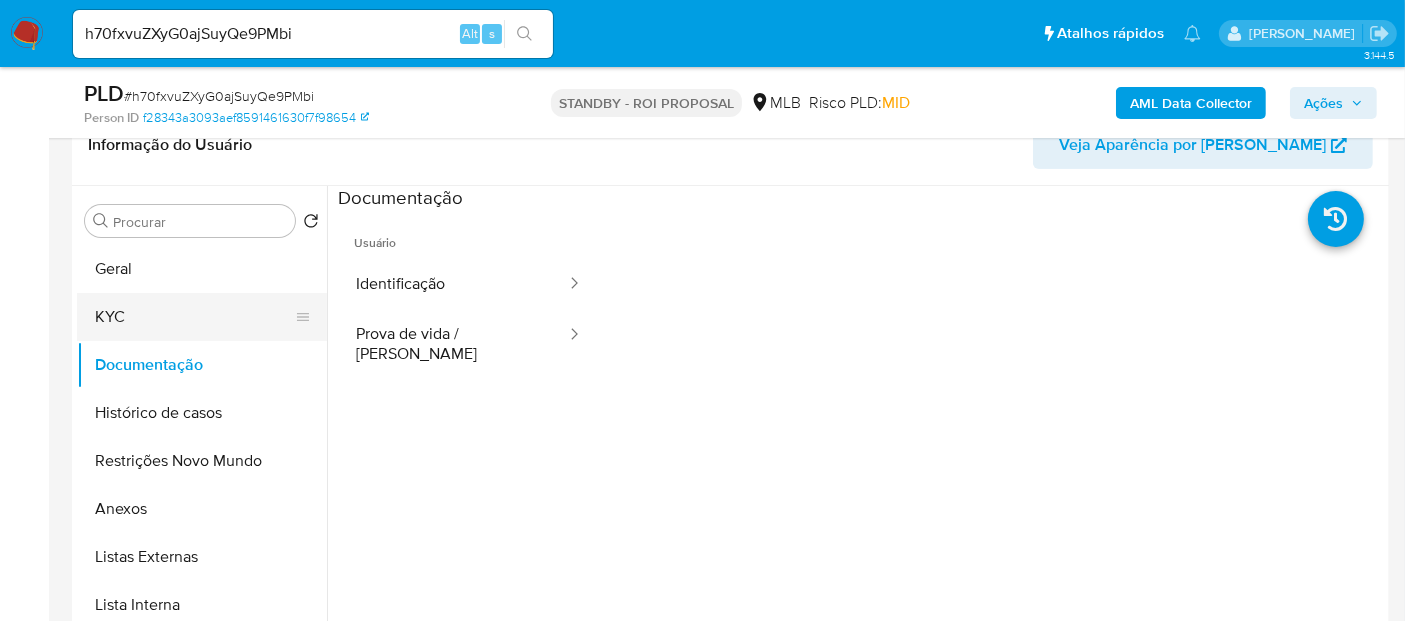 click on "KYC" at bounding box center (194, 317) 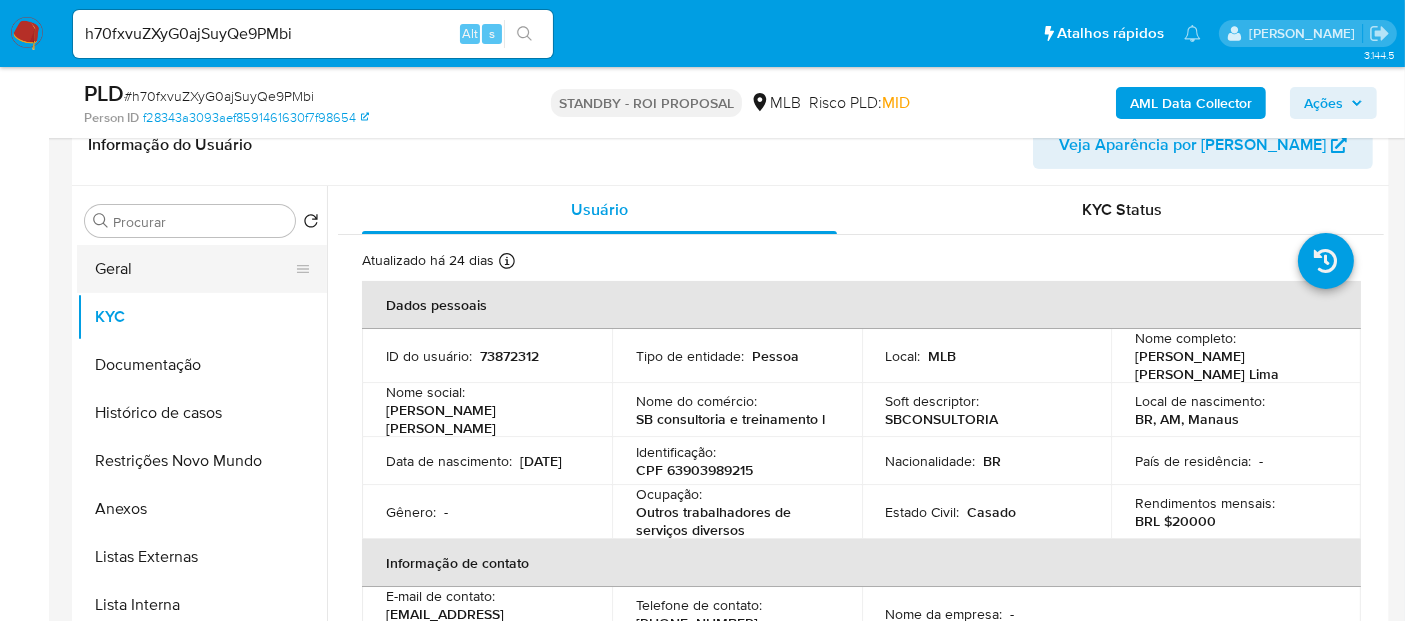 click on "Geral" at bounding box center [194, 269] 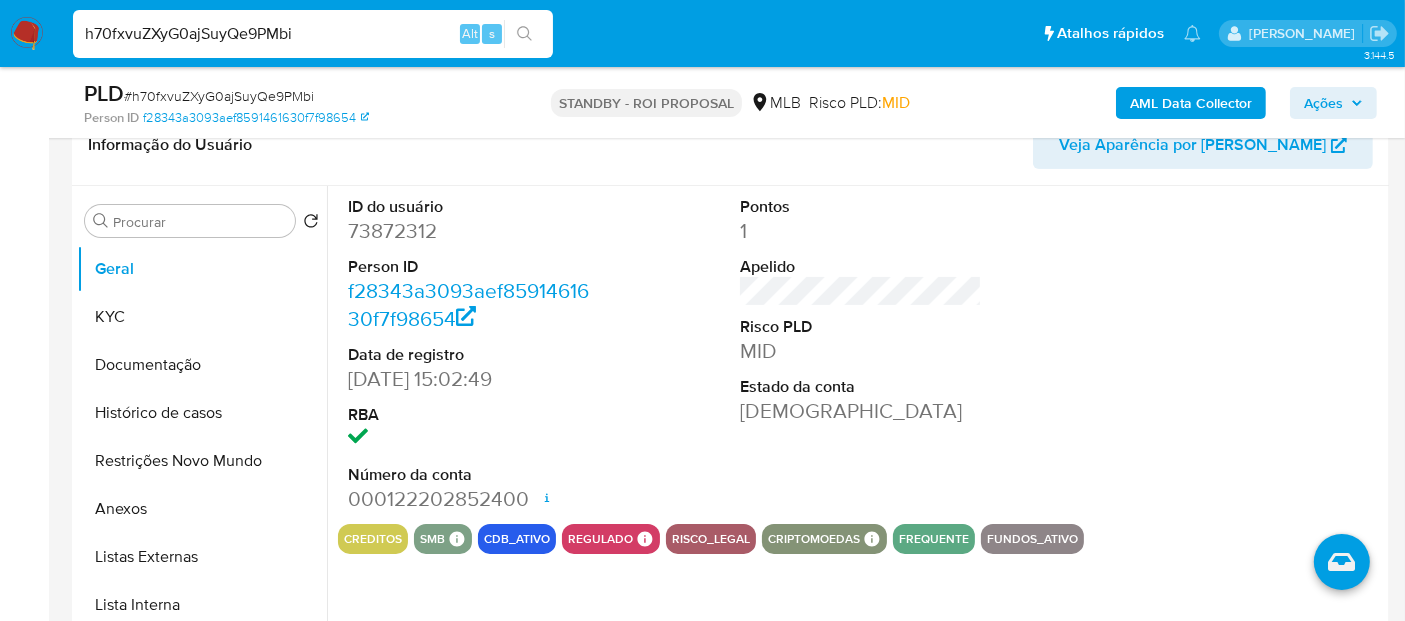 drag, startPoint x: 326, startPoint y: 37, endPoint x: 0, endPoint y: 44, distance: 326.07513 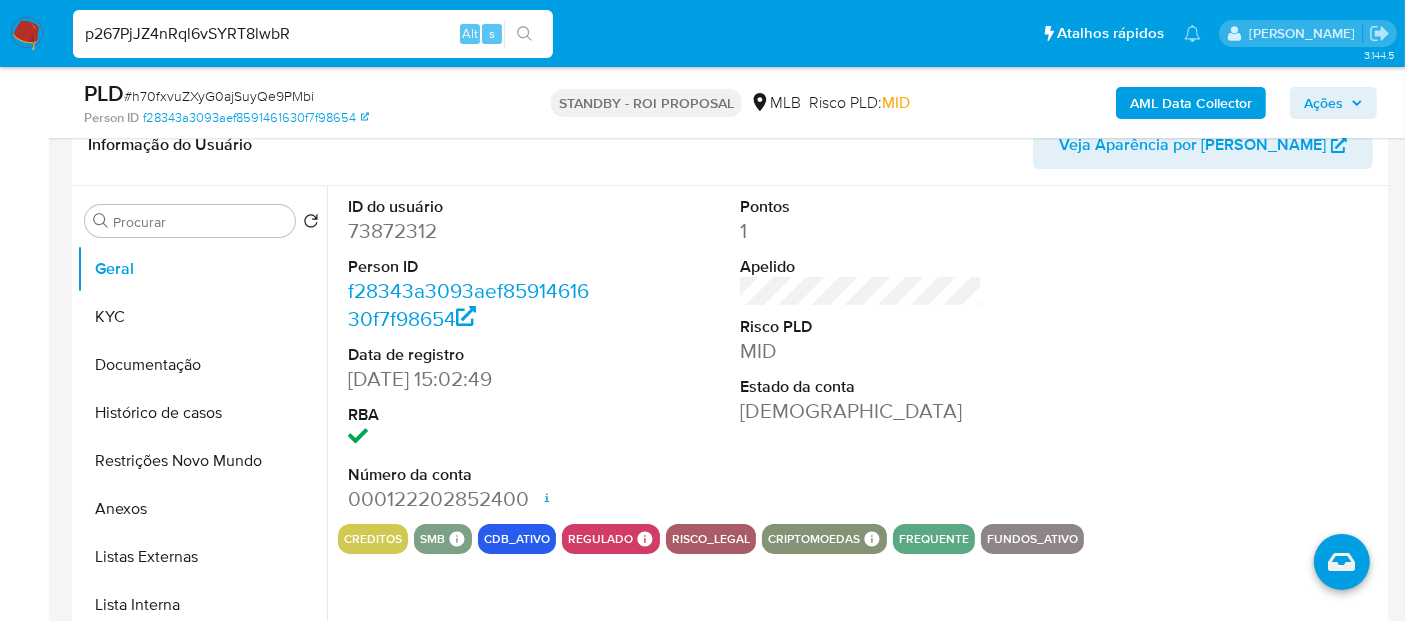 type on "p267PjJZ4nRql6vSYRT8lwbR" 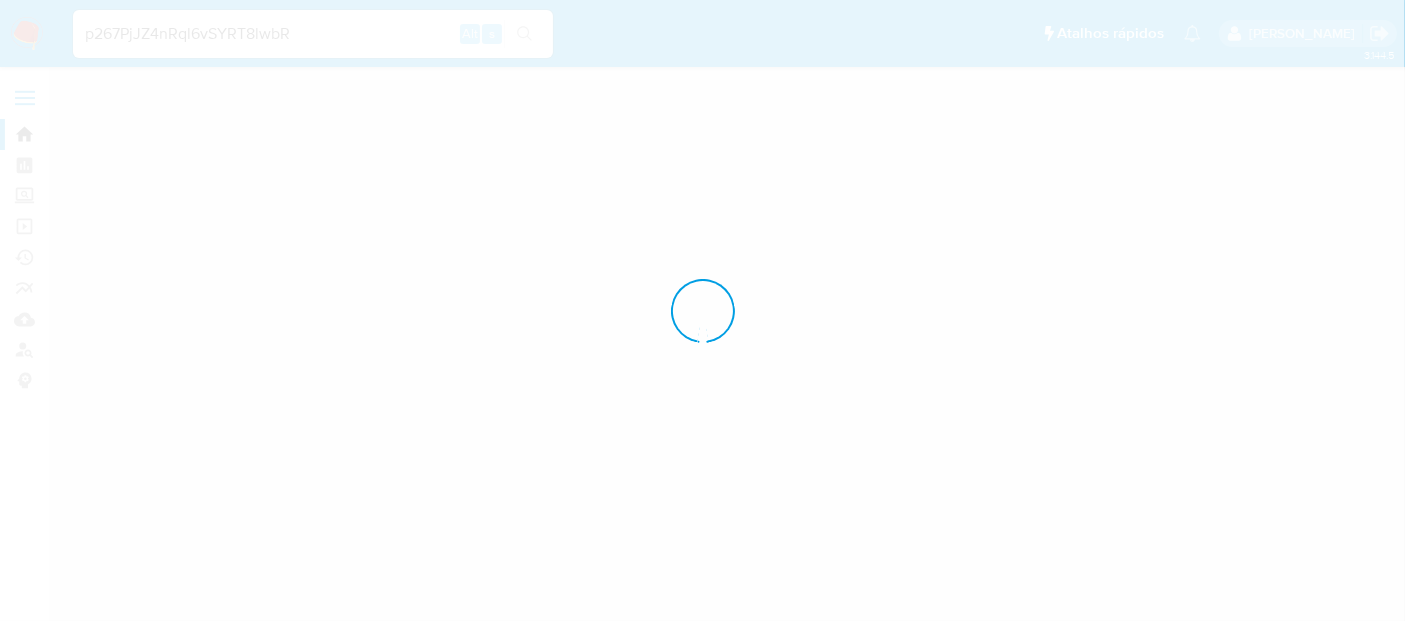 scroll, scrollTop: 0, scrollLeft: 0, axis: both 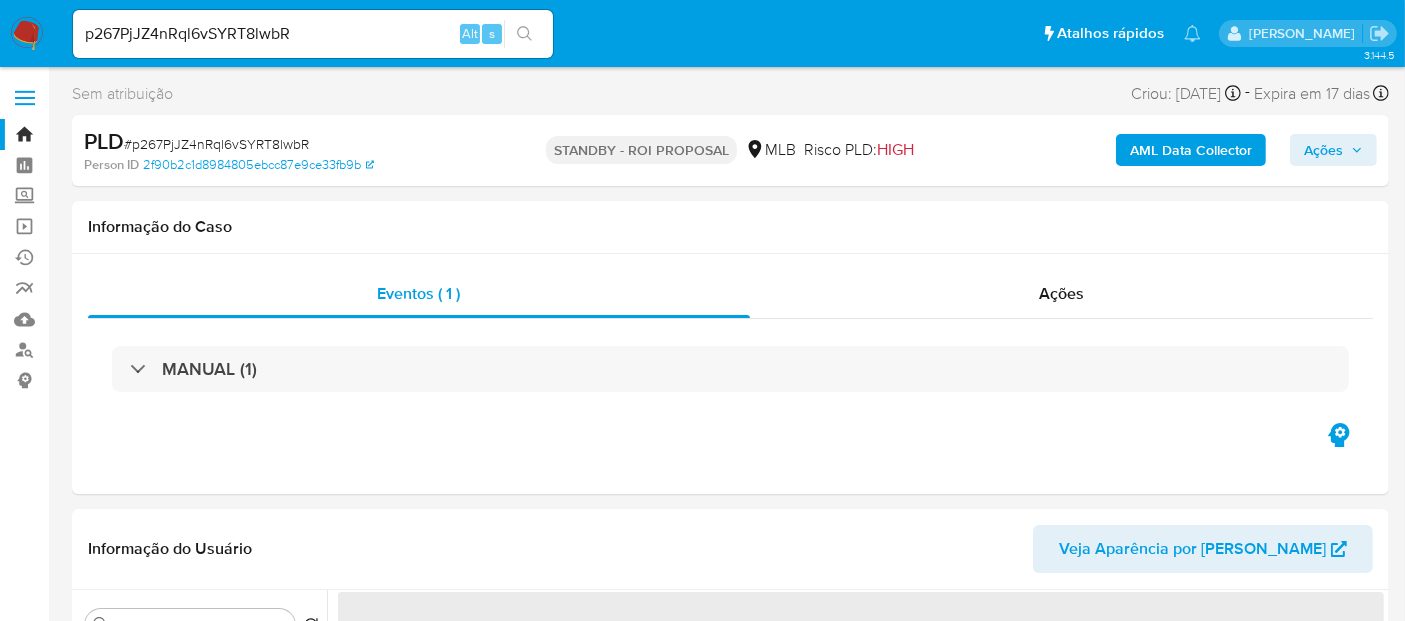select on "10" 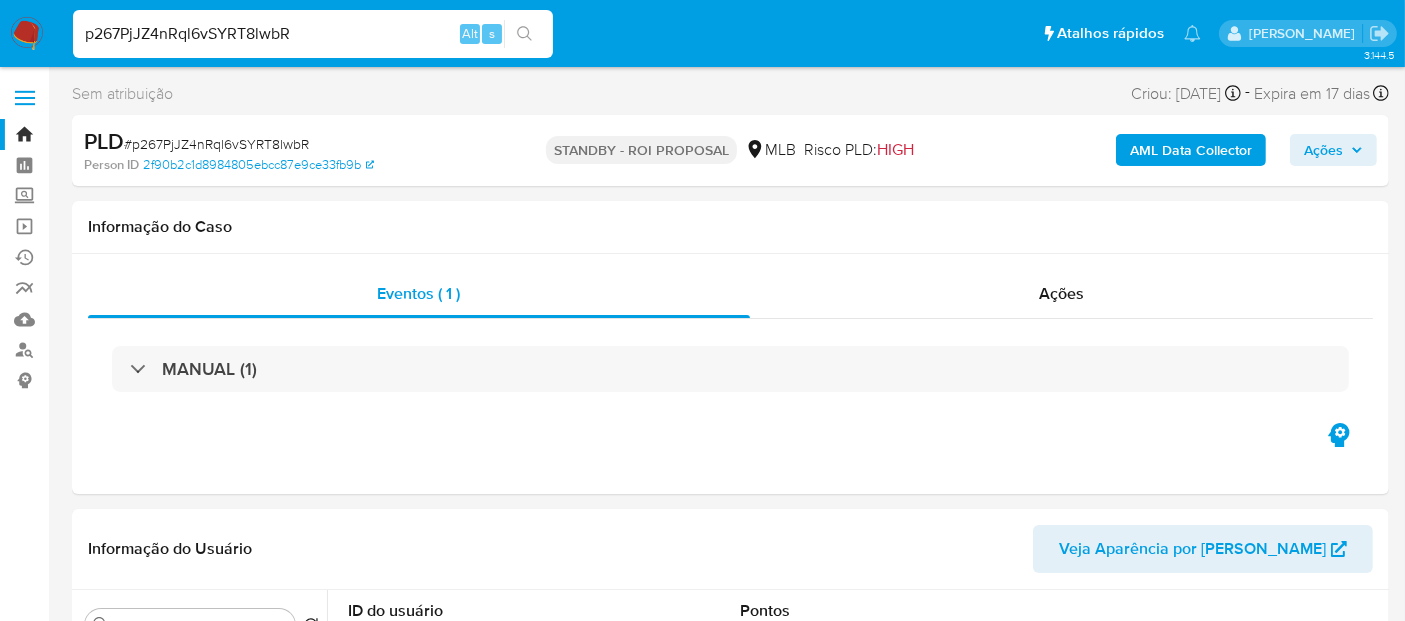 drag, startPoint x: 342, startPoint y: 28, endPoint x: 0, endPoint y: 15, distance: 342.24698 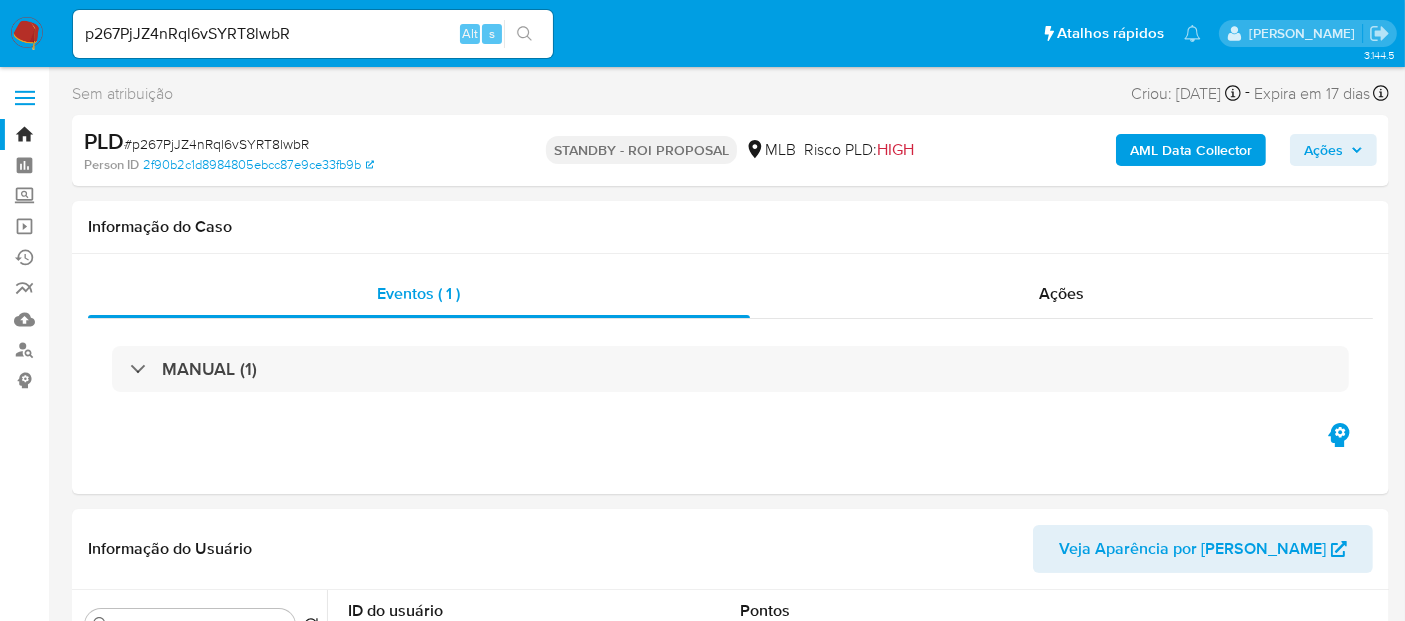 click 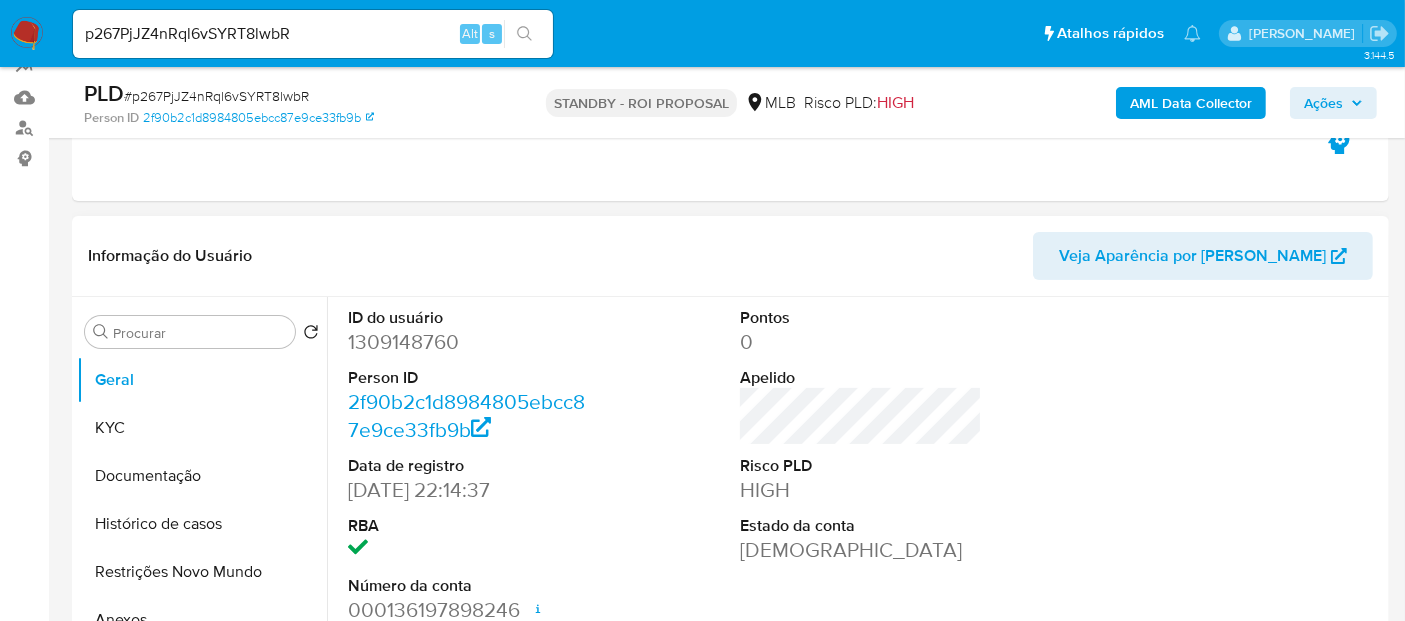 scroll, scrollTop: 0, scrollLeft: 0, axis: both 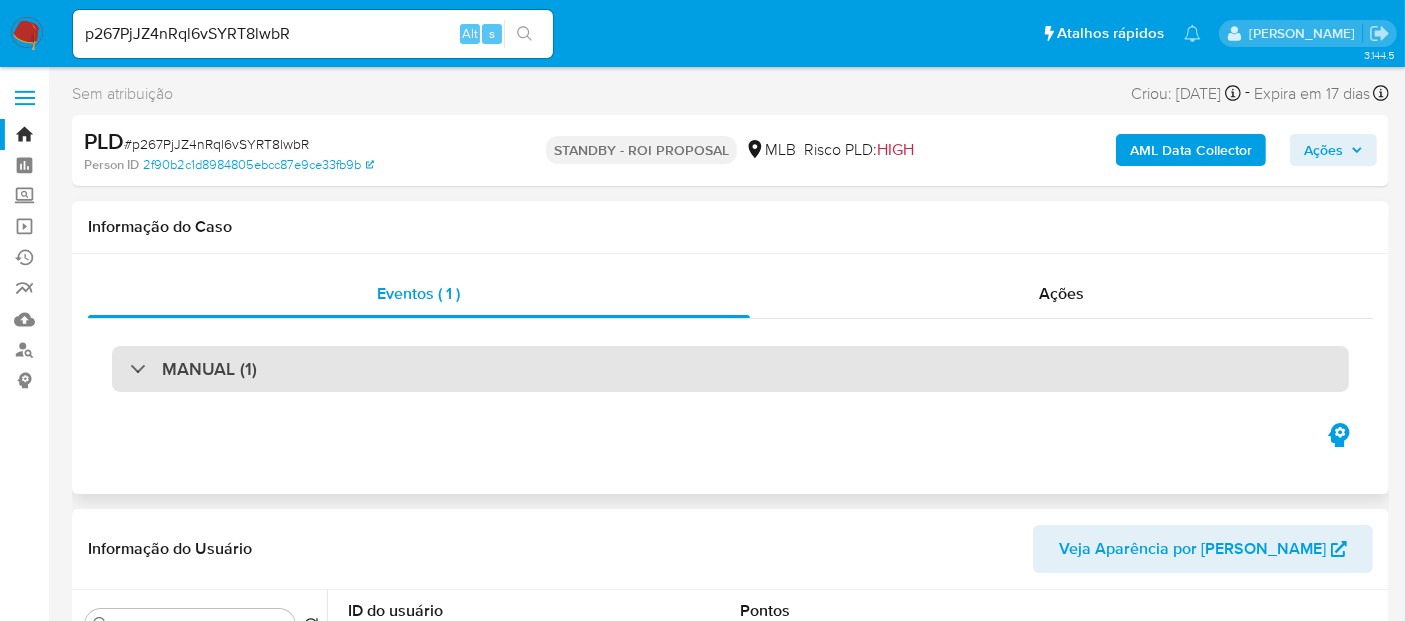 click on "MANUAL (1)" at bounding box center (730, 369) 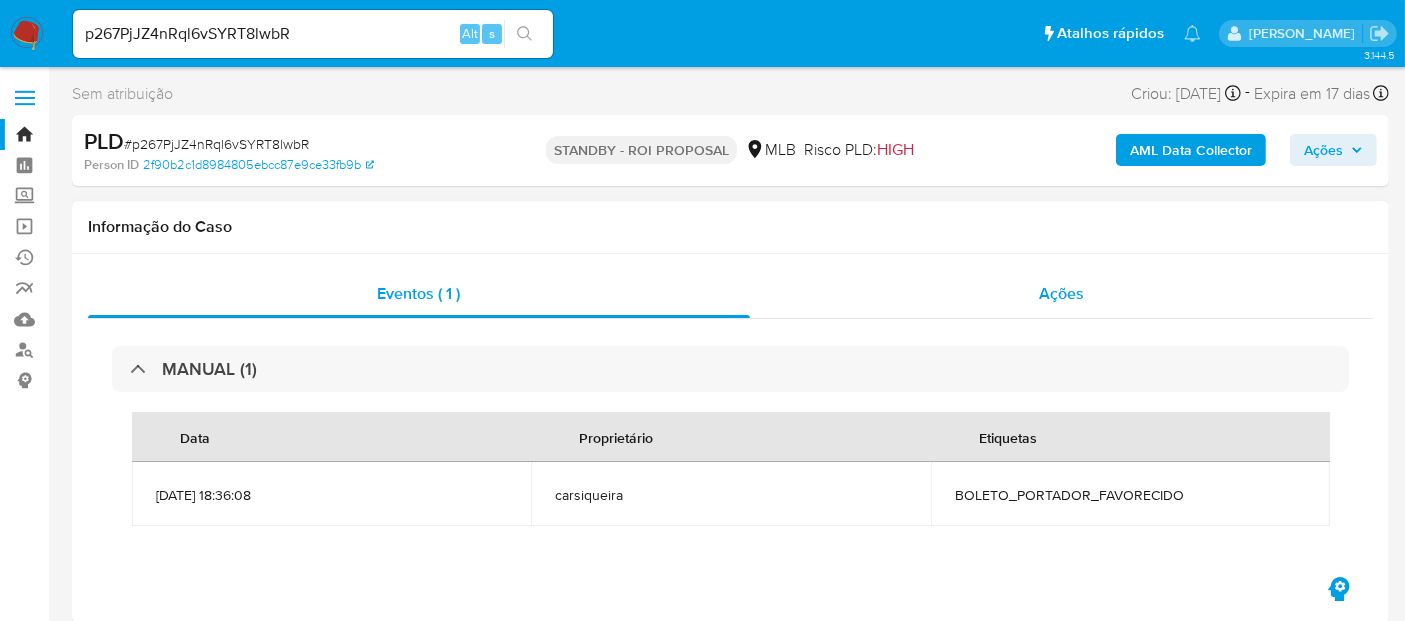 click on "Ações" at bounding box center [1061, 293] 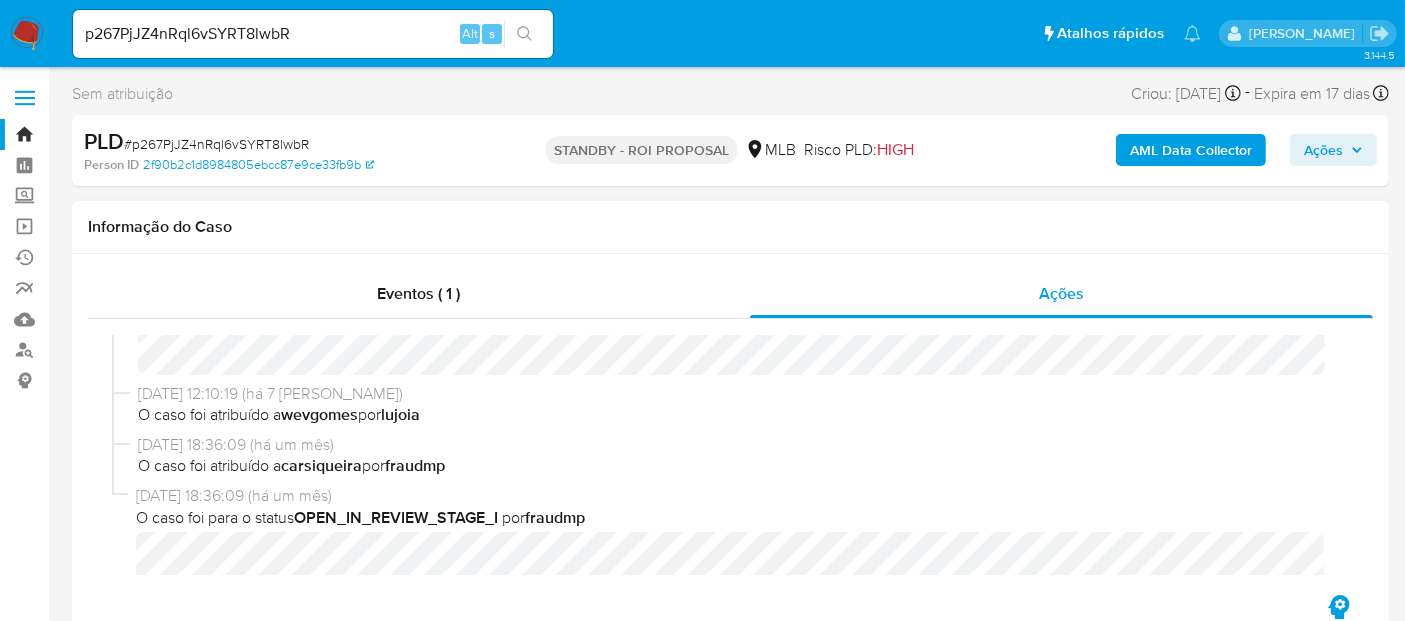 scroll, scrollTop: 499, scrollLeft: 0, axis: vertical 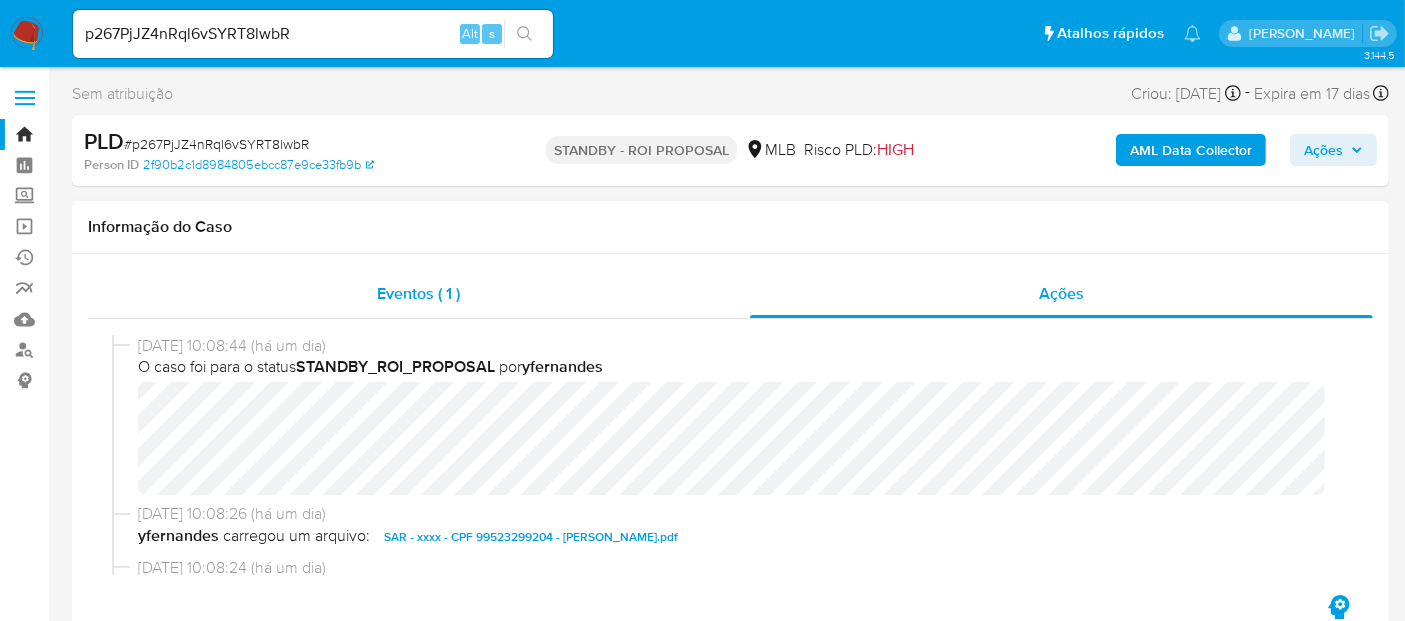 click on "Eventos ( 1 )" at bounding box center [418, 293] 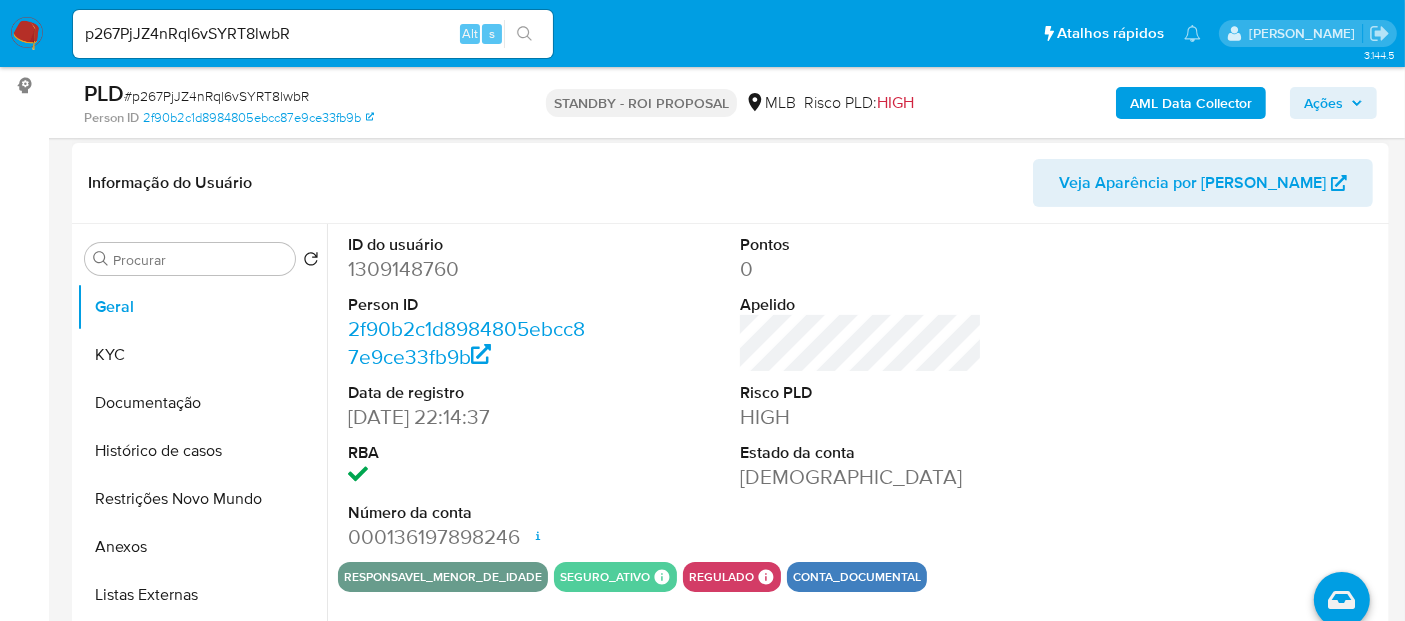scroll, scrollTop: 333, scrollLeft: 0, axis: vertical 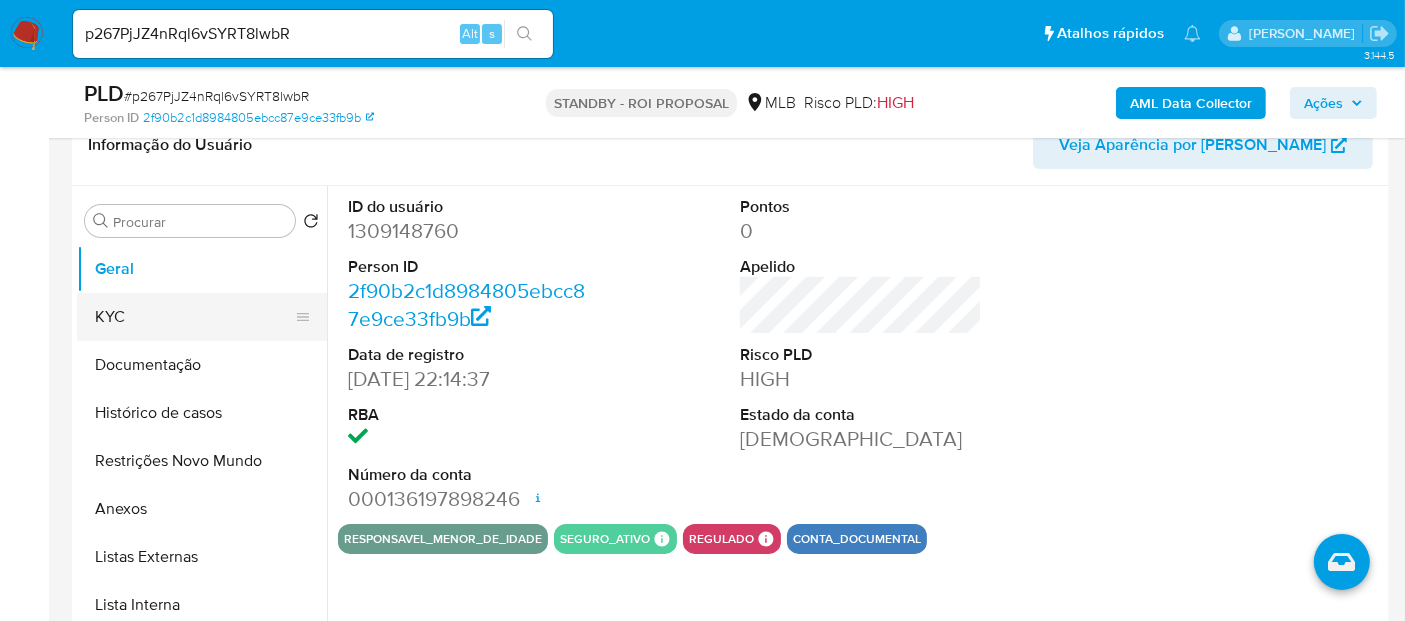 click on "KYC" at bounding box center [194, 317] 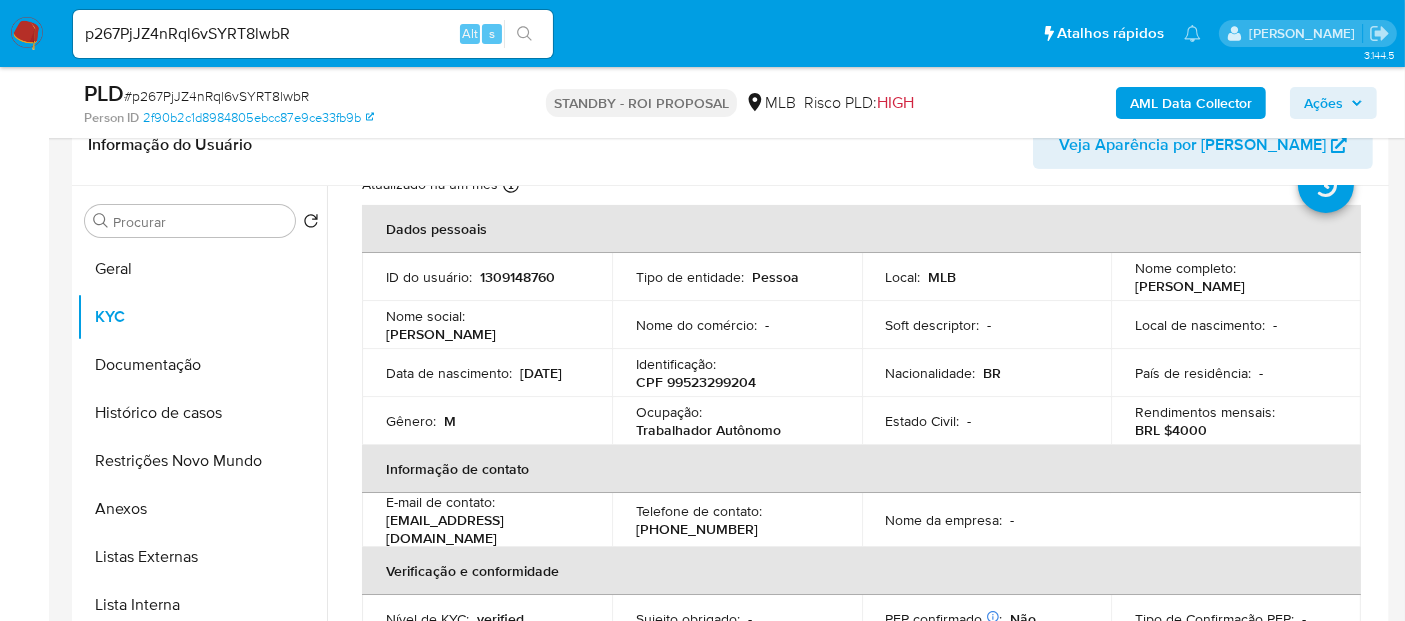 scroll, scrollTop: 111, scrollLeft: 0, axis: vertical 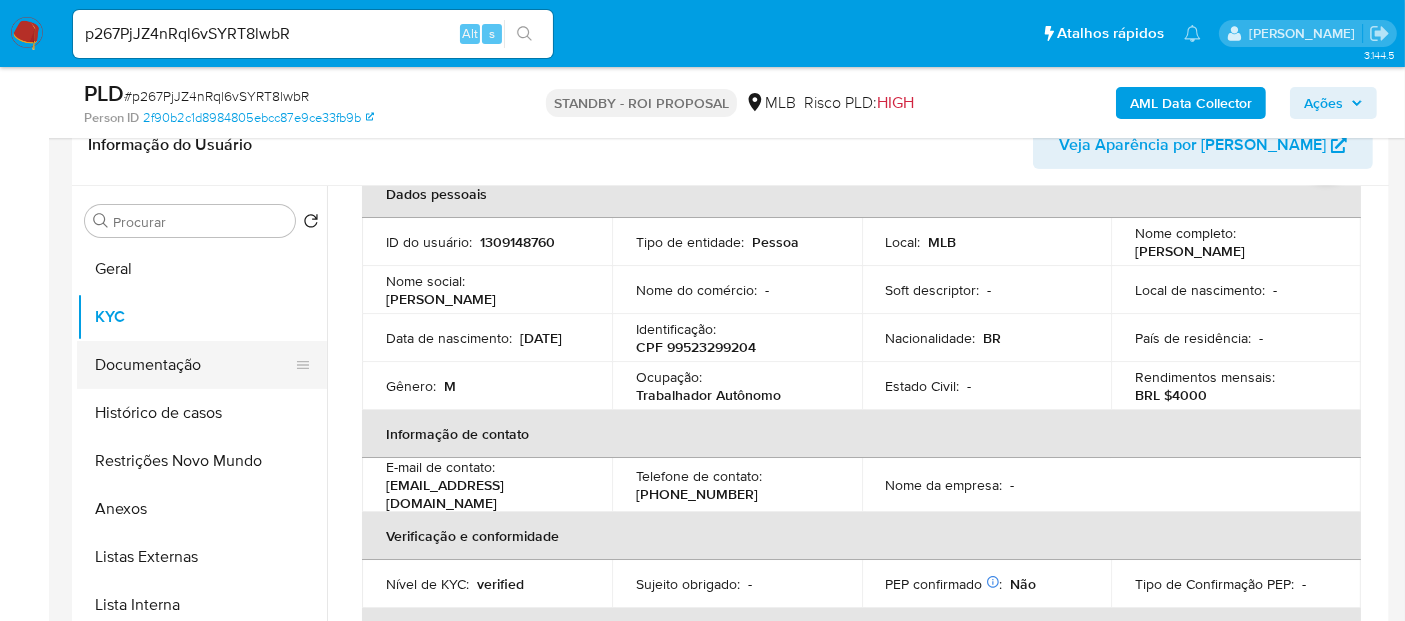 click on "Documentação" at bounding box center [194, 365] 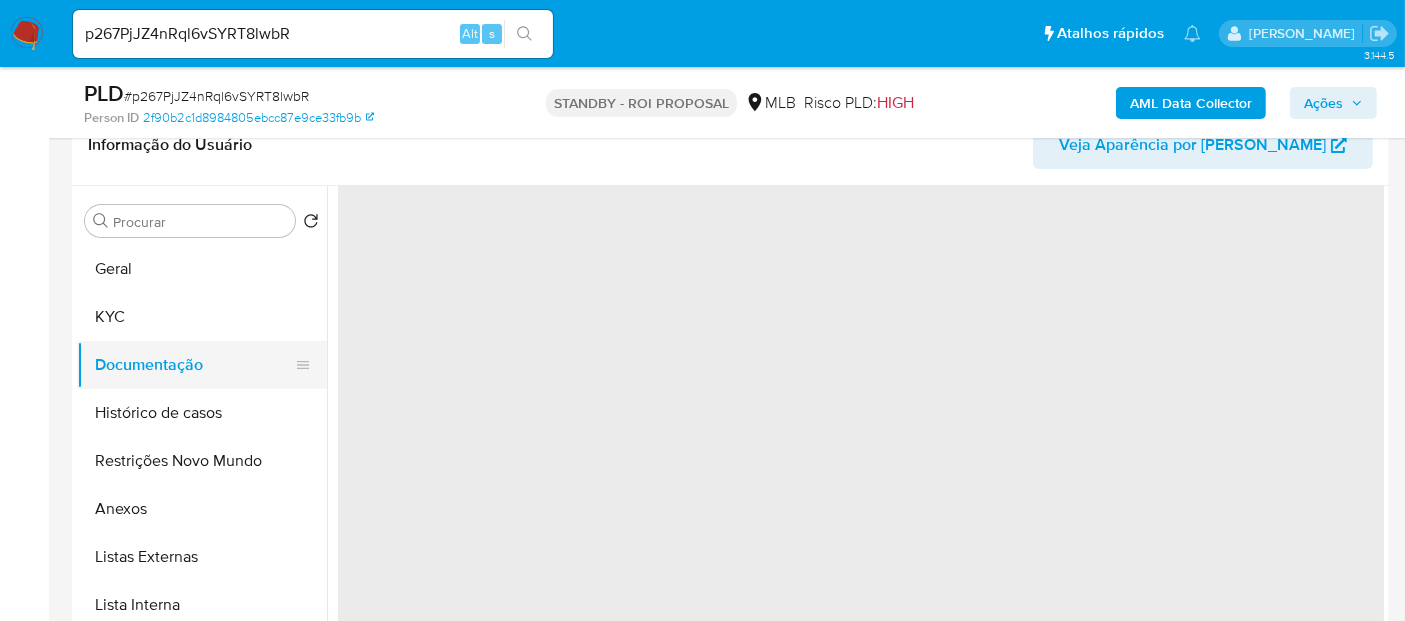 scroll, scrollTop: 0, scrollLeft: 0, axis: both 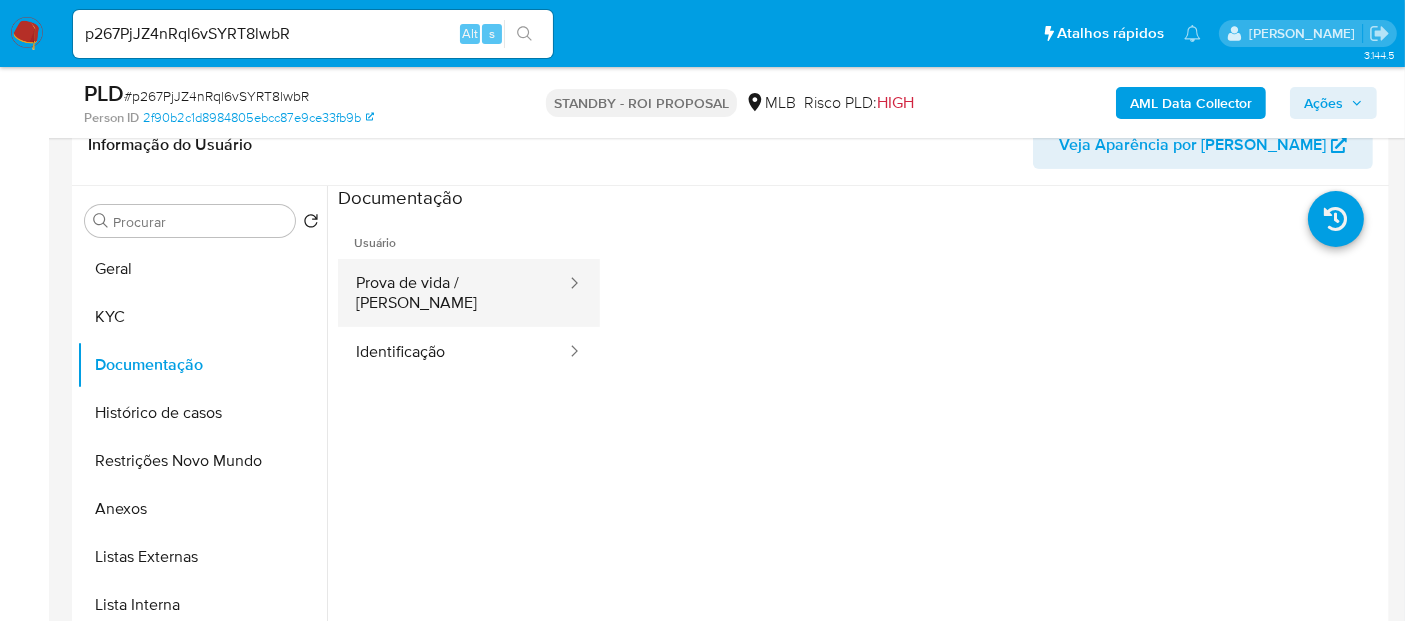 click on "Prova de vida / Selfie" at bounding box center [453, 293] 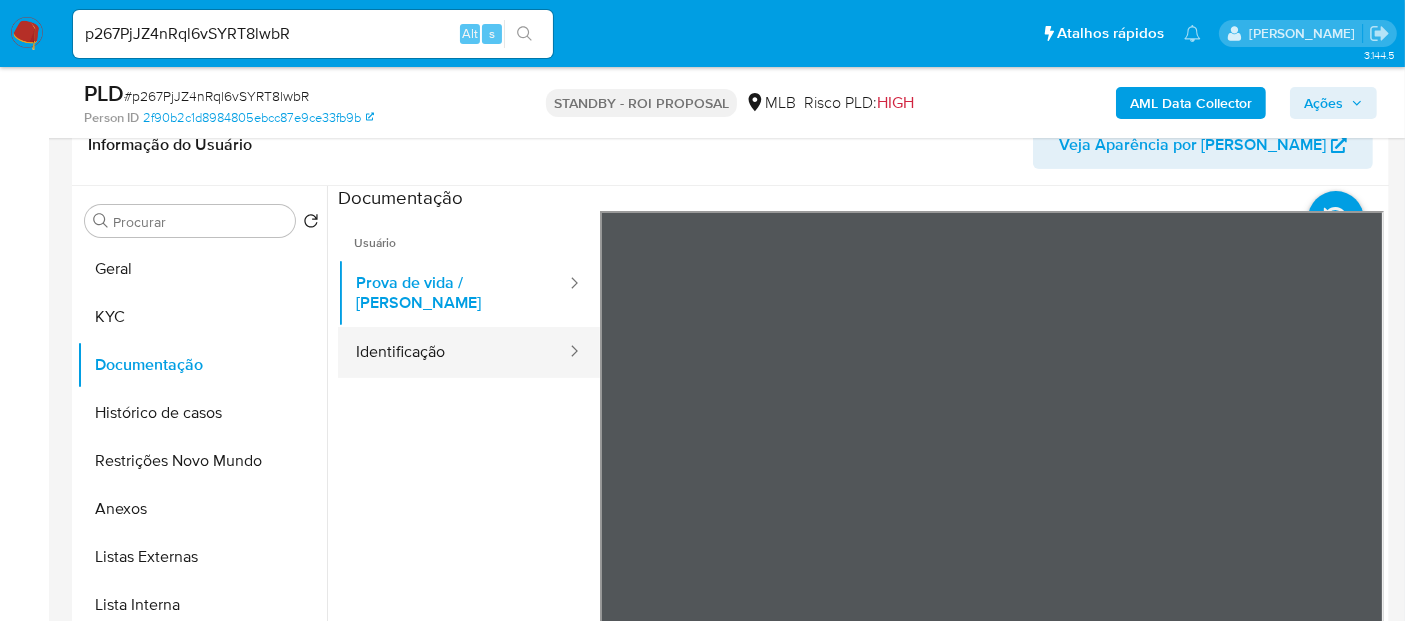 click on "Identificação" at bounding box center [453, 352] 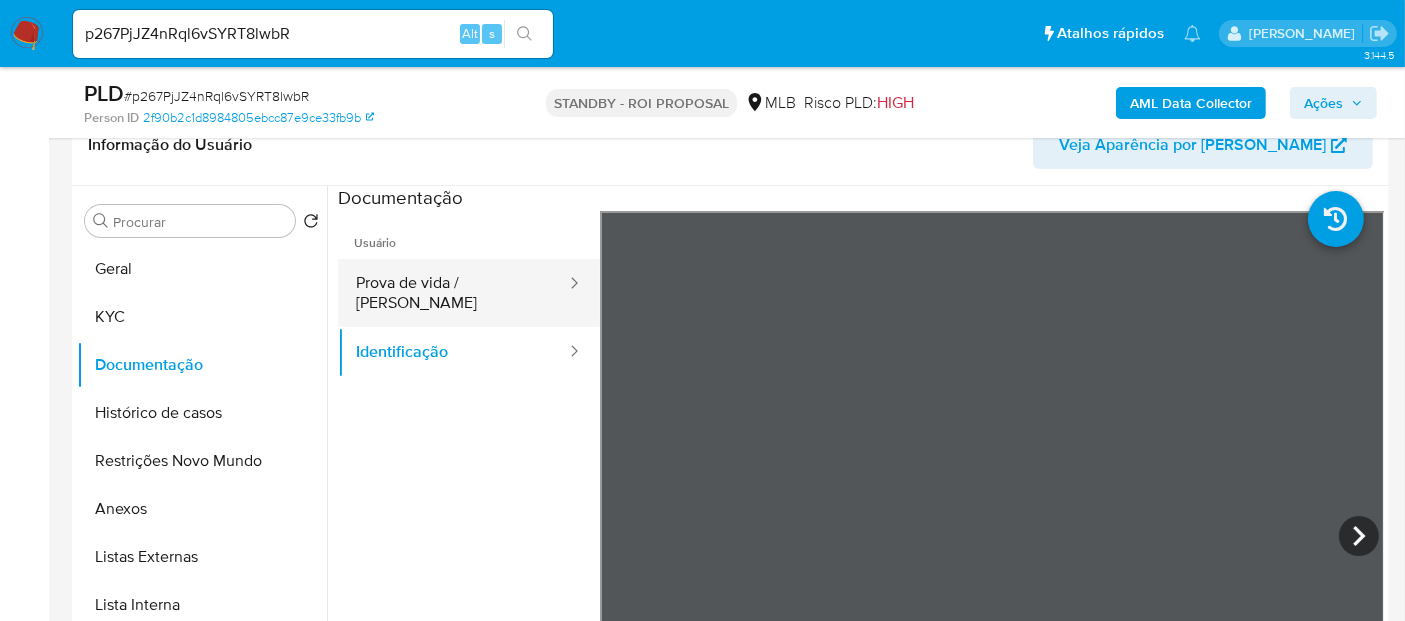 click on "Prova de vida / Selfie" at bounding box center (453, 293) 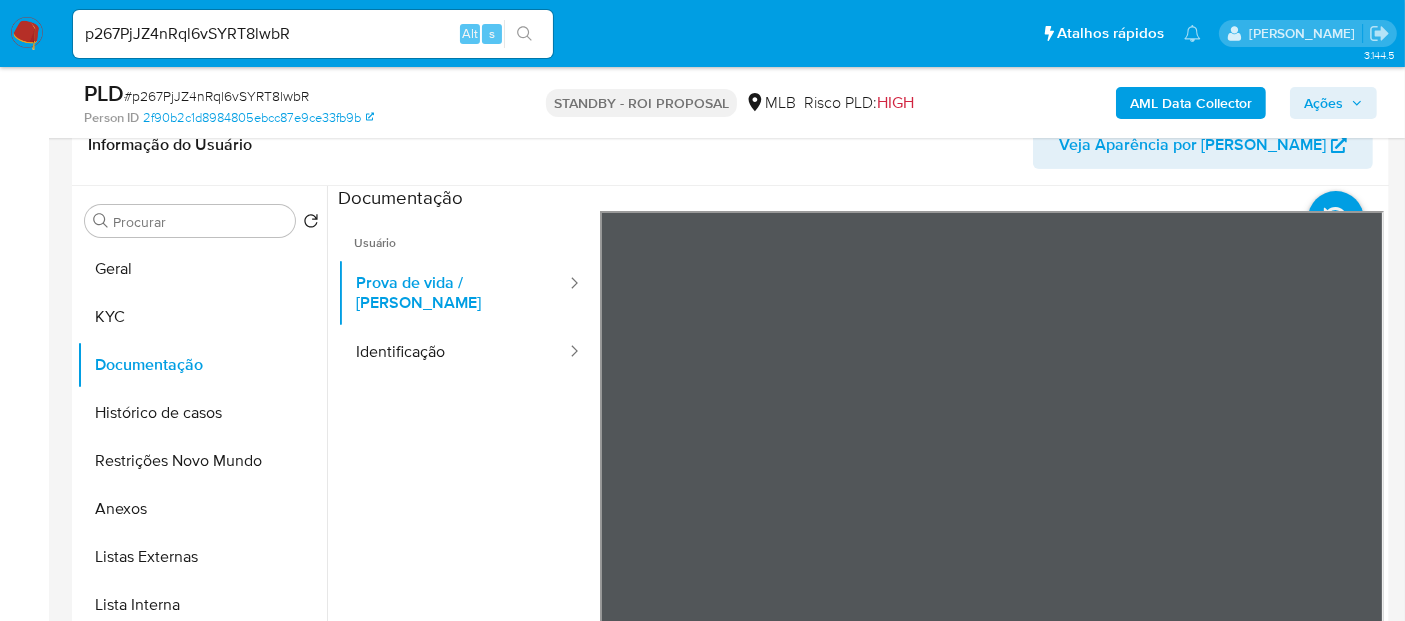 scroll, scrollTop: 61, scrollLeft: 0, axis: vertical 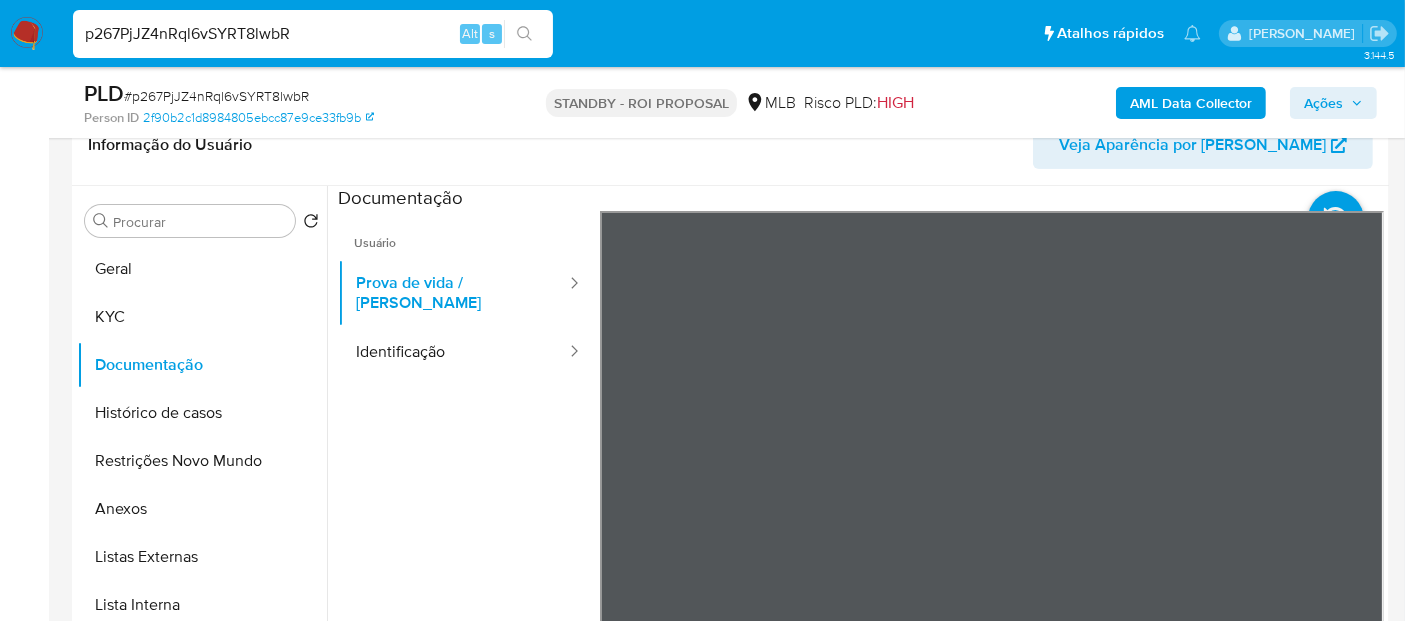 drag, startPoint x: 340, startPoint y: 37, endPoint x: 0, endPoint y: 15, distance: 340.71103 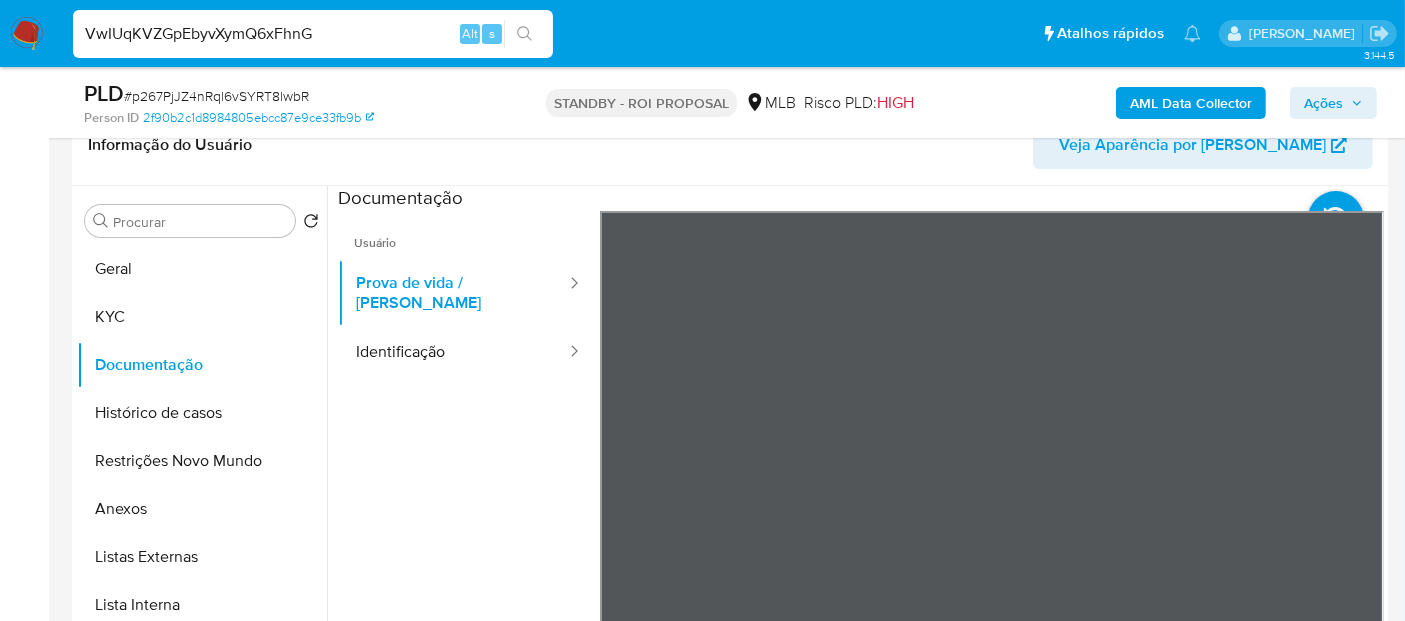 type on "VwIUqKVZGpEbyvXymQ6xFhnG" 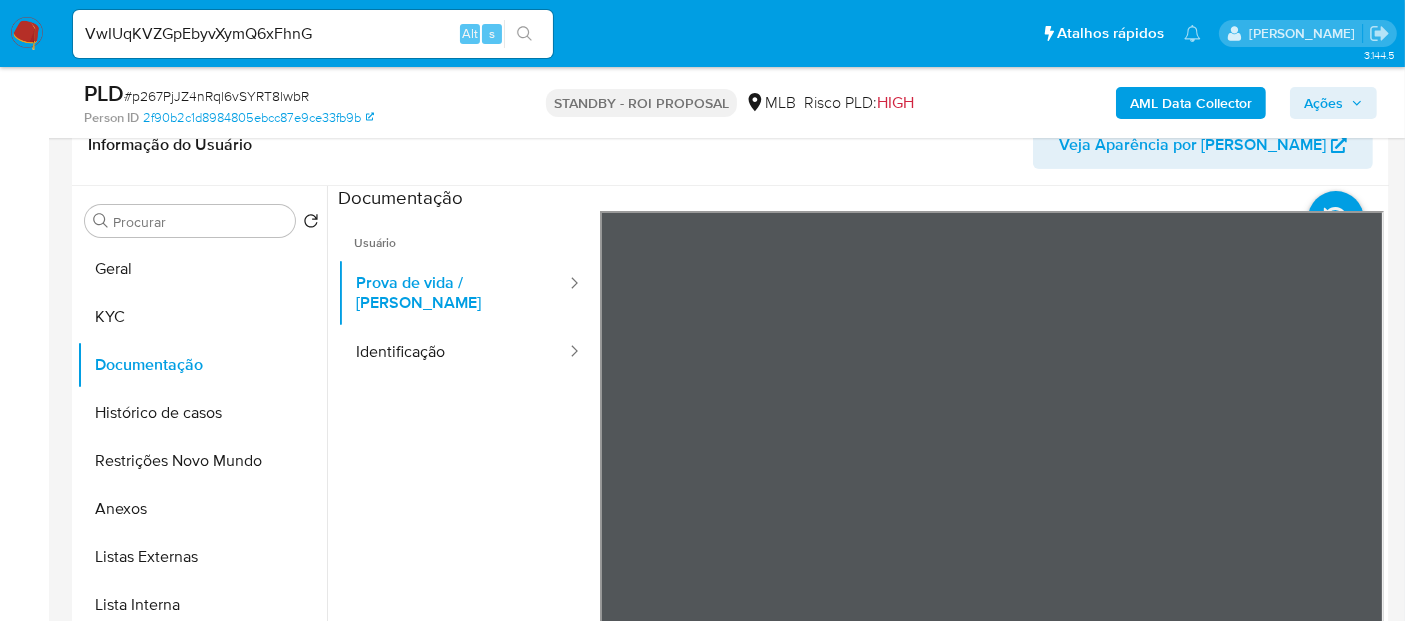 click 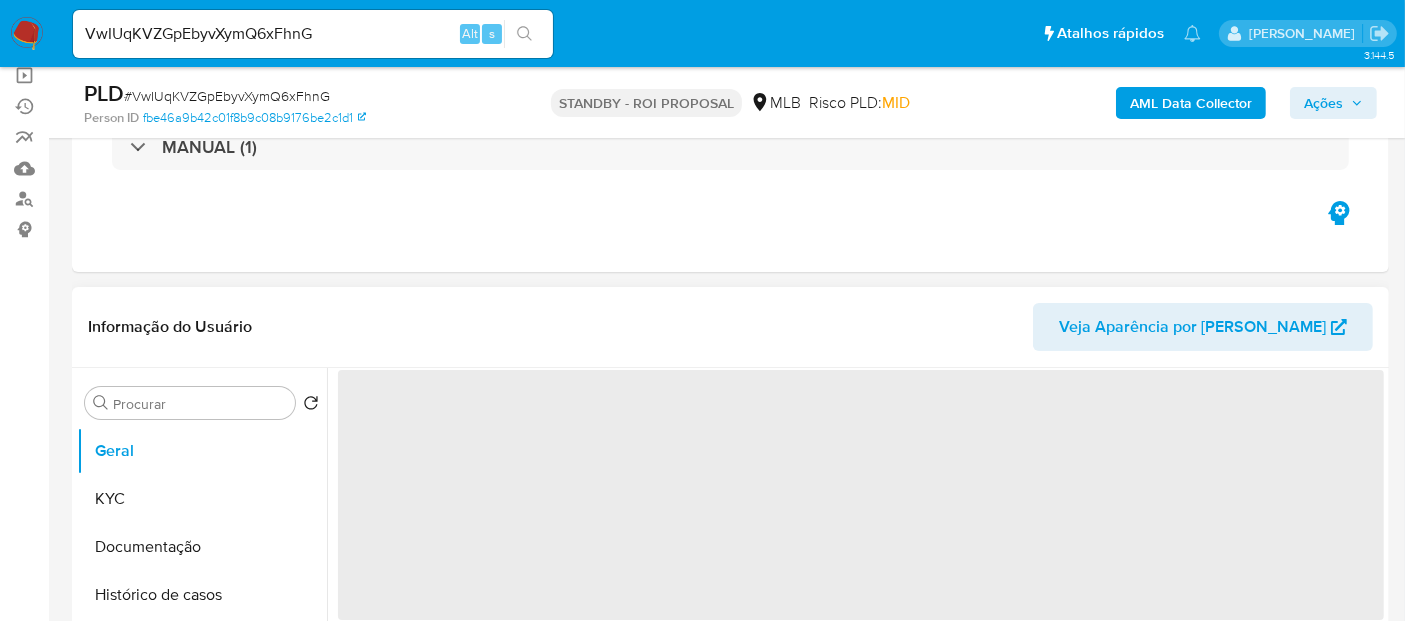 scroll, scrollTop: 222, scrollLeft: 0, axis: vertical 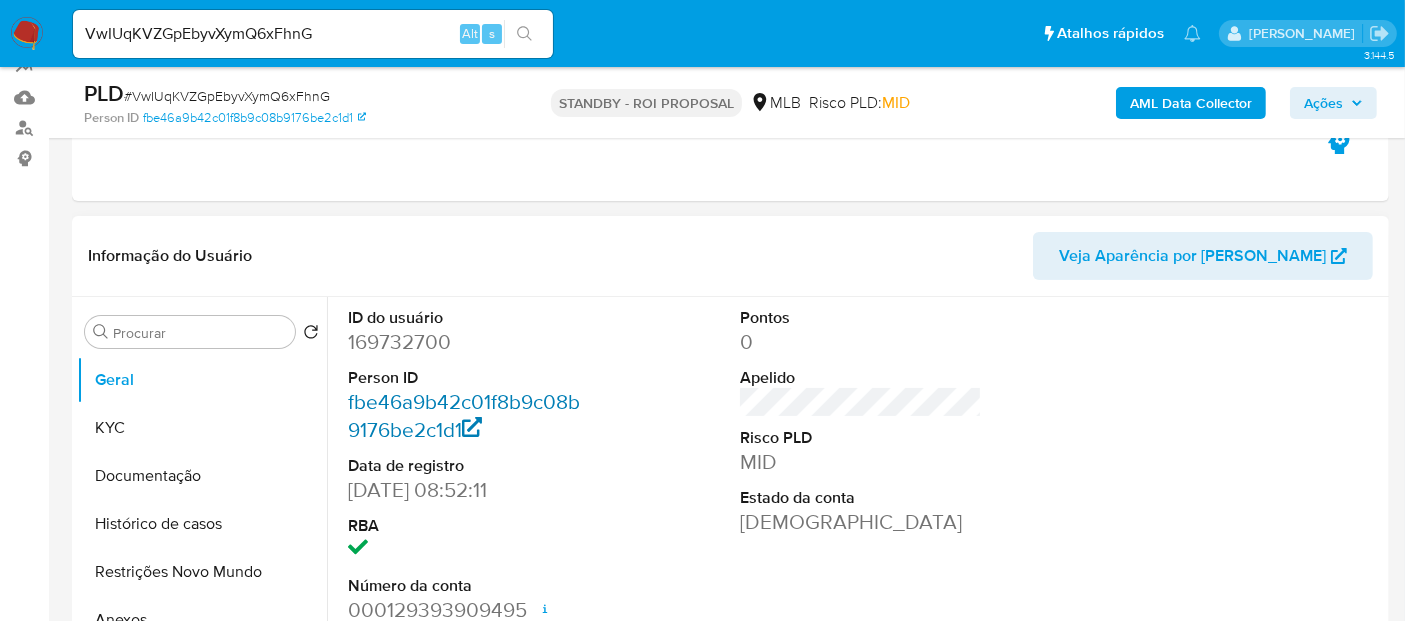 select on "10" 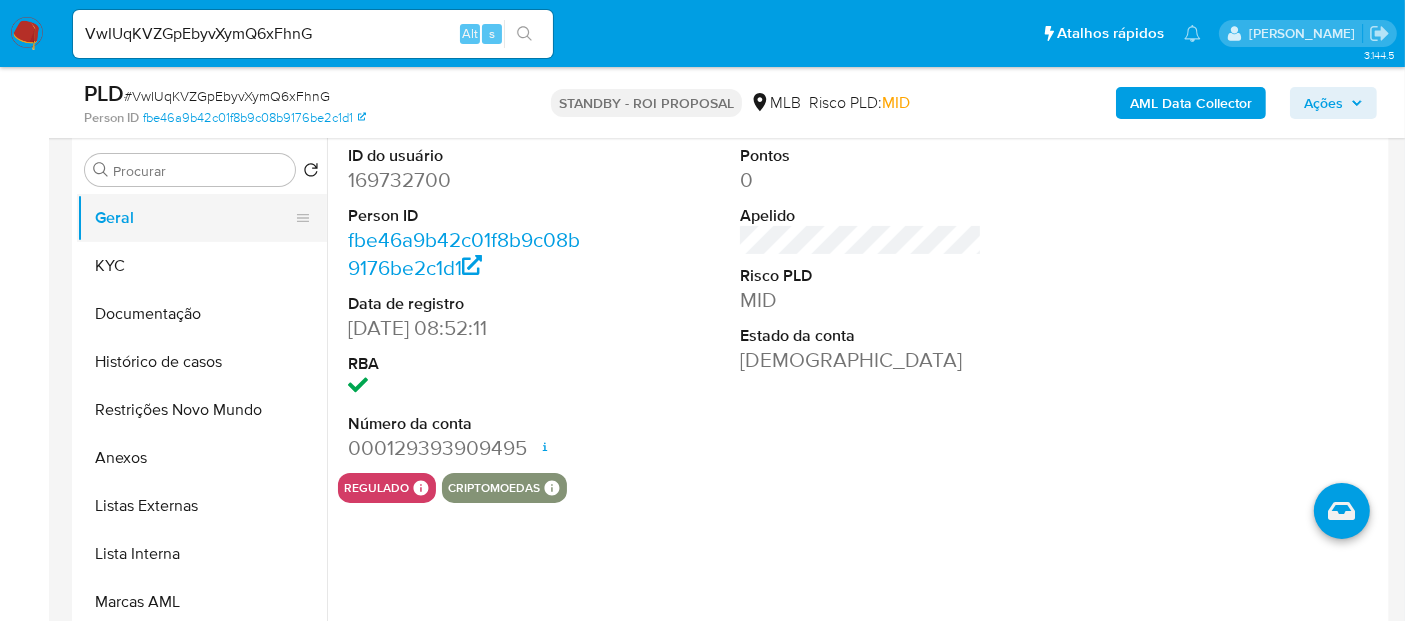 scroll, scrollTop: 333, scrollLeft: 0, axis: vertical 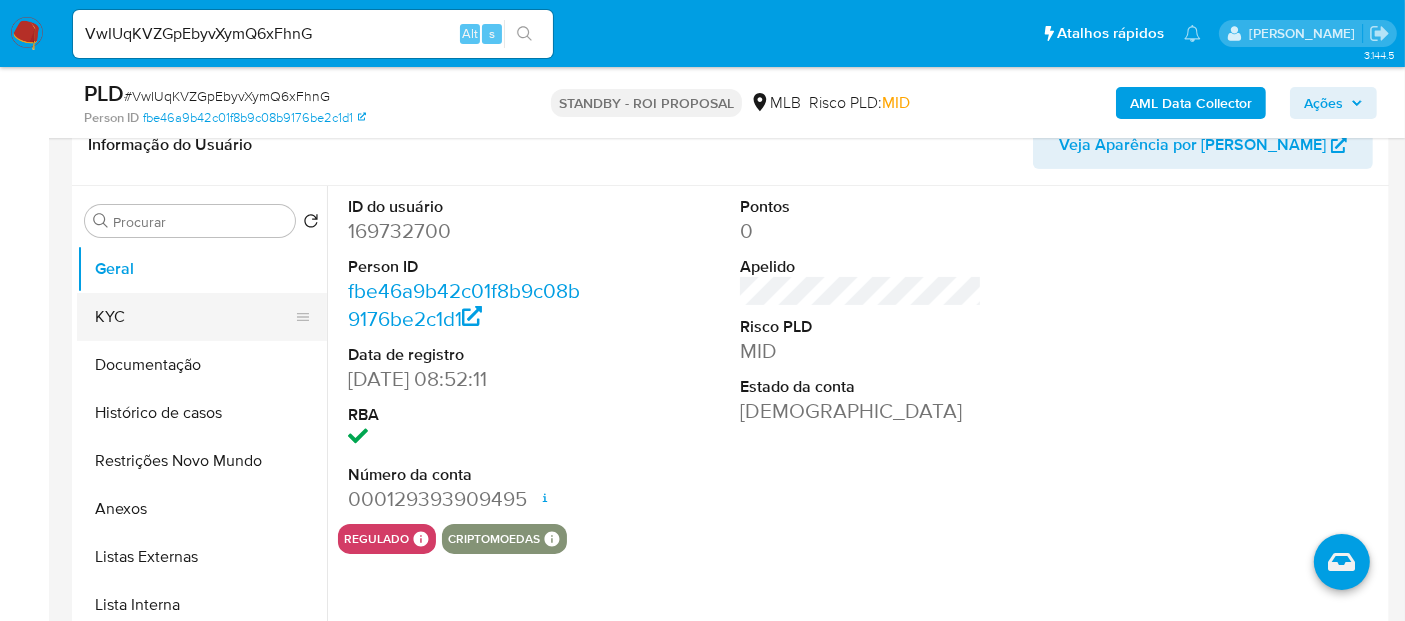 drag, startPoint x: 116, startPoint y: 309, endPoint x: 300, endPoint y: 320, distance: 184.3285 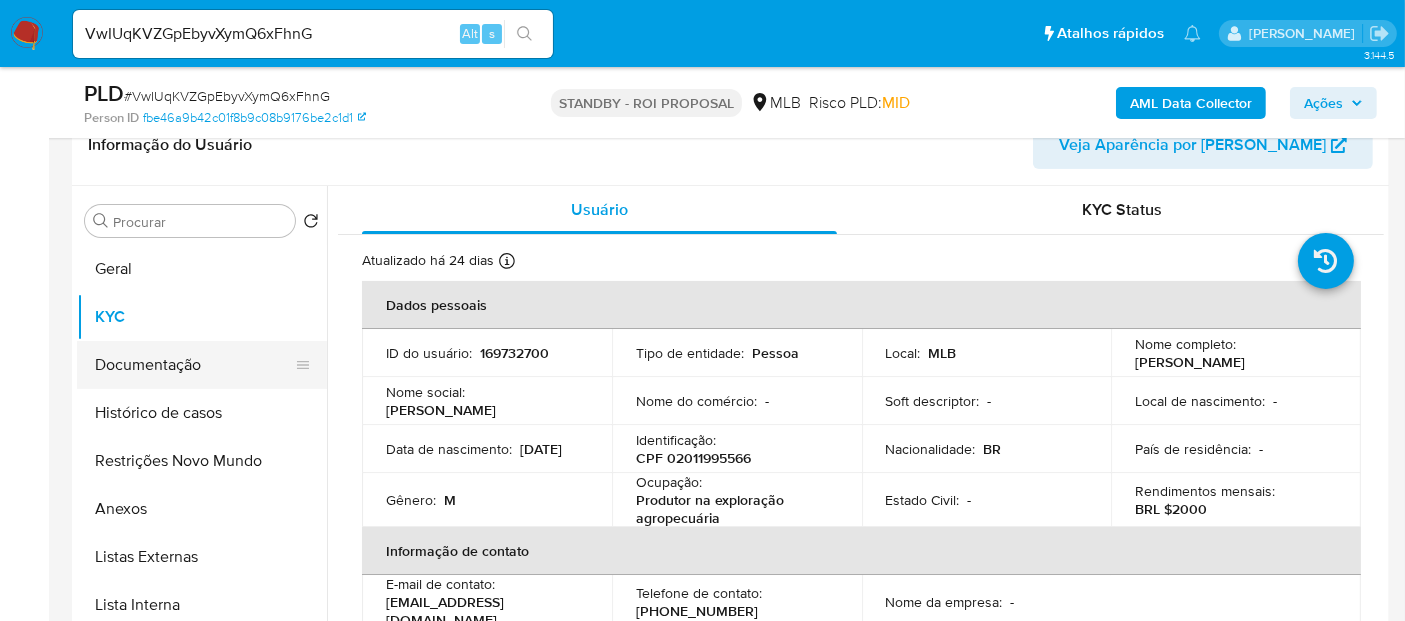drag, startPoint x: 145, startPoint y: 363, endPoint x: 159, endPoint y: 363, distance: 14 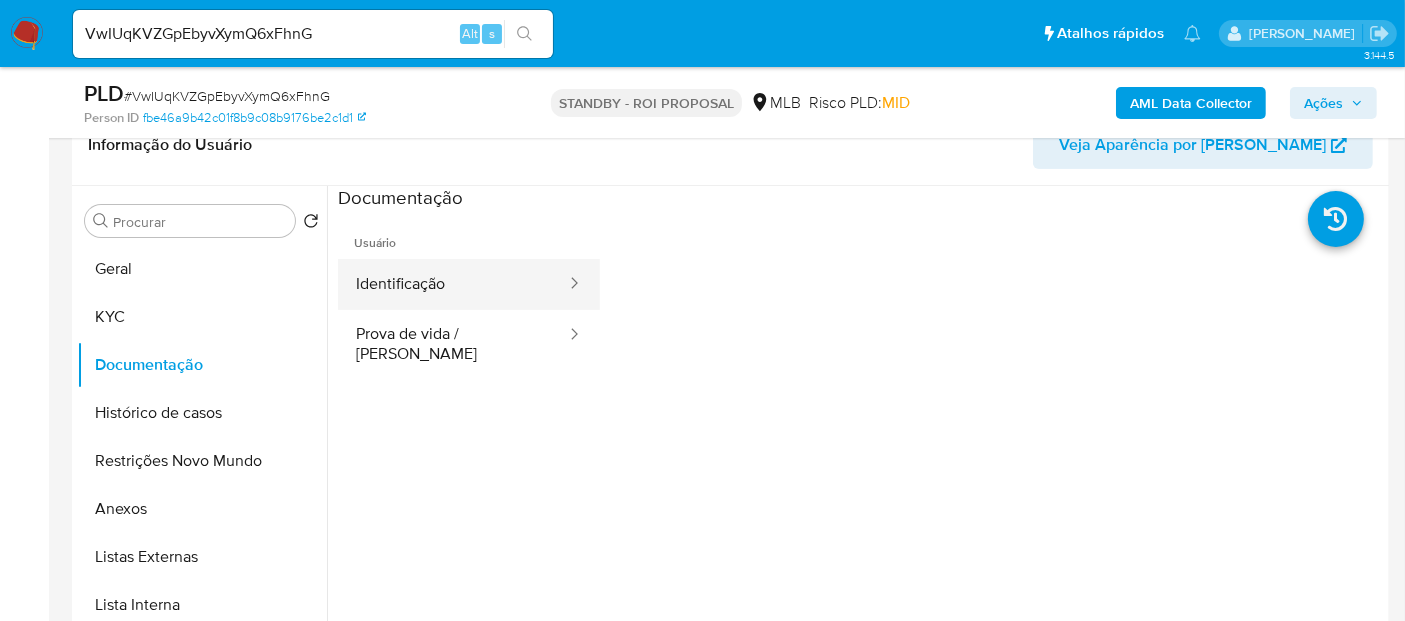 click on "Identificação" at bounding box center [453, 284] 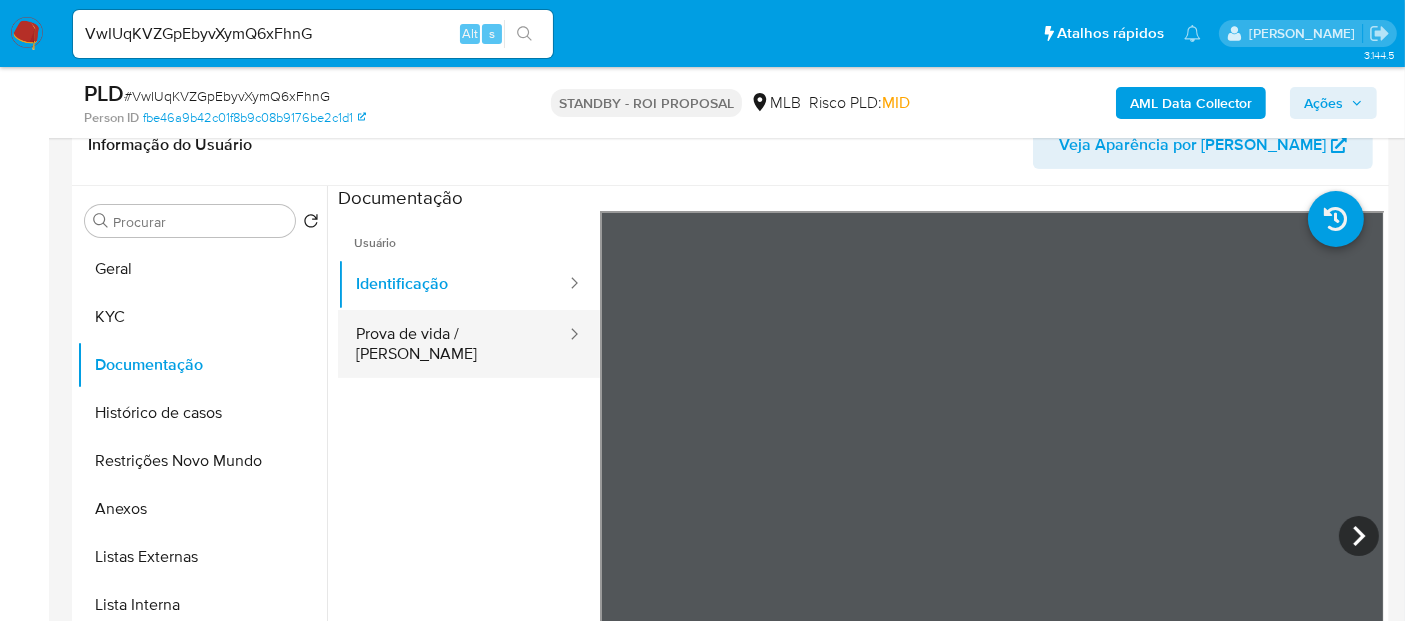 drag, startPoint x: 432, startPoint y: 326, endPoint x: 549, endPoint y: 351, distance: 119.64113 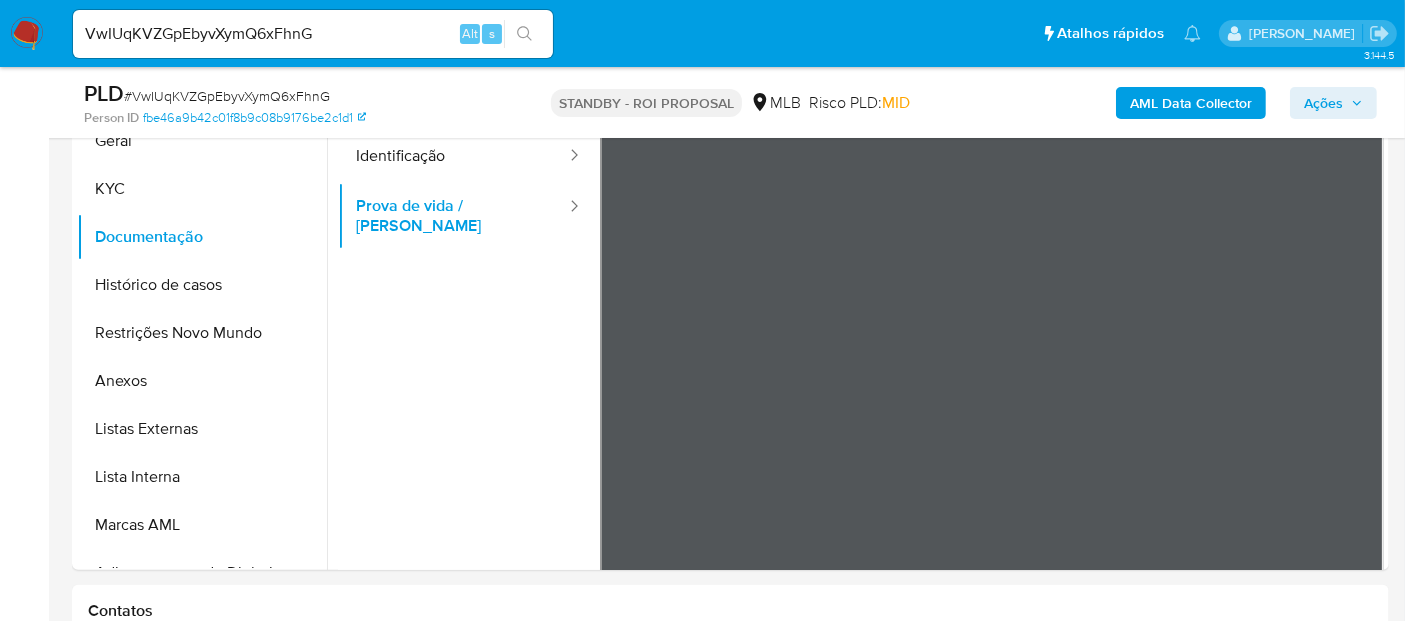 scroll, scrollTop: 486, scrollLeft: 0, axis: vertical 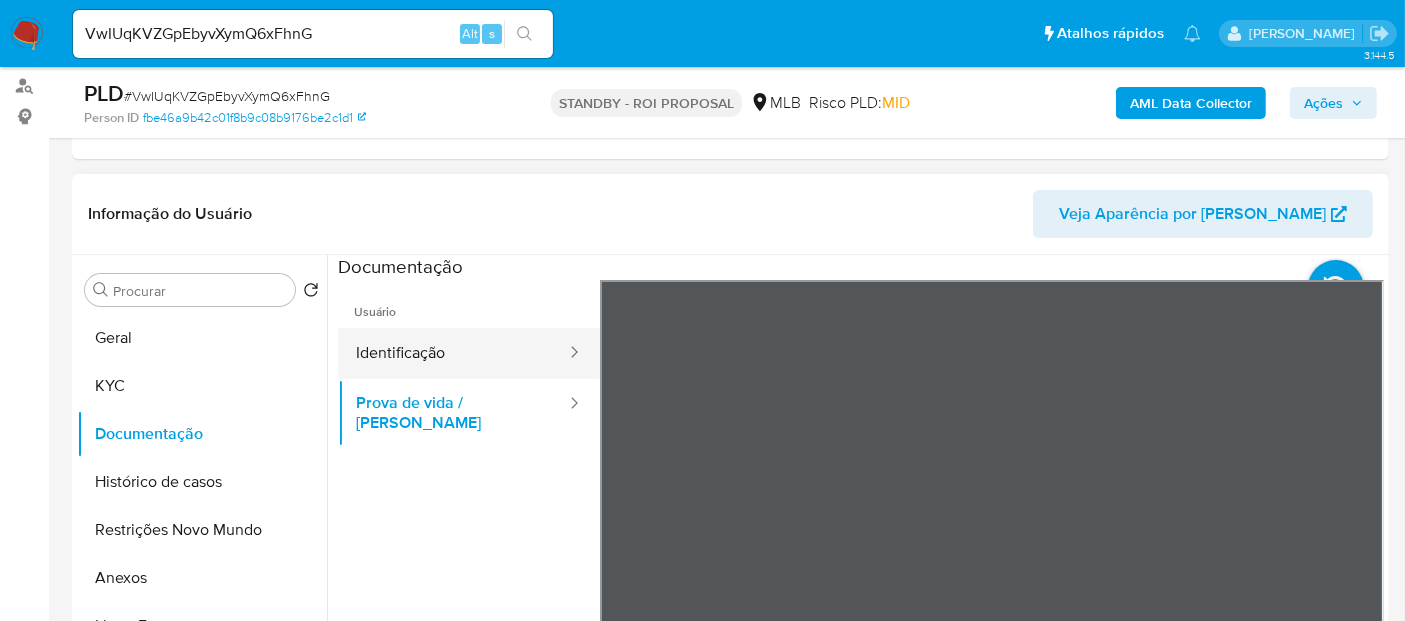 click on "Identificação" at bounding box center (453, 353) 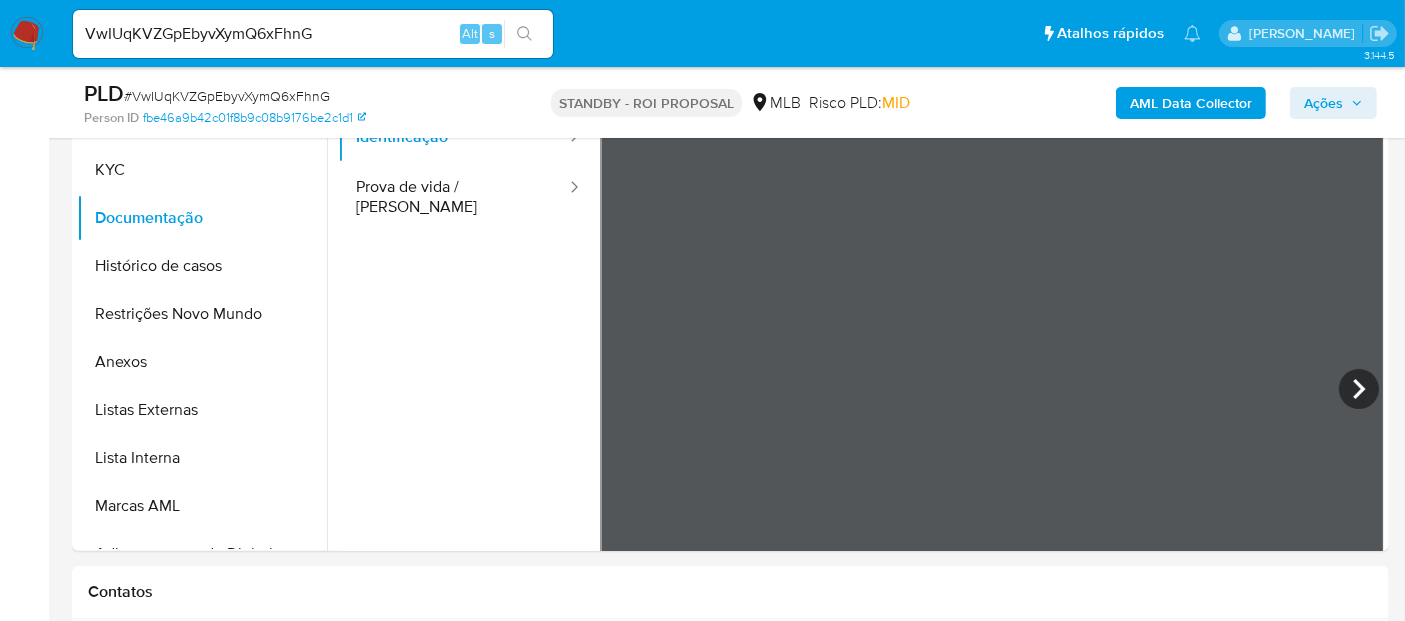 scroll, scrollTop: 485, scrollLeft: 0, axis: vertical 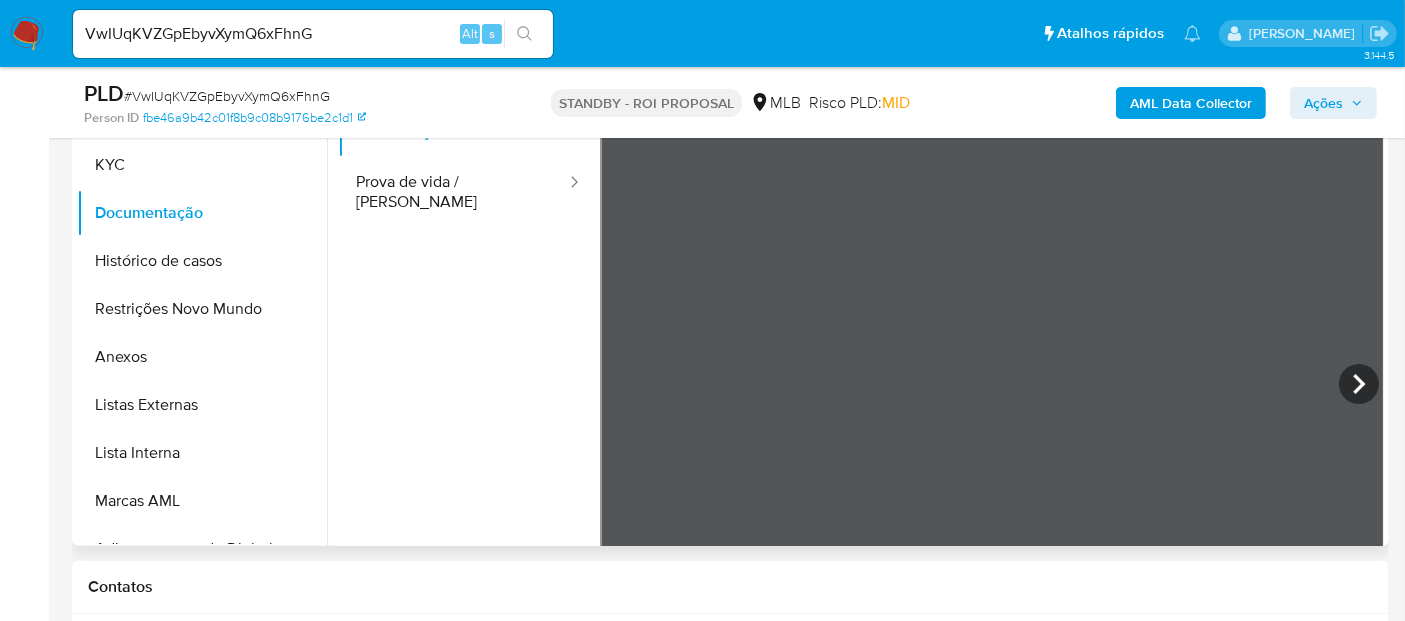 click 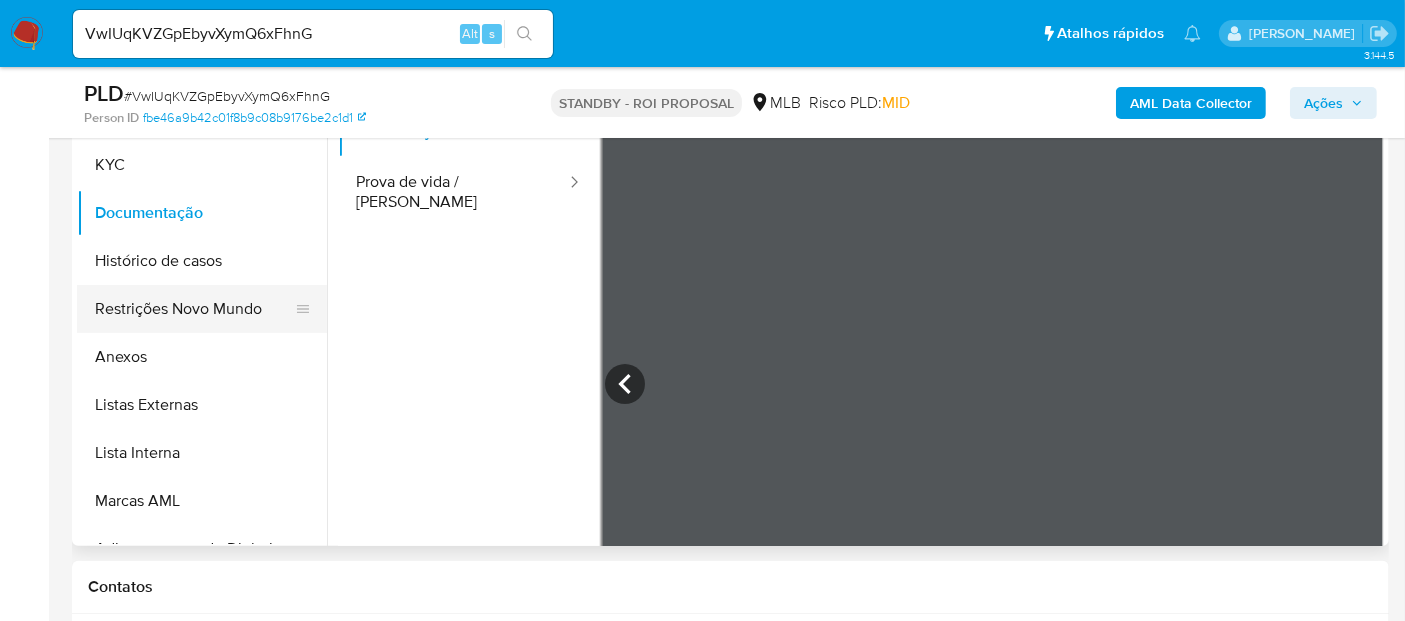 click on "Restrições Novo Mundo" at bounding box center (194, 309) 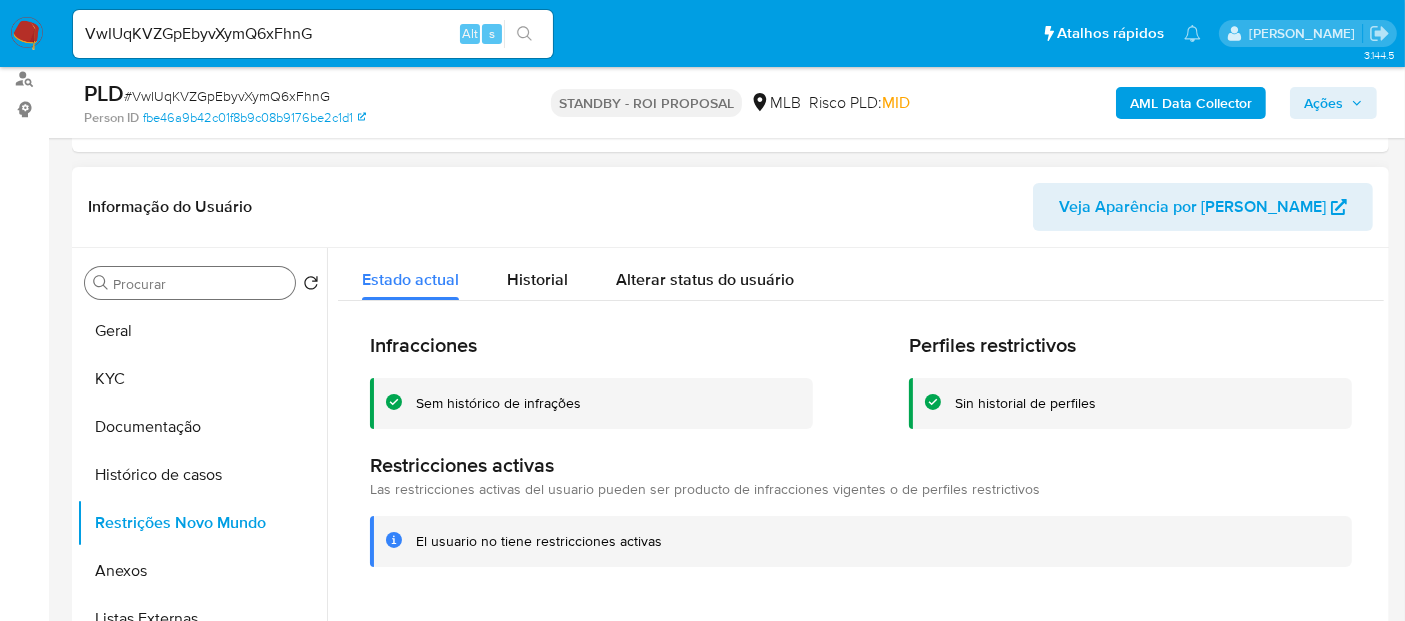 scroll, scrollTop: 262, scrollLeft: 0, axis: vertical 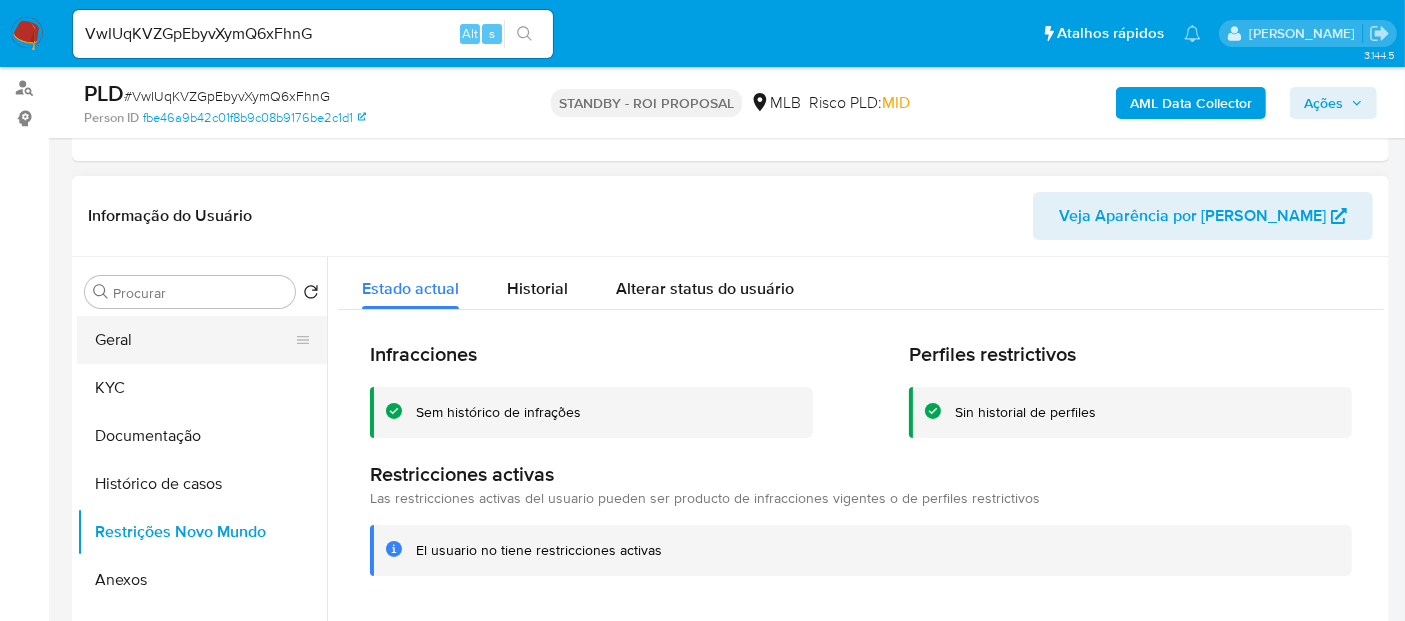 click on "Geral" at bounding box center (194, 340) 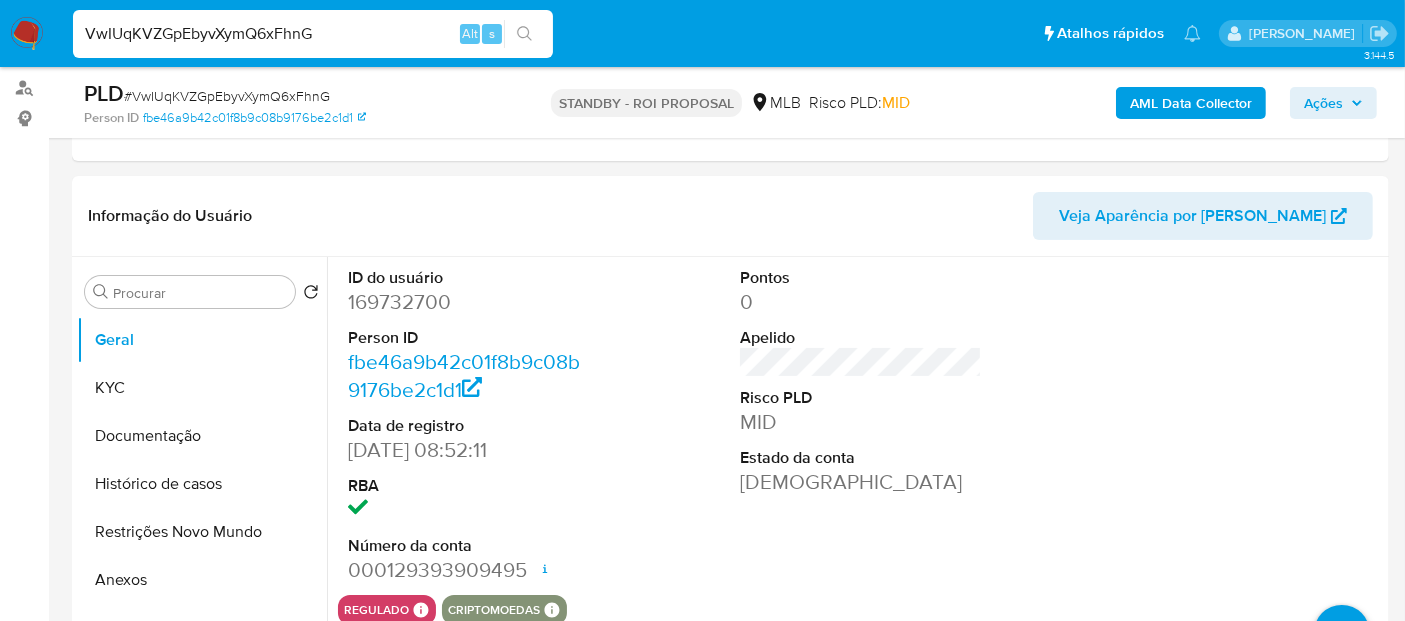 drag, startPoint x: 375, startPoint y: 39, endPoint x: 0, endPoint y: -10, distance: 378.18777 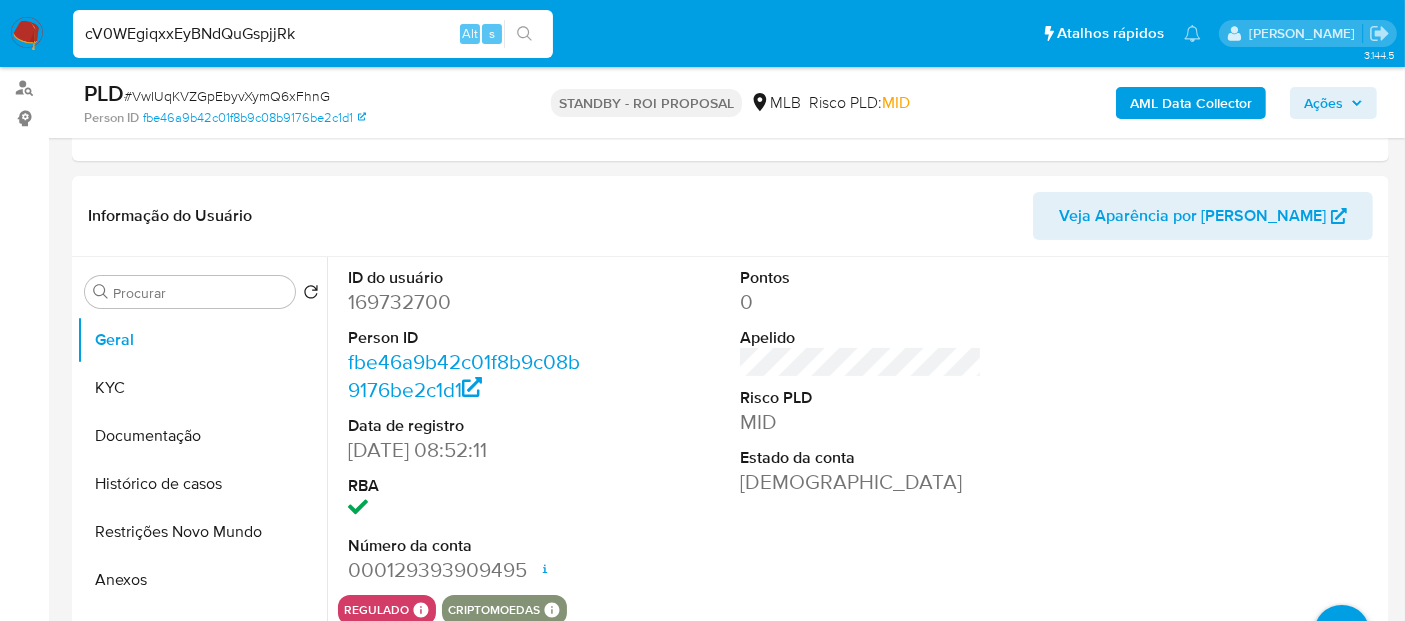 type on "cV0WEgiqxxEyBNdQuGspjjRk" 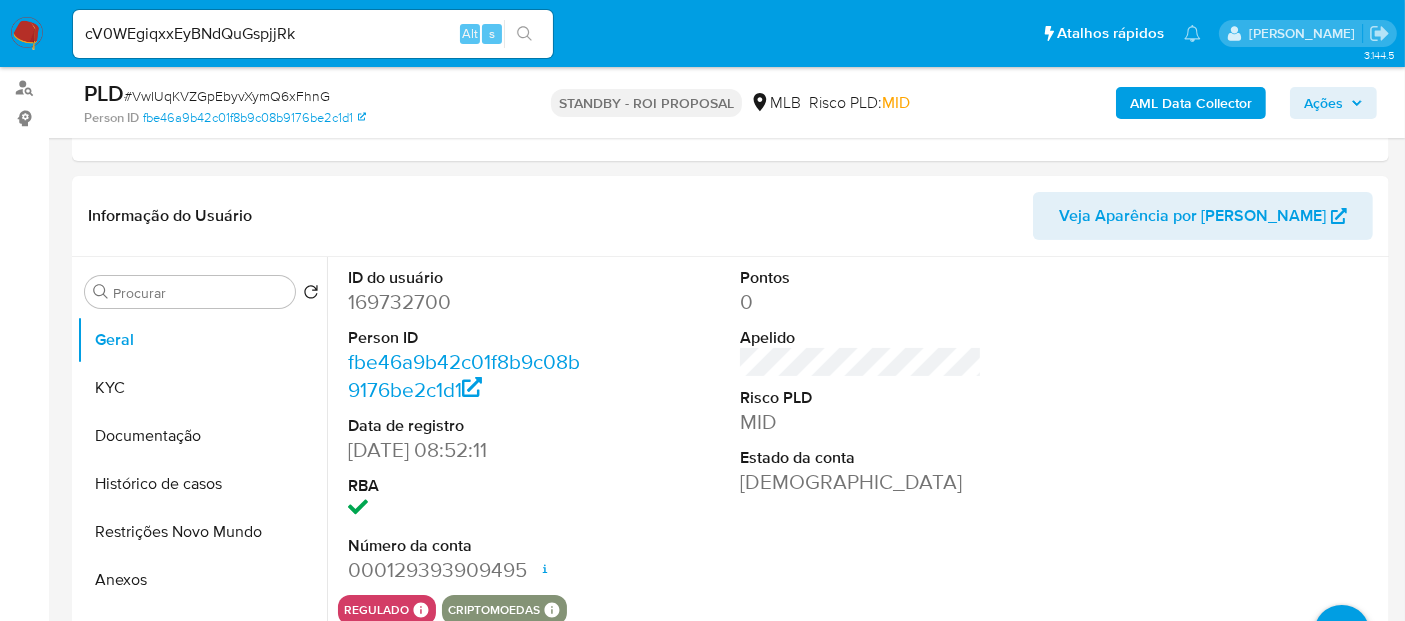 scroll, scrollTop: 0, scrollLeft: 0, axis: both 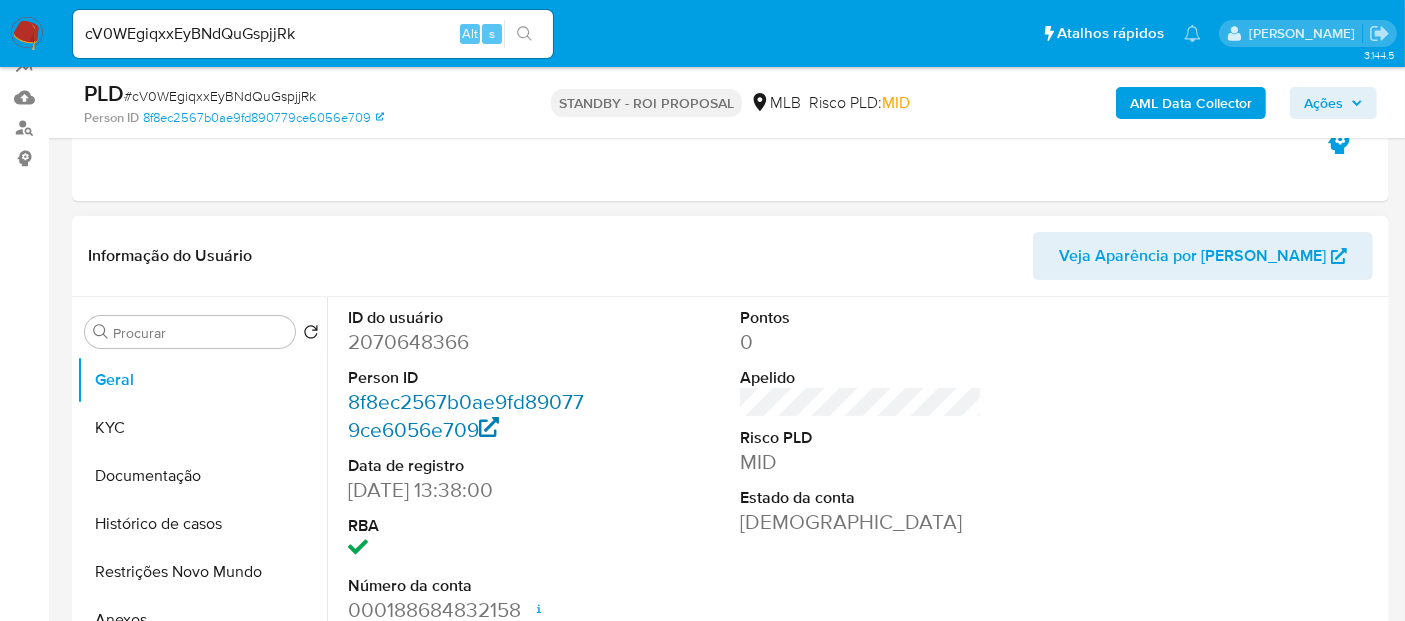 select on "10" 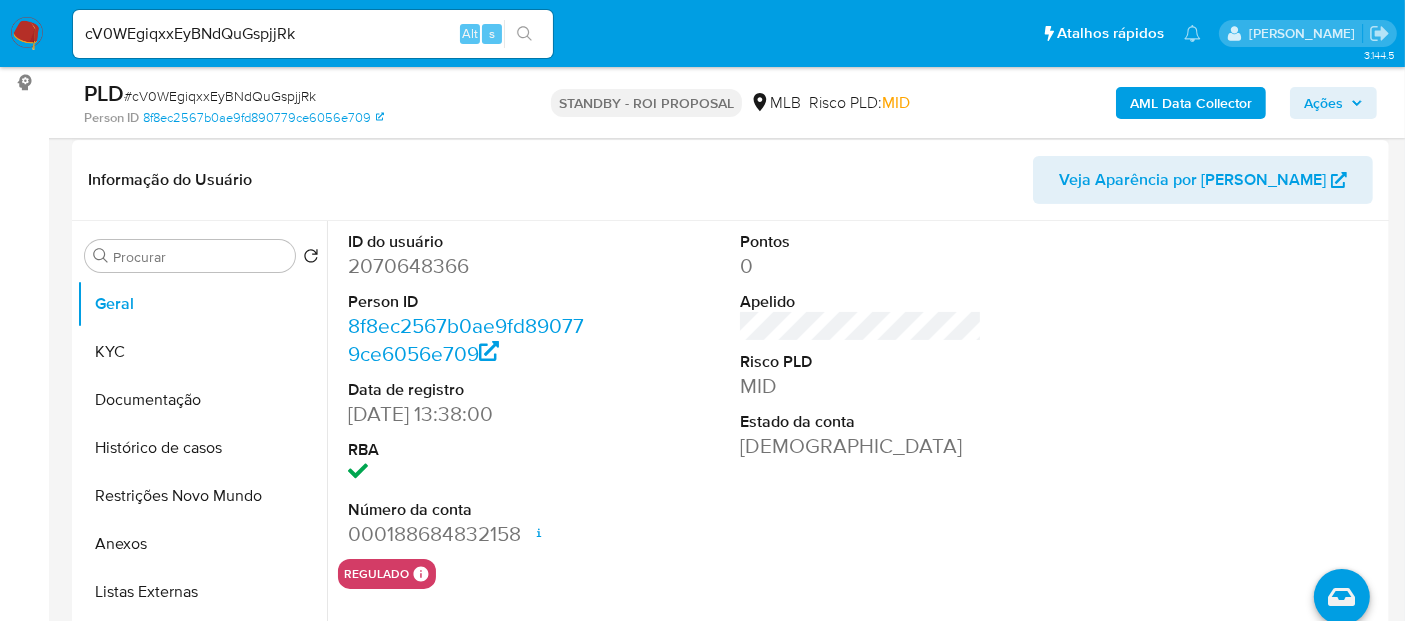 scroll, scrollTop: 333, scrollLeft: 0, axis: vertical 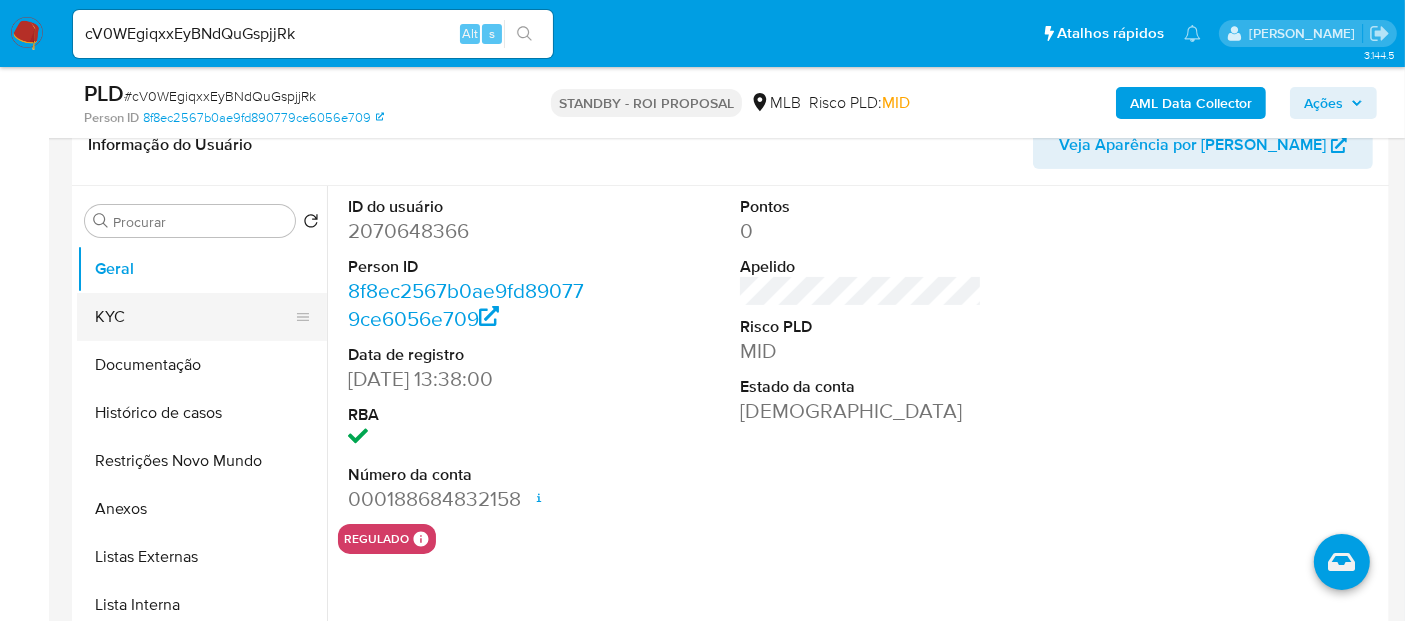 click on "KYC" at bounding box center (194, 317) 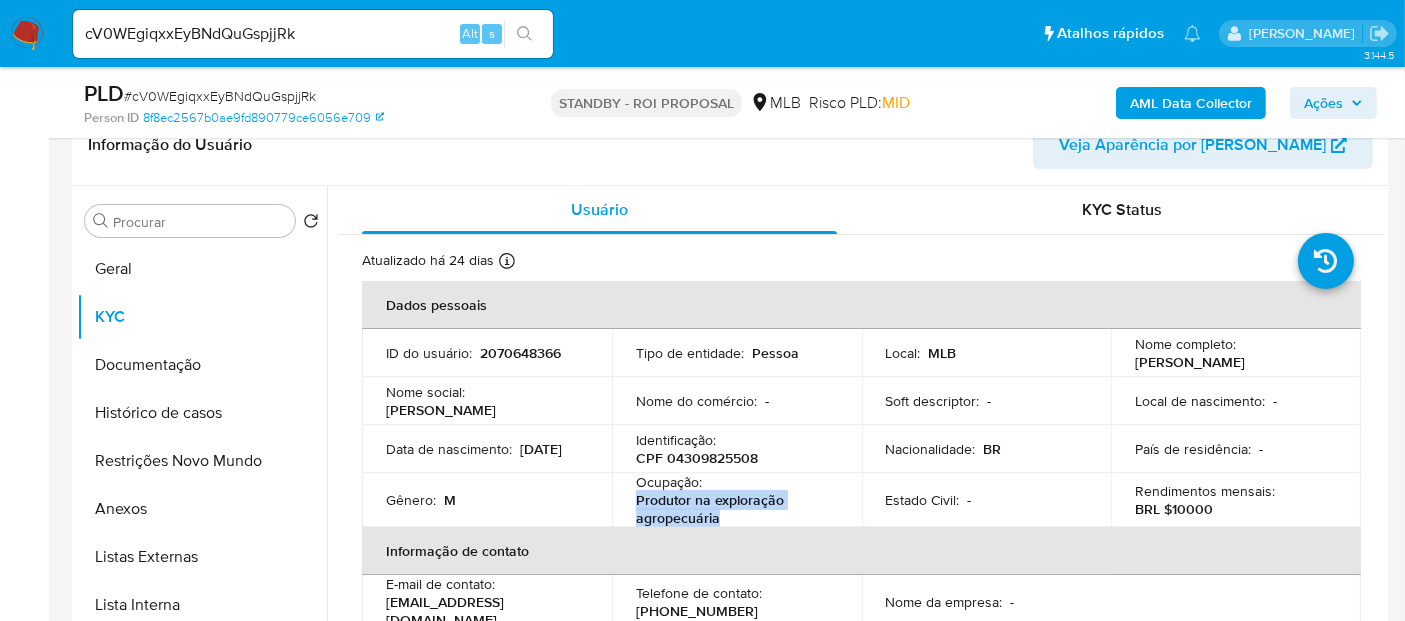 drag, startPoint x: 634, startPoint y: 504, endPoint x: 721, endPoint y: 512, distance: 87.36704 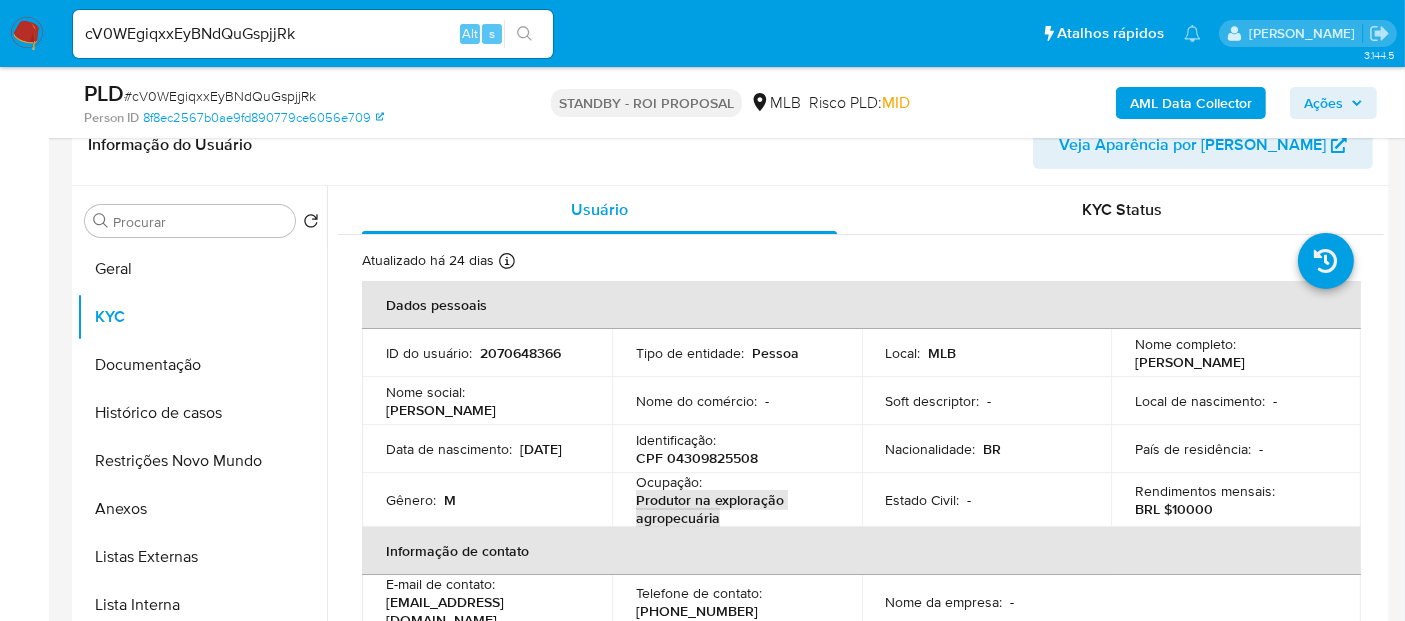 scroll, scrollTop: 111, scrollLeft: 0, axis: vertical 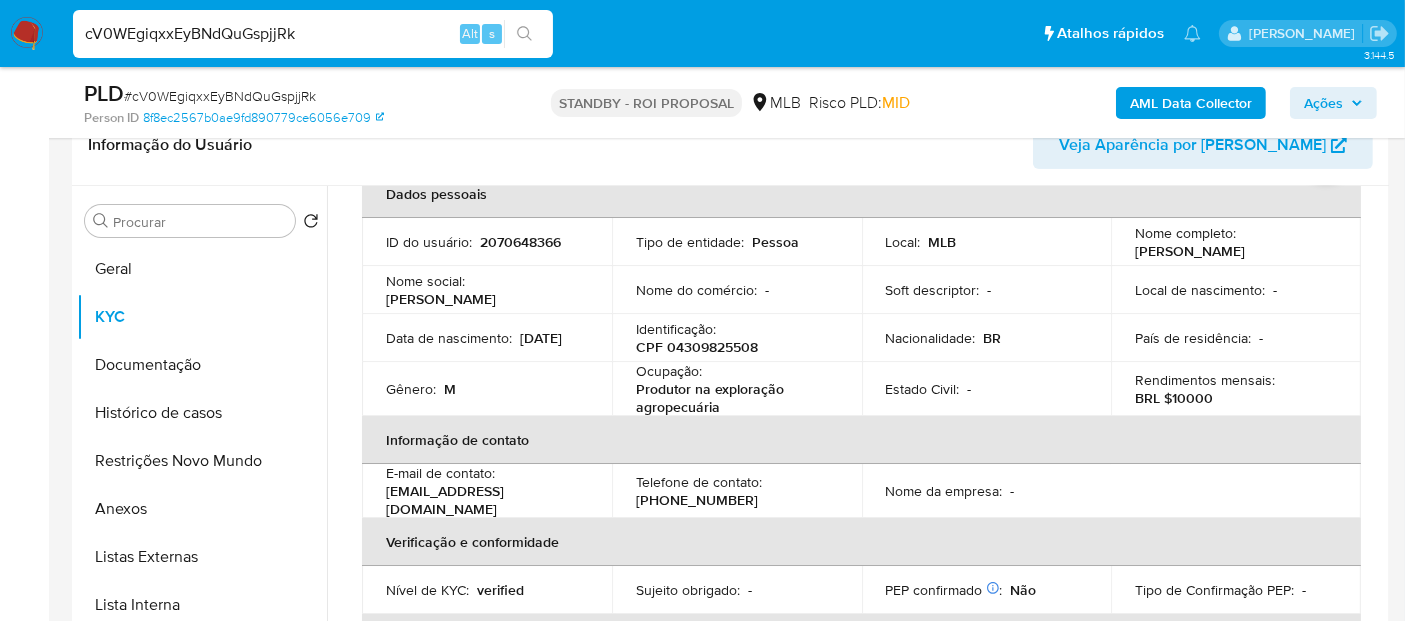 drag, startPoint x: 335, startPoint y: 33, endPoint x: 0, endPoint y: 33, distance: 335 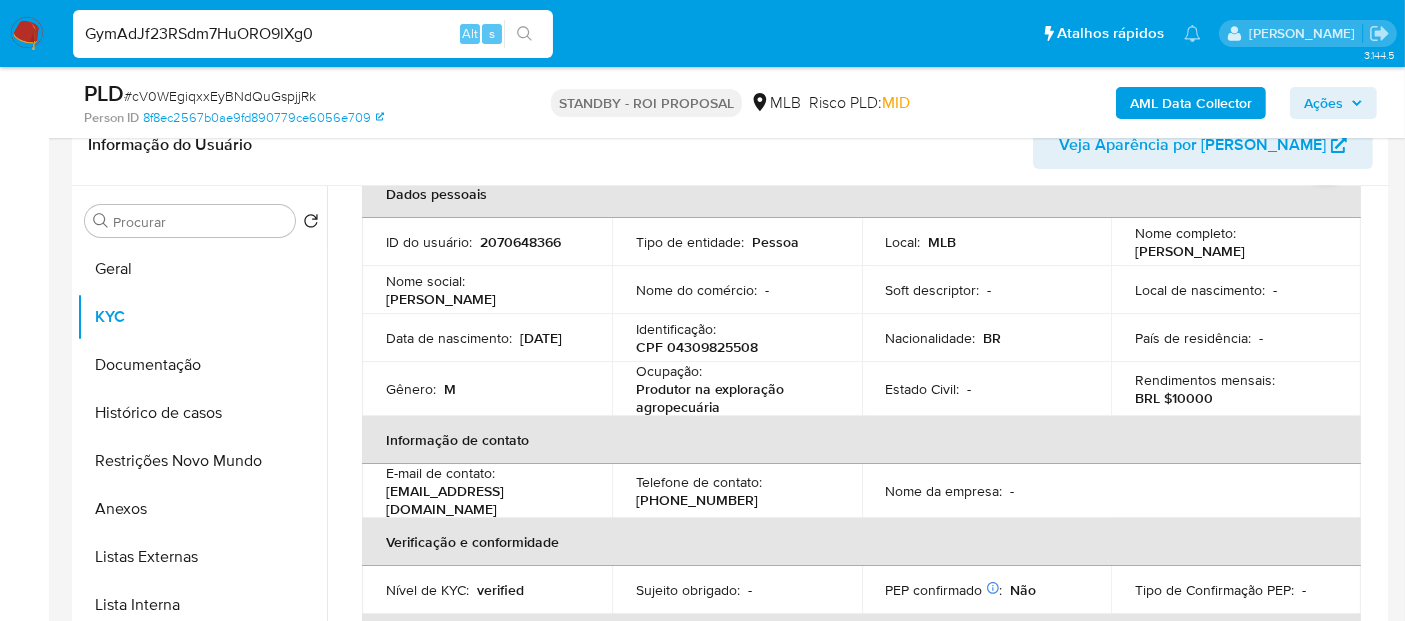 type on "GymAdJf23RSdm7HuORO9lXg0" 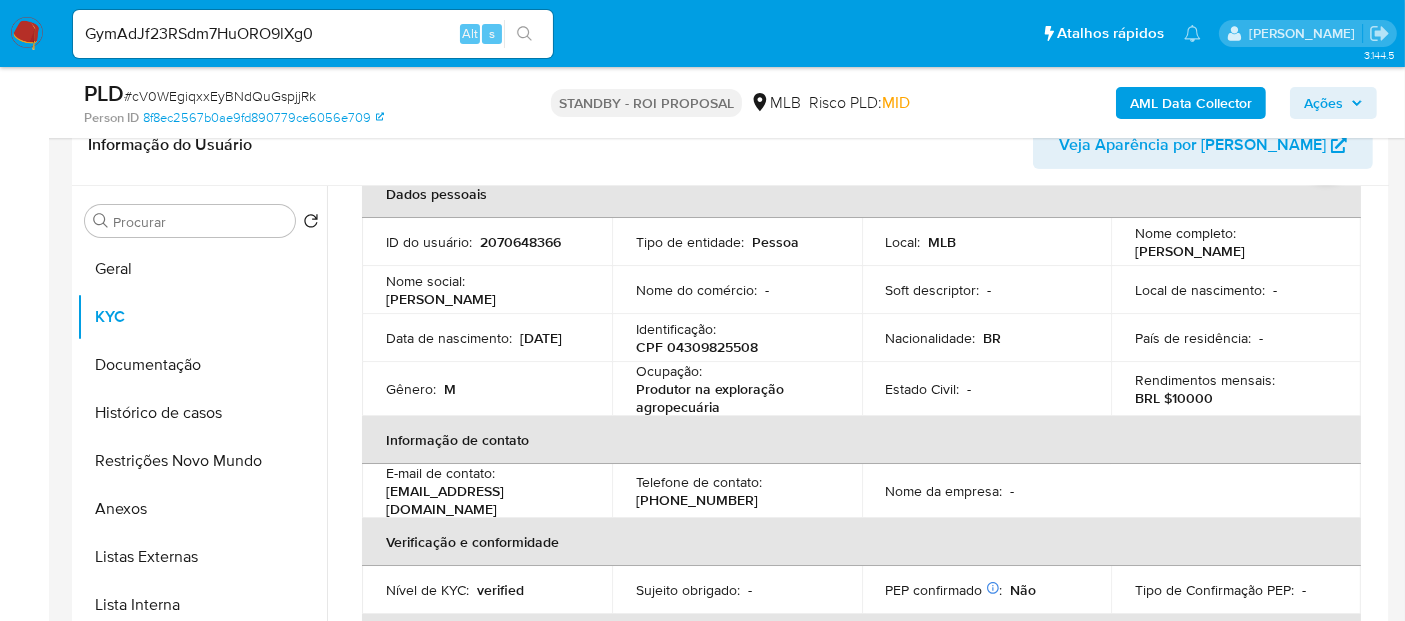click 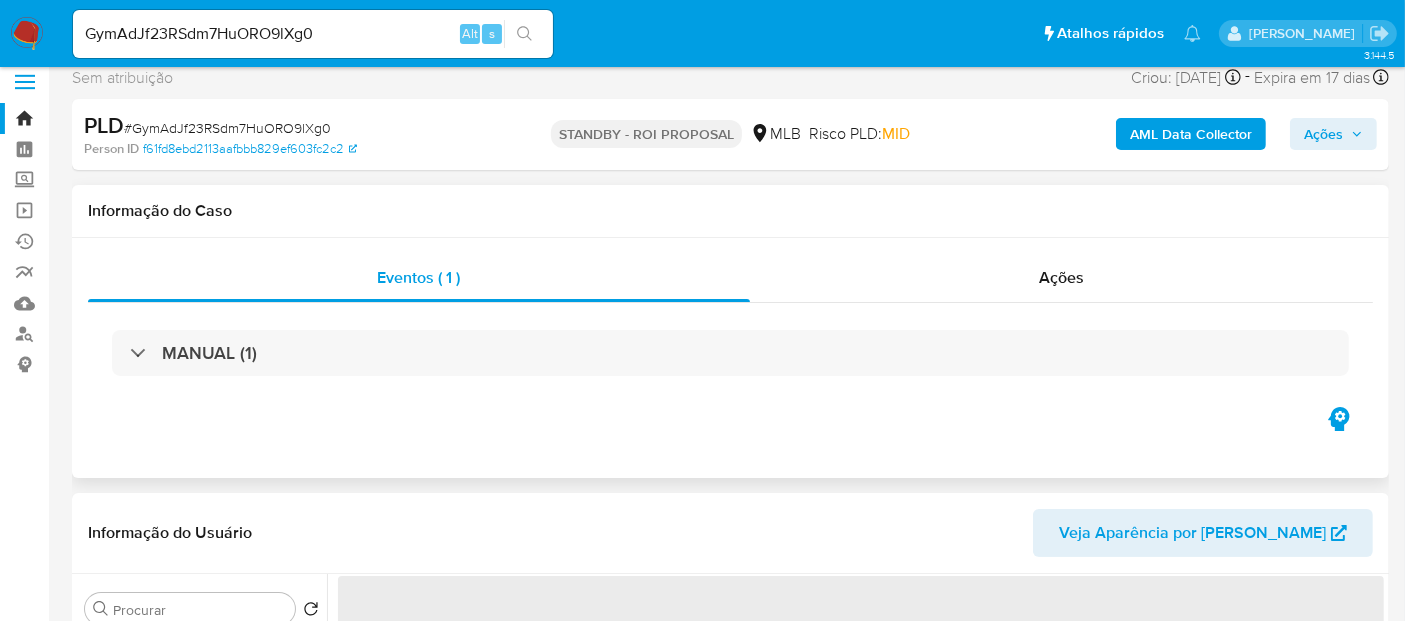 scroll, scrollTop: 111, scrollLeft: 0, axis: vertical 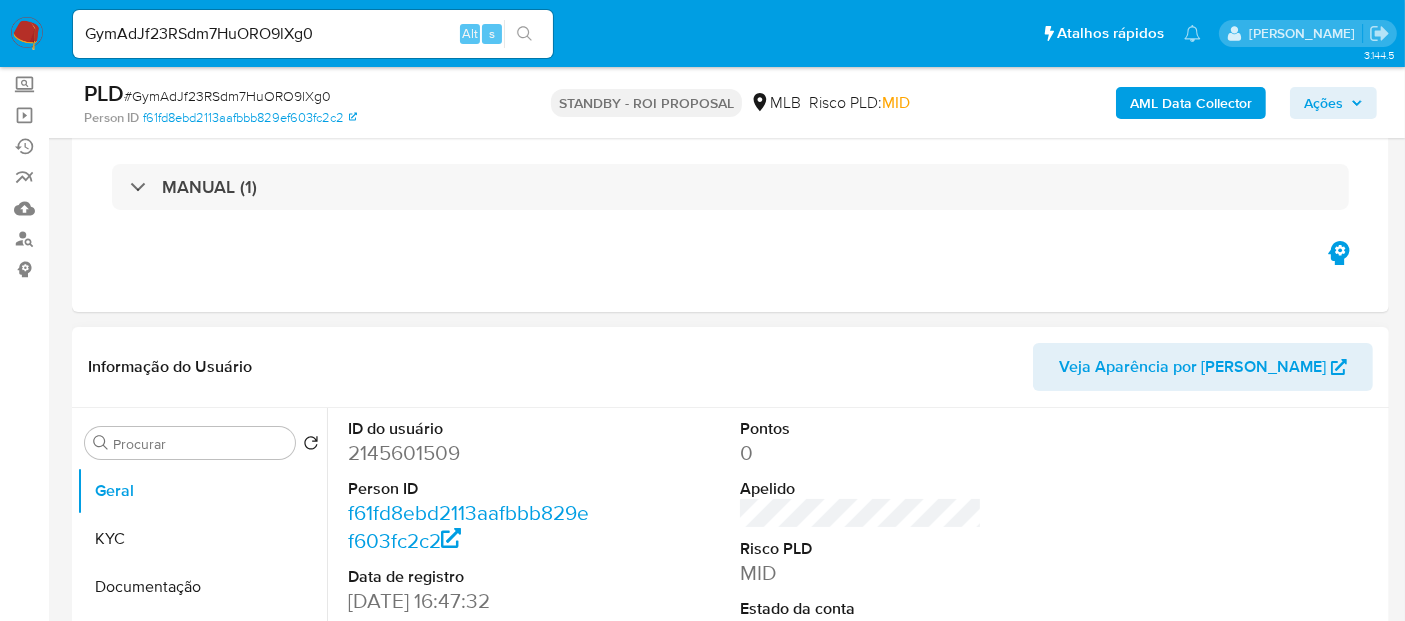 select on "10" 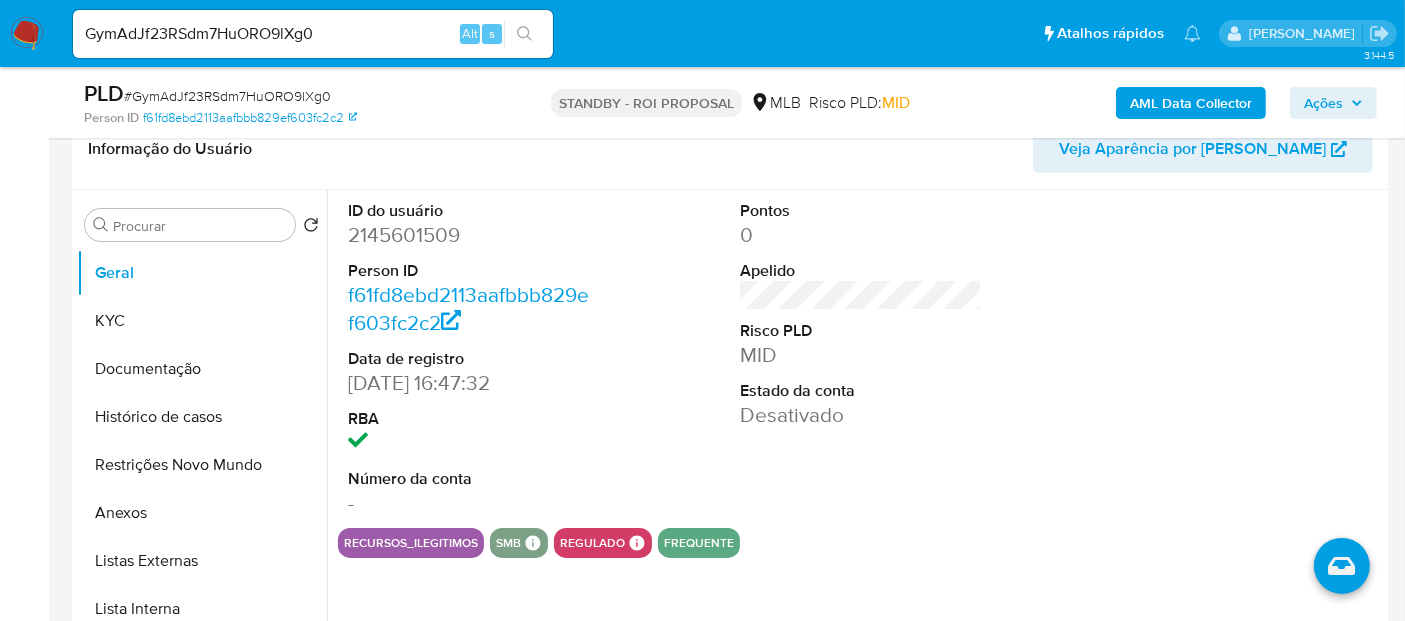 scroll, scrollTop: 333, scrollLeft: 0, axis: vertical 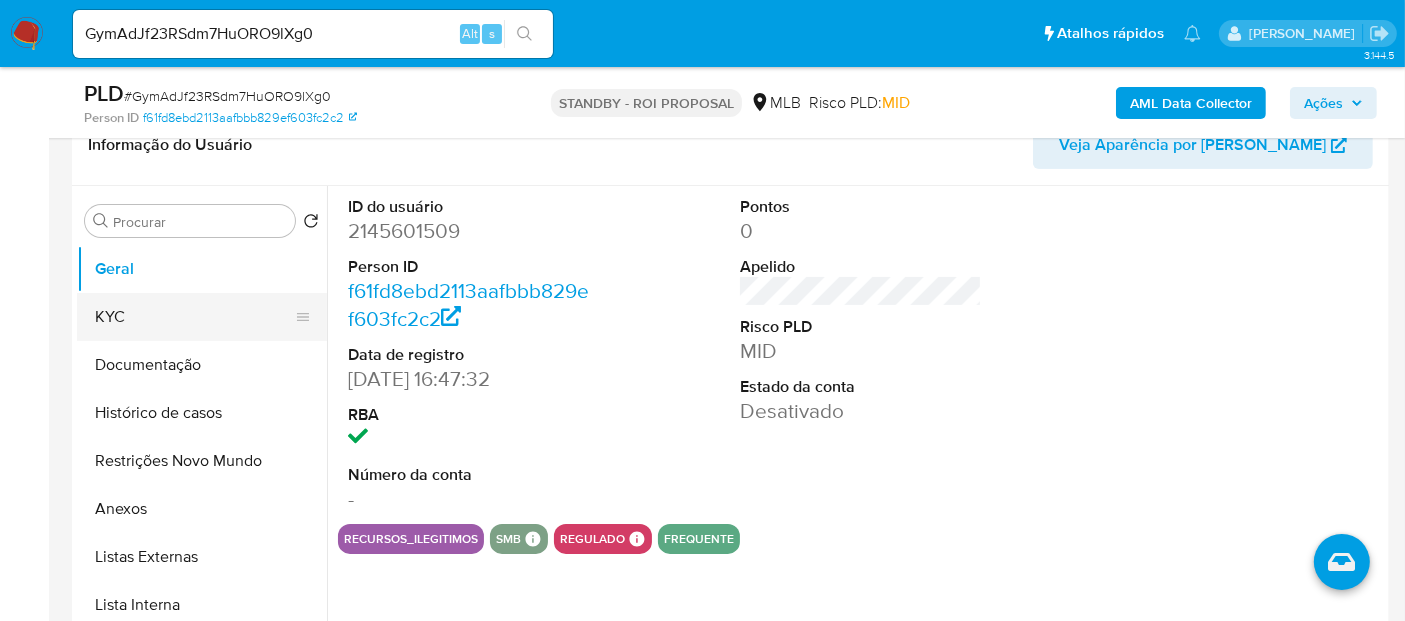 drag, startPoint x: 137, startPoint y: 315, endPoint x: 308, endPoint y: 338, distance: 172.53986 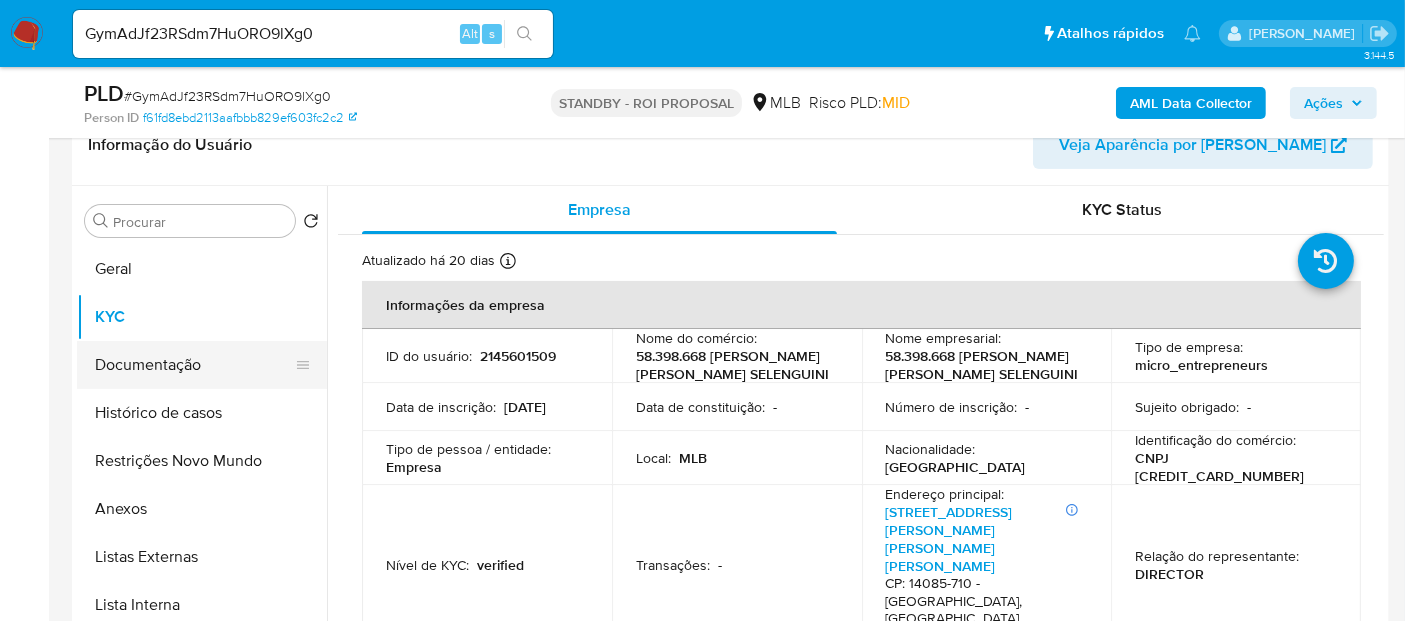 click on "Documentação" at bounding box center [194, 365] 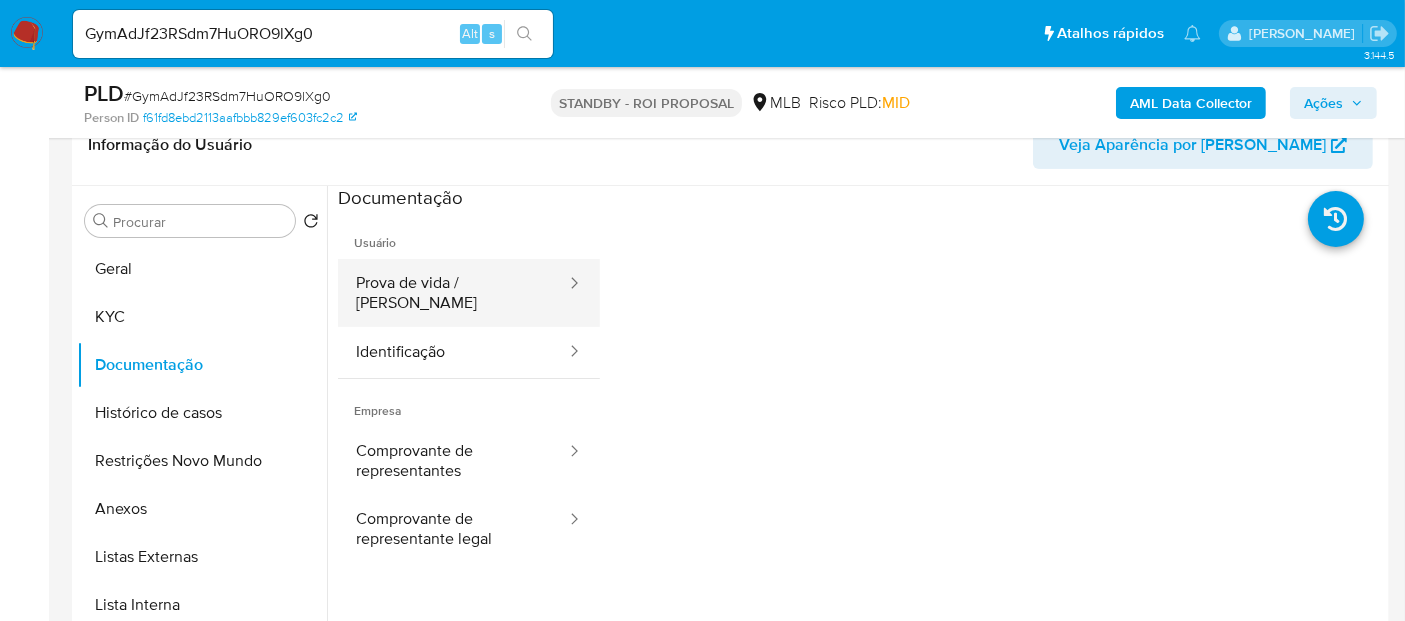 click on "Prova de vida / Selfie" at bounding box center (453, 293) 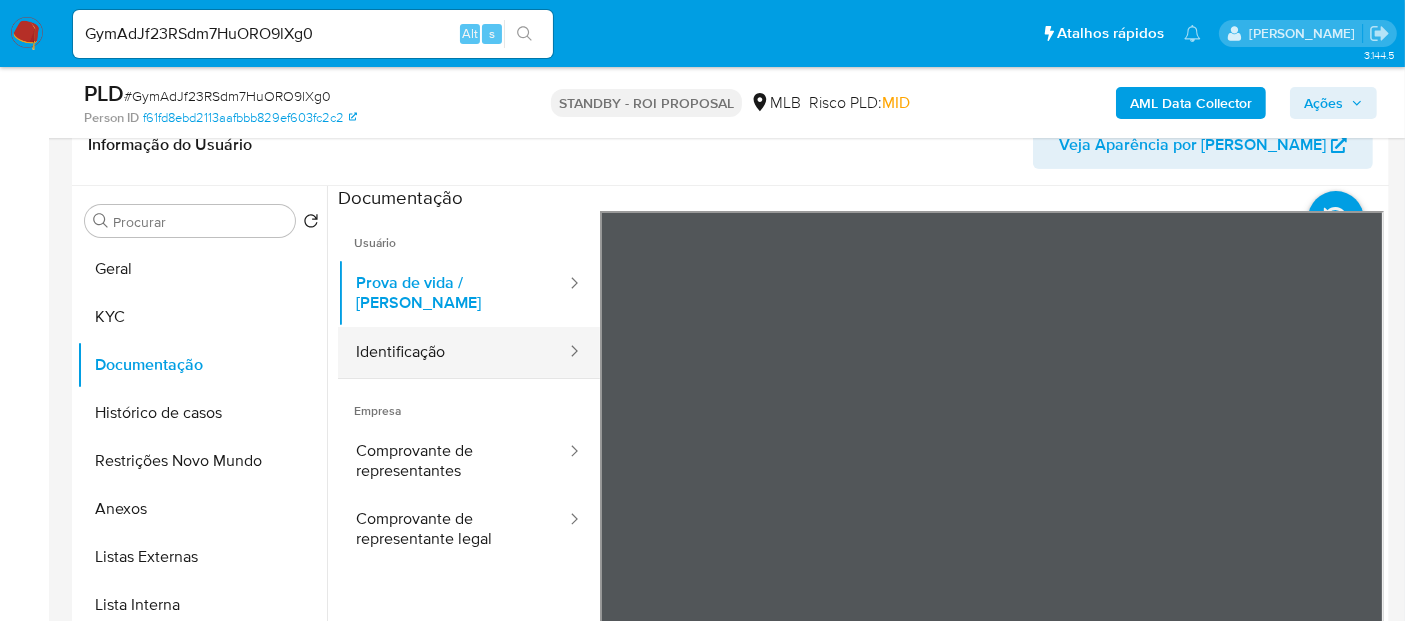 click on "Identificação" at bounding box center [453, 352] 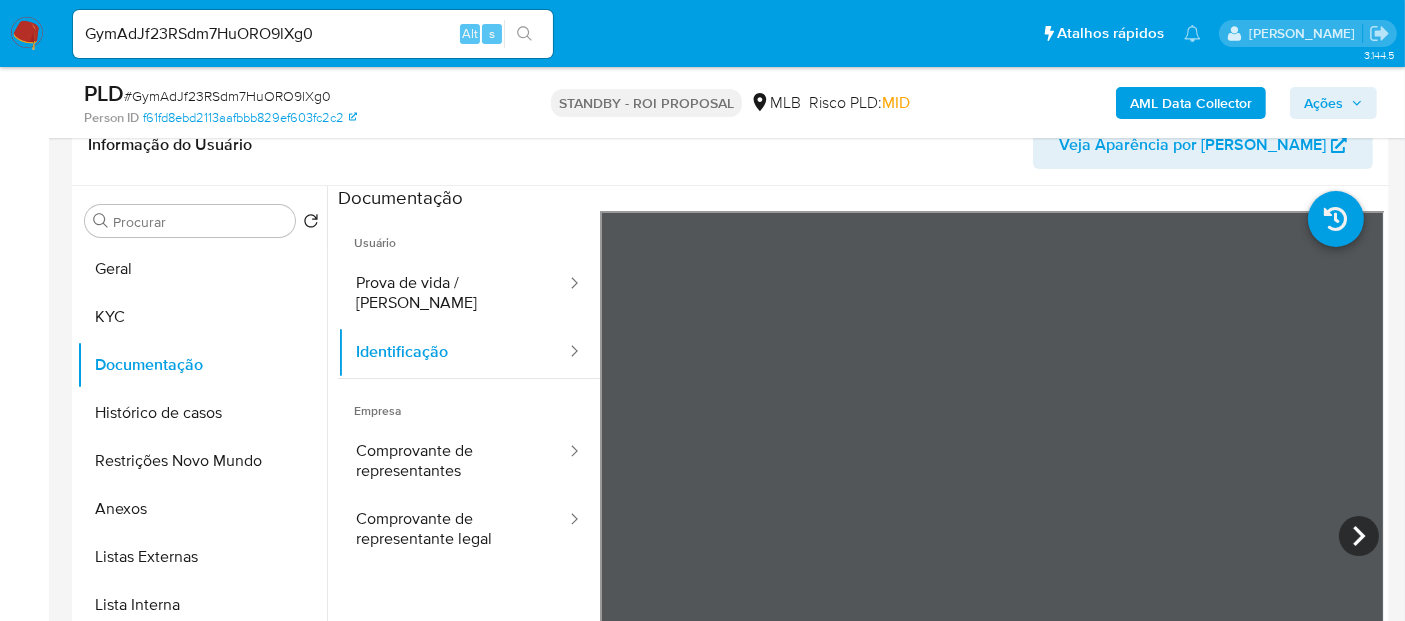 scroll, scrollTop: 111, scrollLeft: 0, axis: vertical 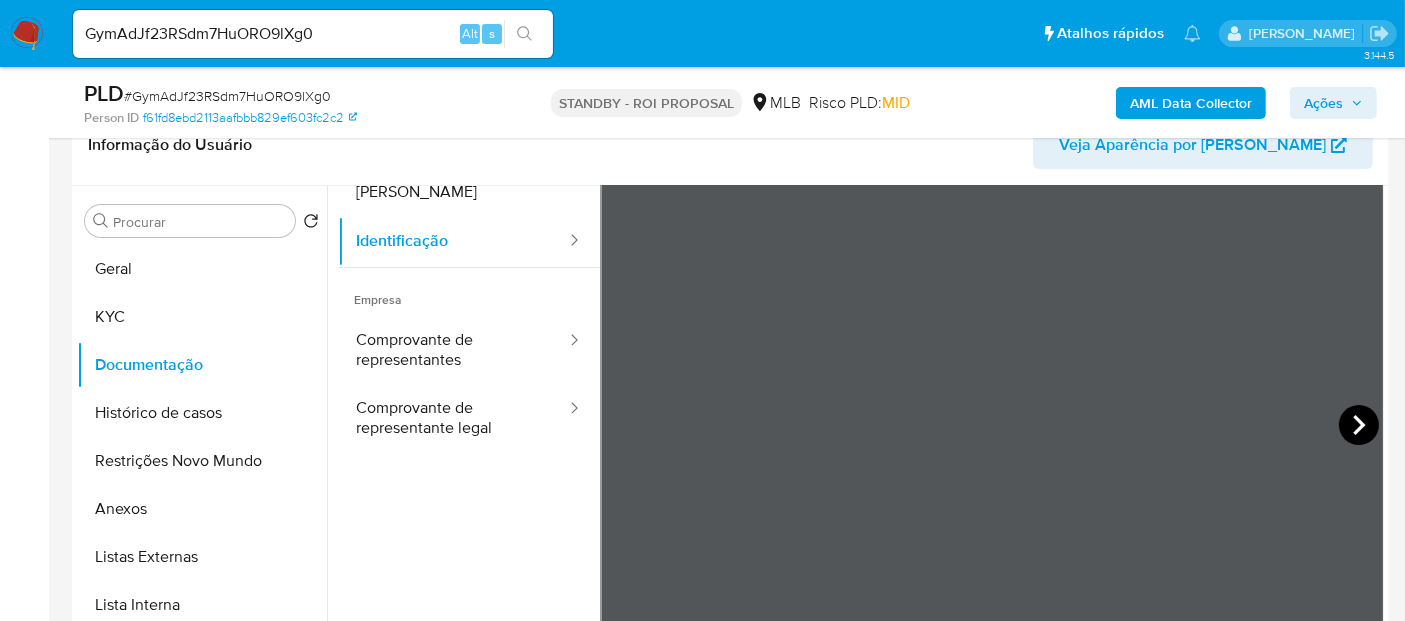 click 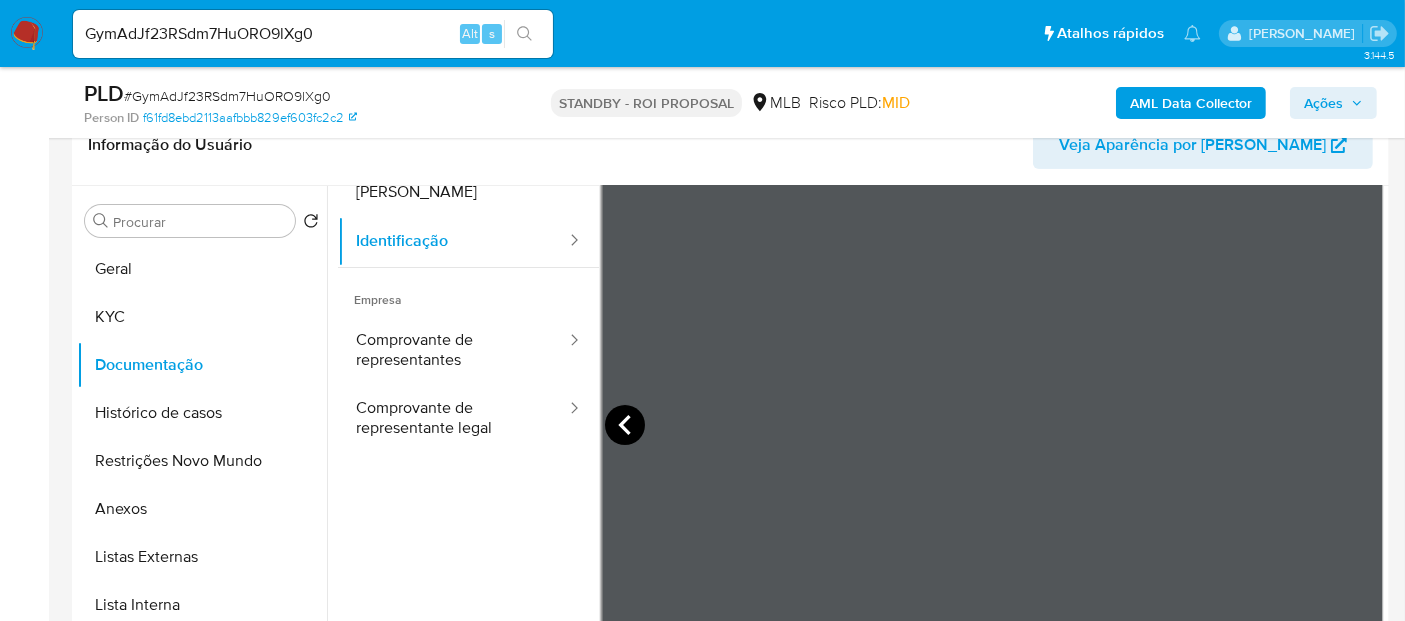 click 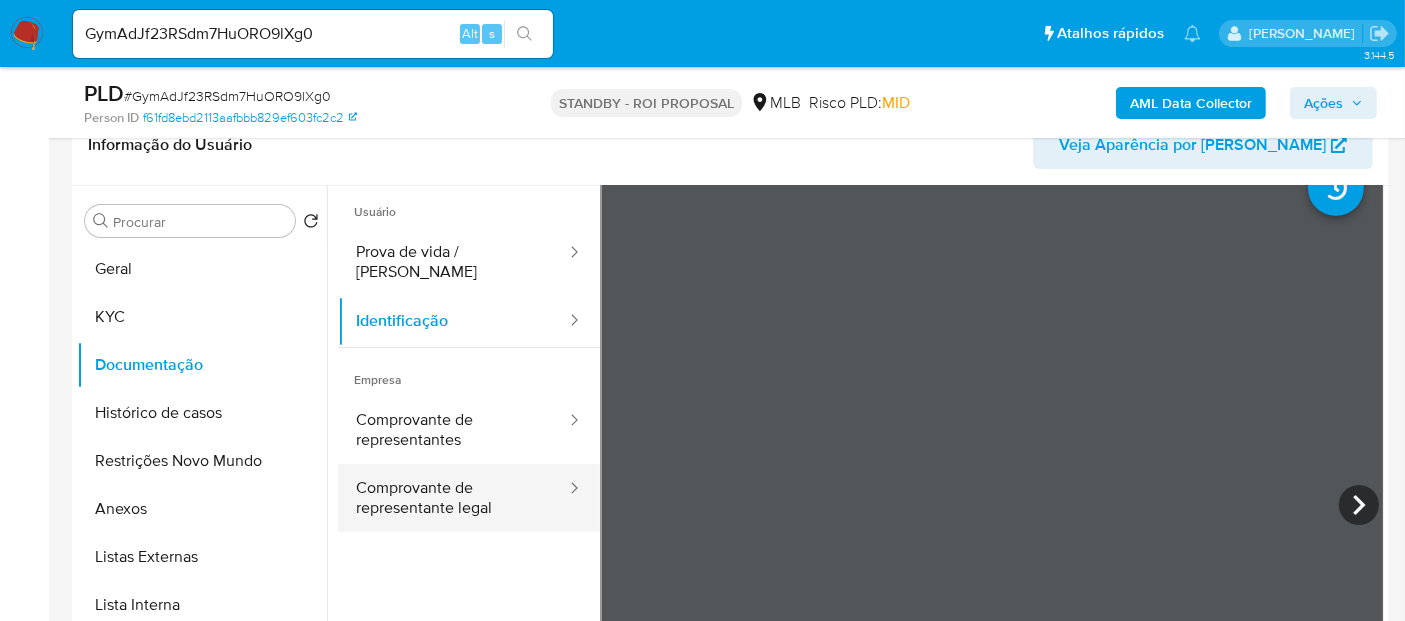 scroll, scrollTop: 0, scrollLeft: 0, axis: both 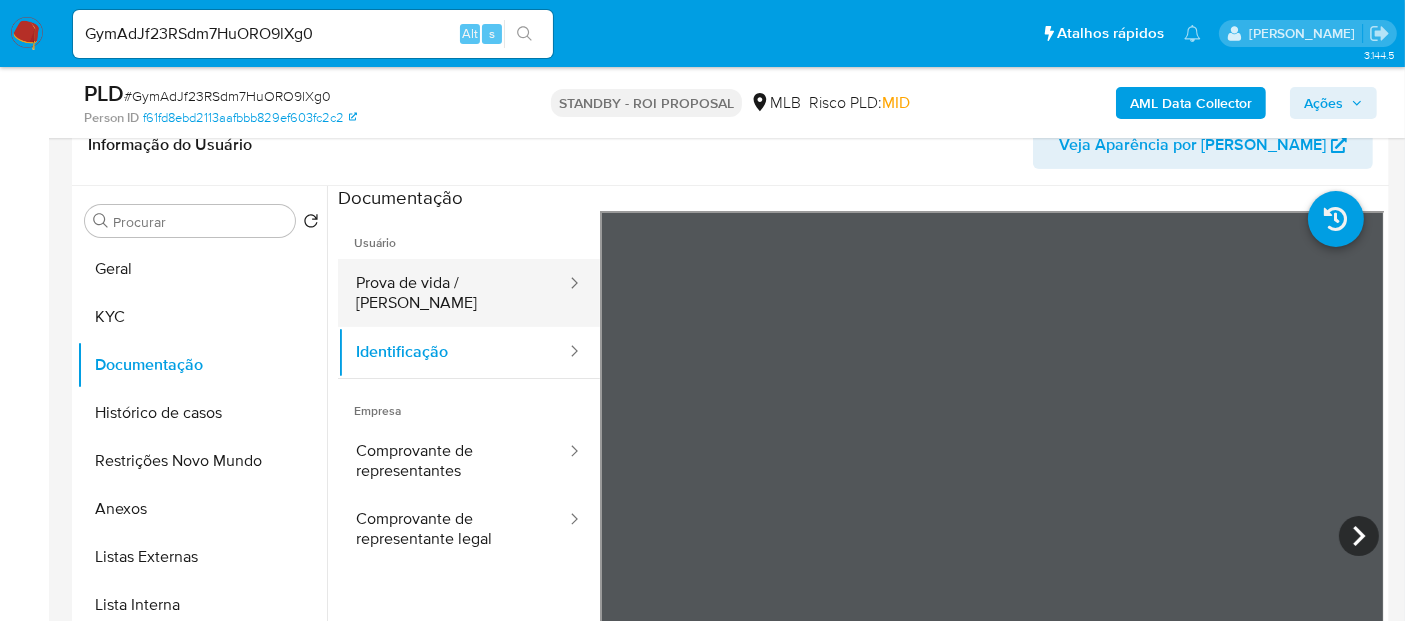 click on "Prova de vida / Selfie" at bounding box center [453, 293] 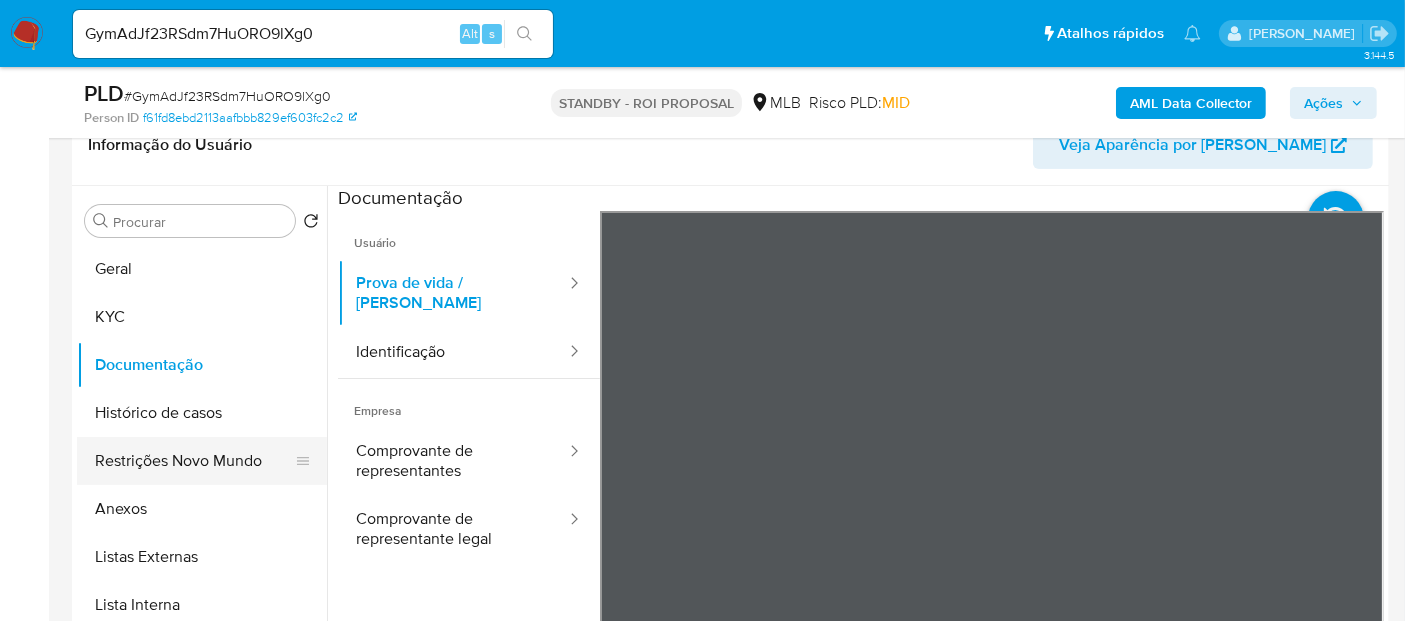 click on "Restrições Novo Mundo" at bounding box center [194, 461] 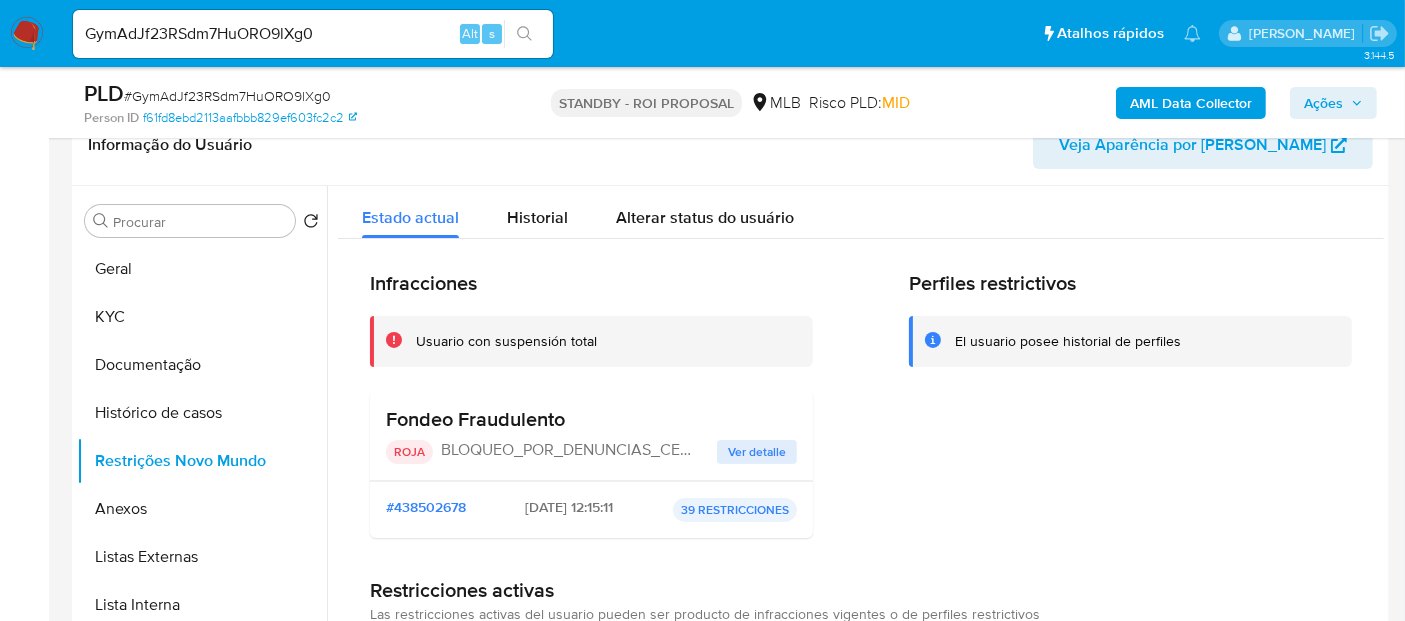 click on "Ver detalle" at bounding box center (757, 452) 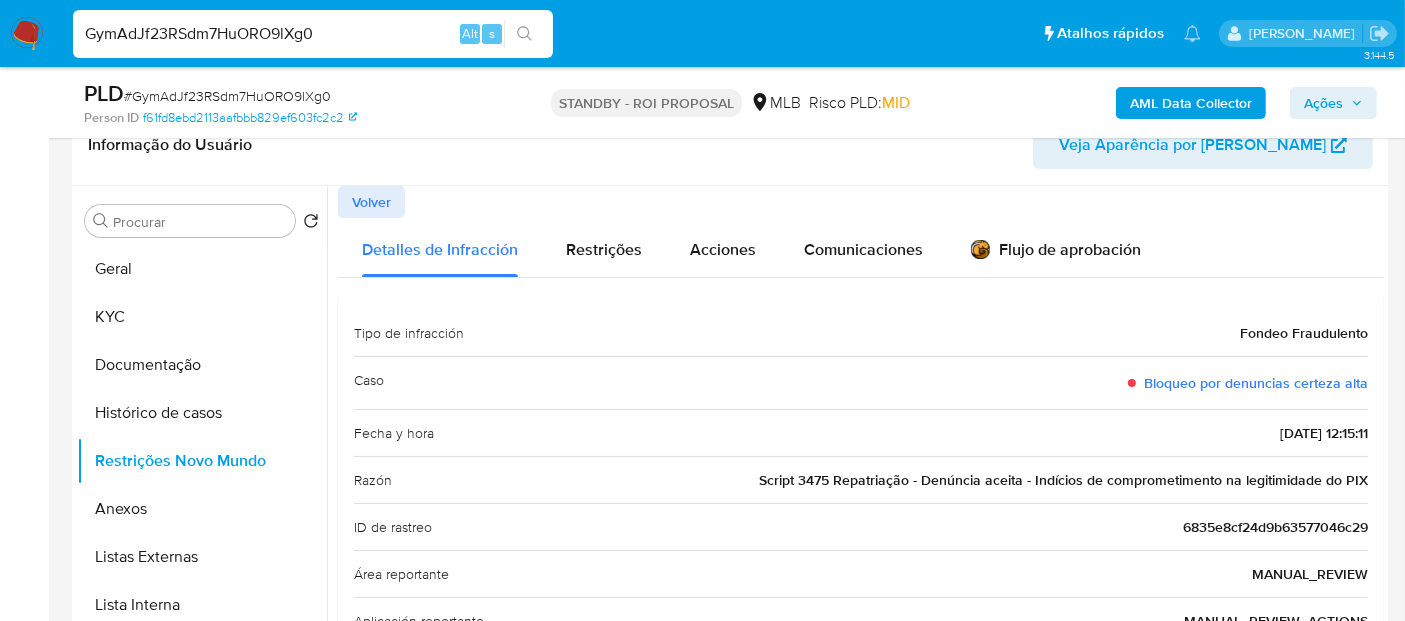 drag, startPoint x: 353, startPoint y: 35, endPoint x: 0, endPoint y: -10, distance: 355.85672 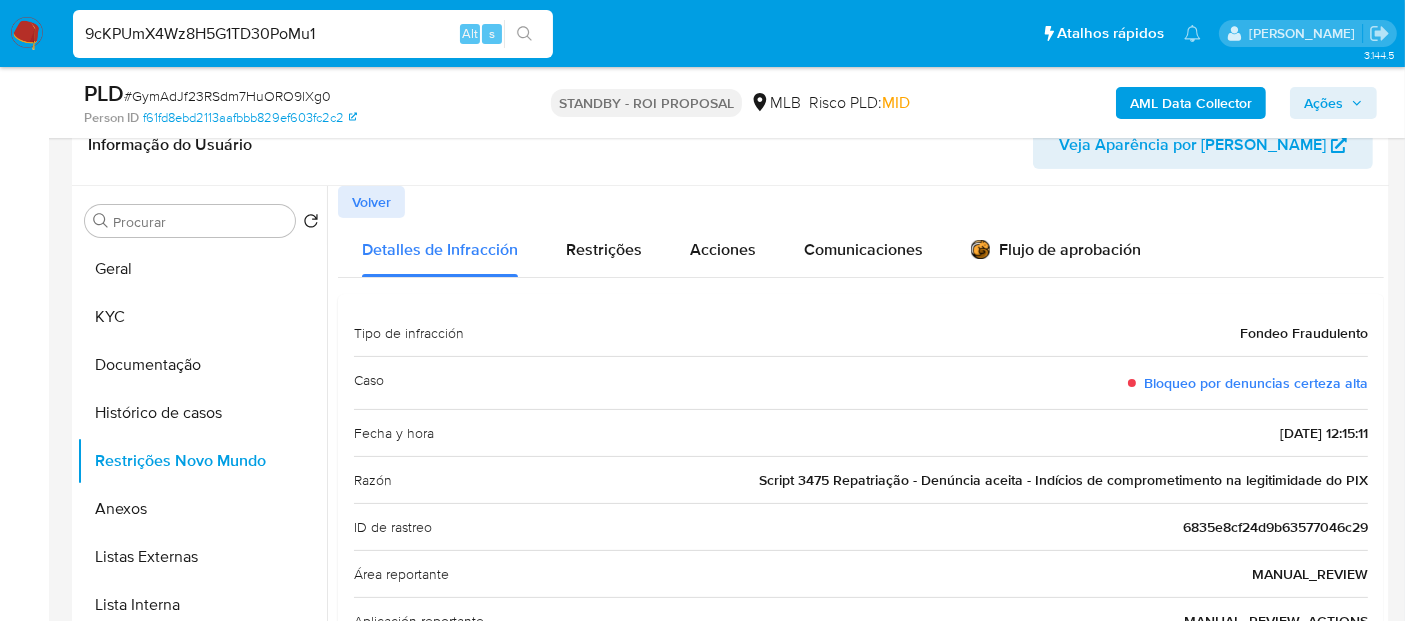 type on "9cKPUmX4Wz8H5G1TD30PoMu1" 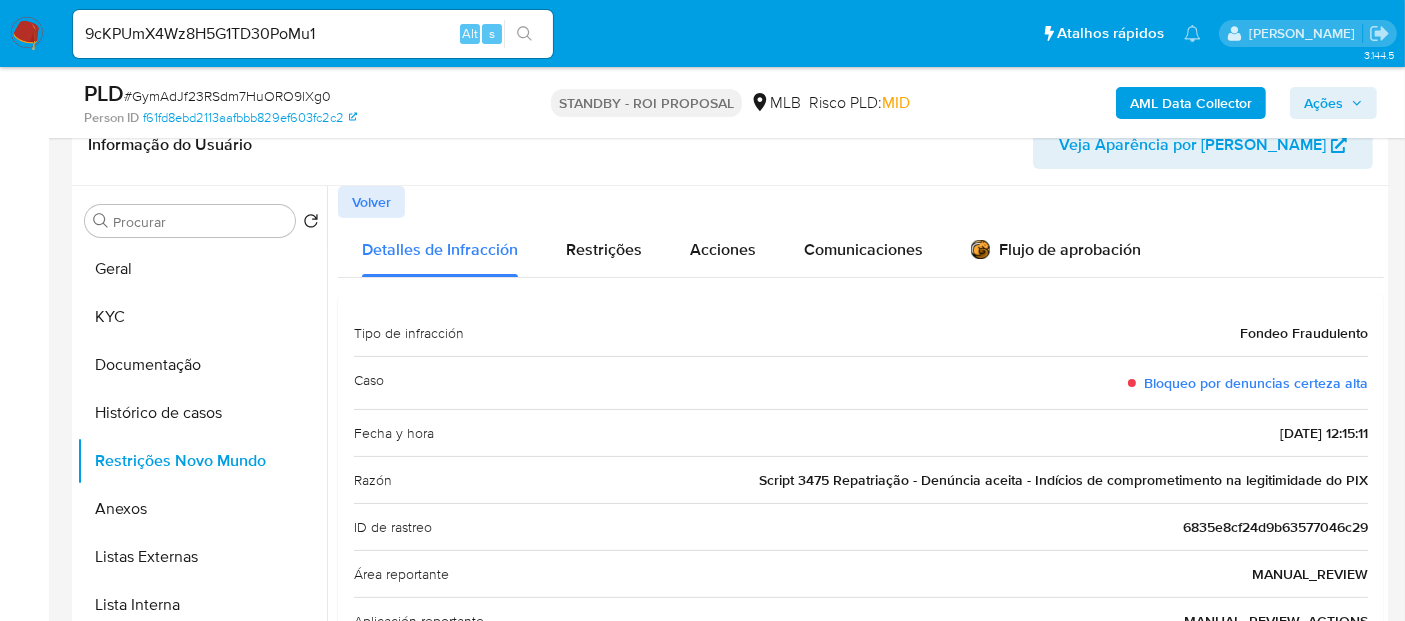 click 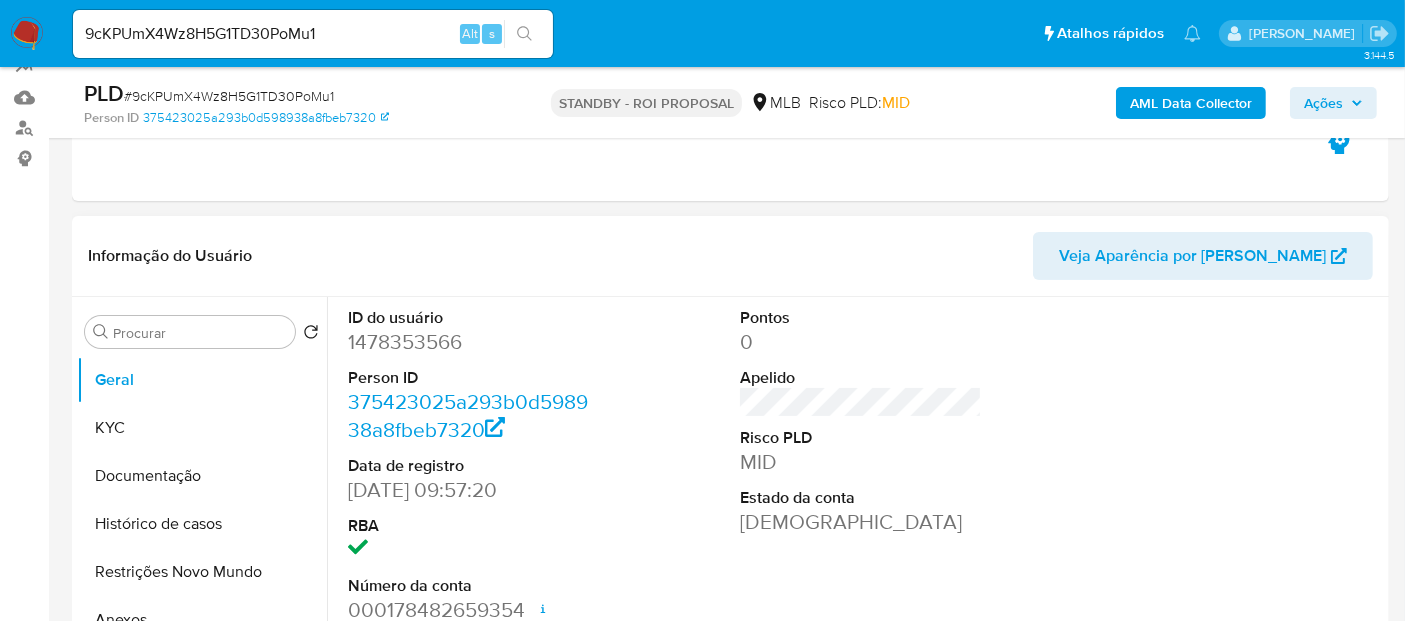 scroll, scrollTop: 333, scrollLeft: 0, axis: vertical 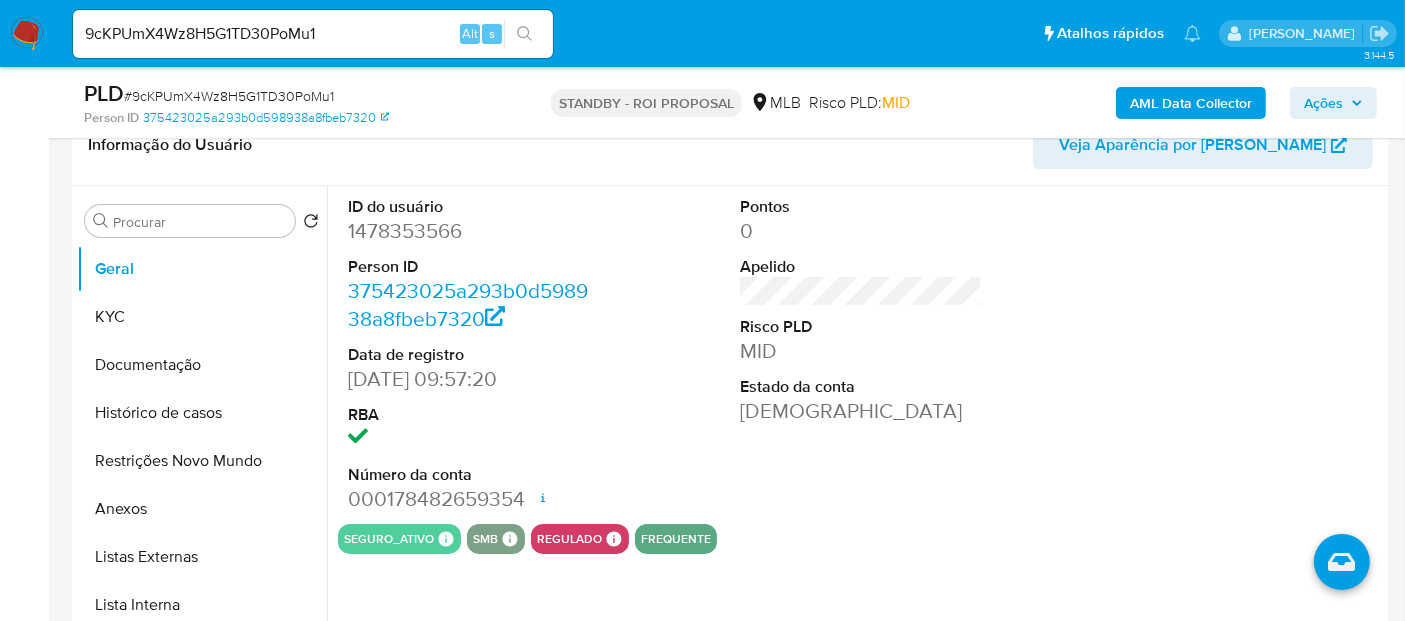 select on "10" 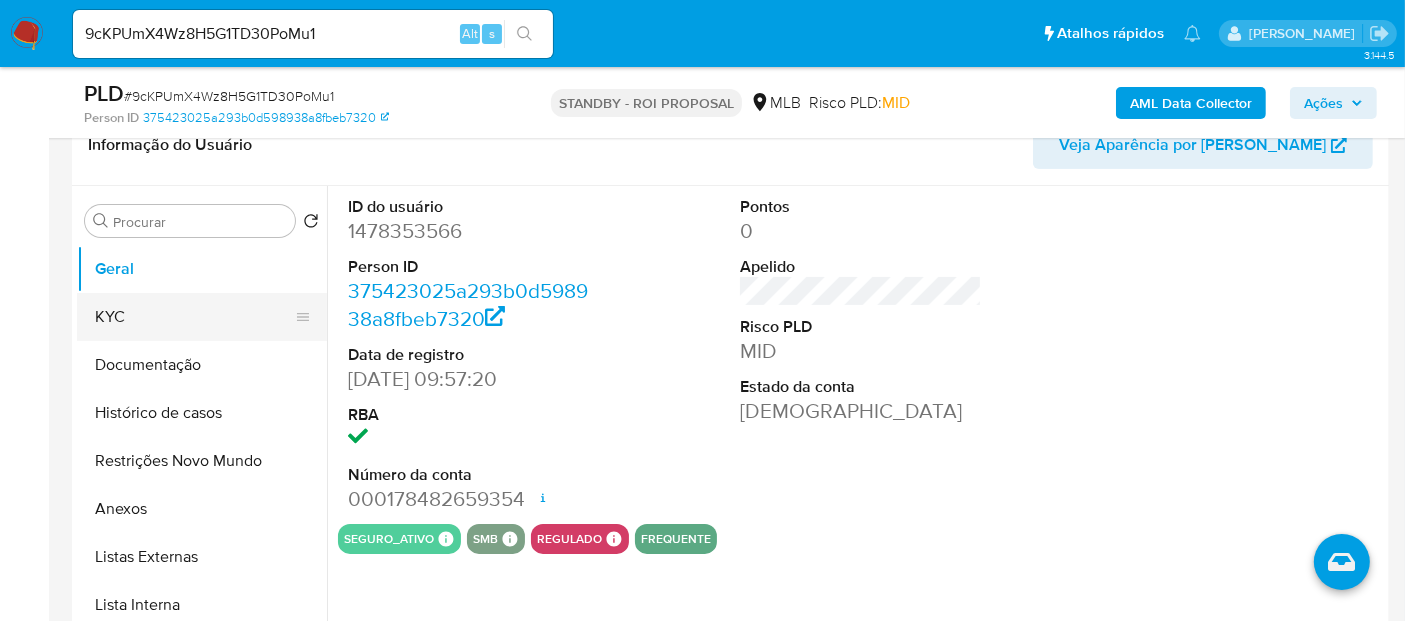 click on "KYC" at bounding box center (194, 317) 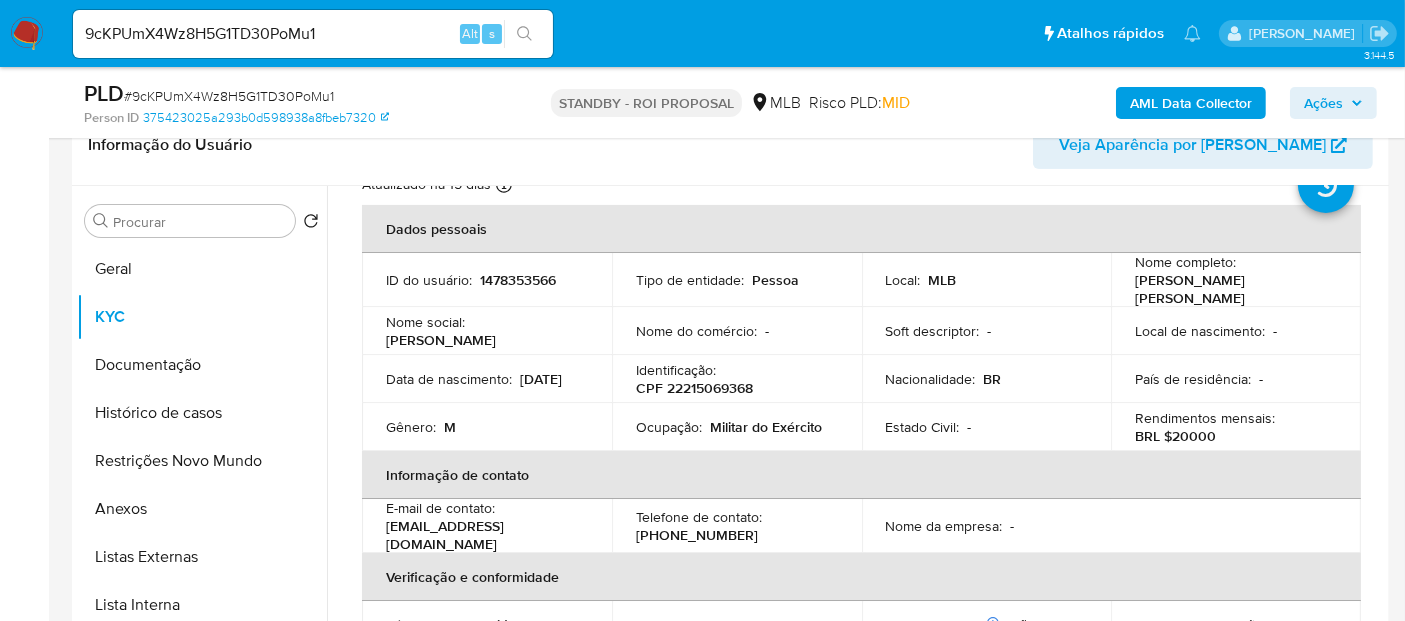 scroll, scrollTop: 111, scrollLeft: 0, axis: vertical 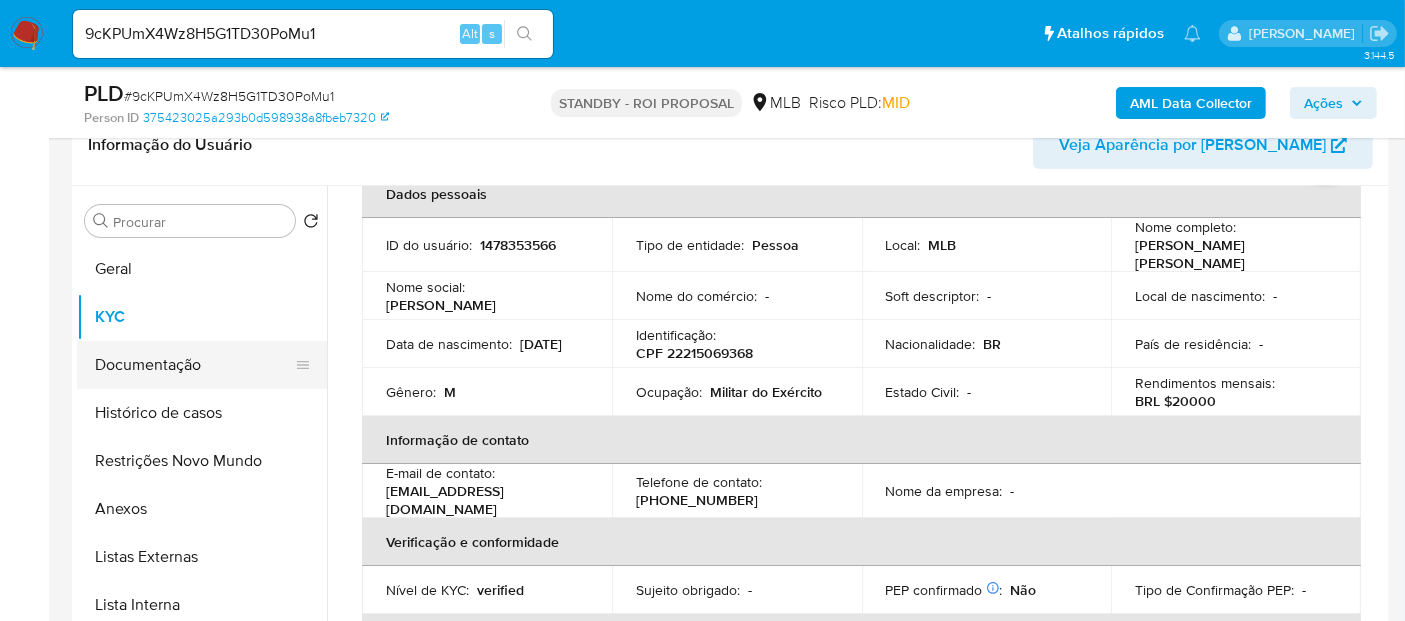 click on "Documentação" at bounding box center [194, 365] 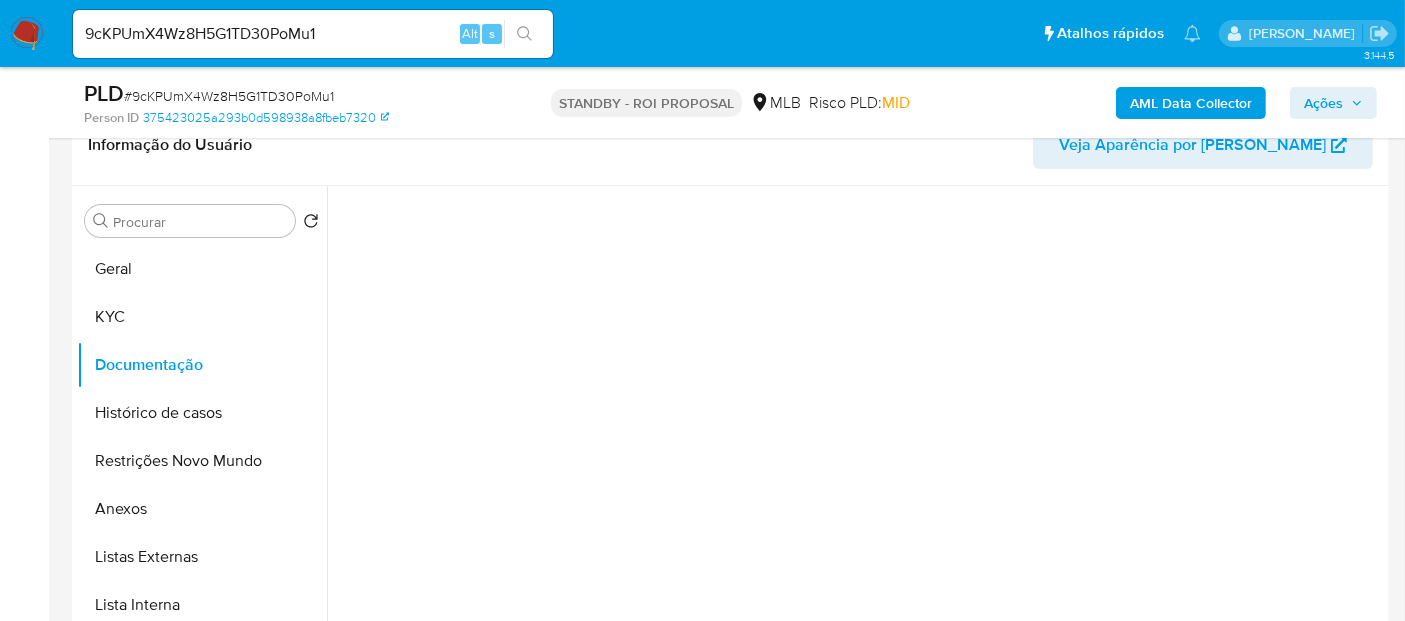 scroll, scrollTop: 0, scrollLeft: 0, axis: both 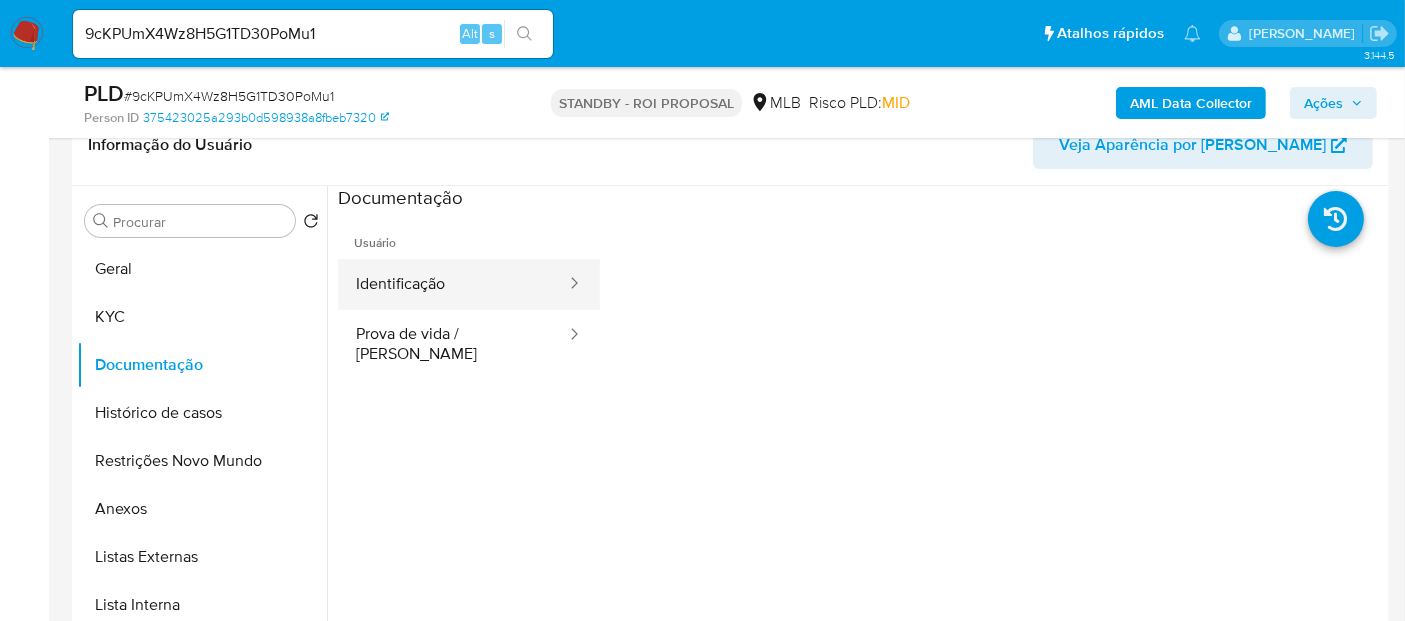 click on "Identificação" at bounding box center [453, 284] 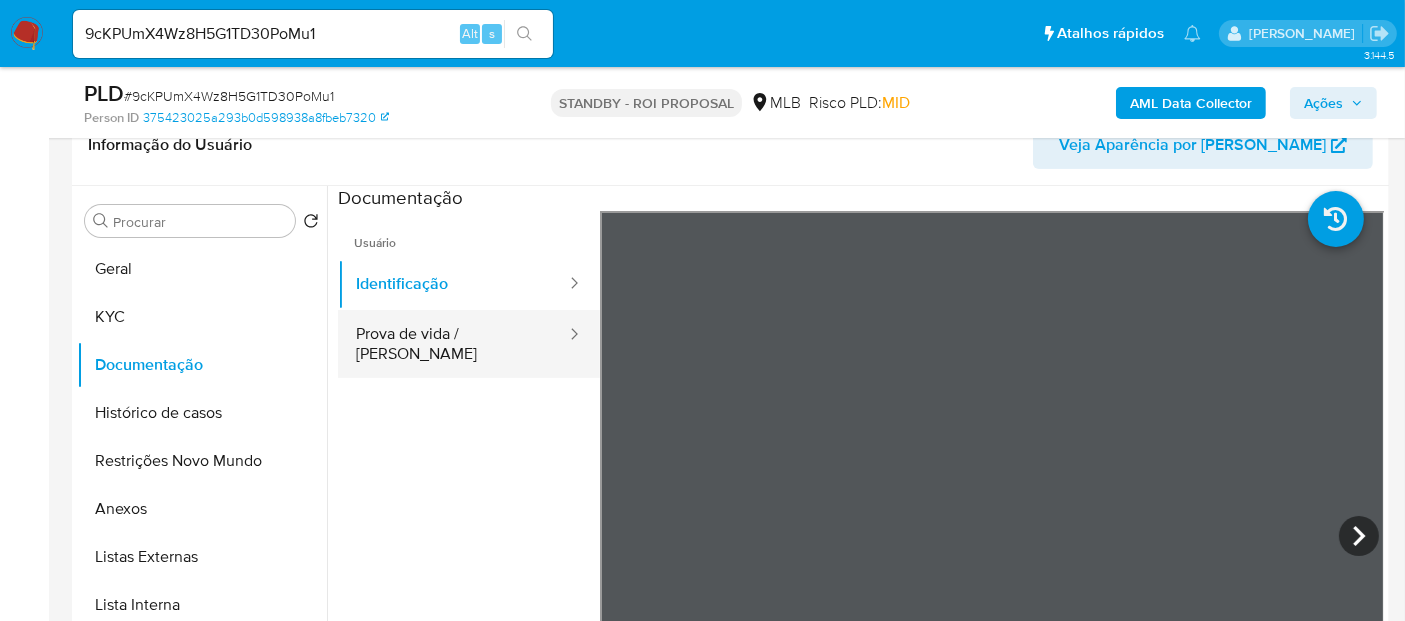 drag, startPoint x: 445, startPoint y: 340, endPoint x: 535, endPoint y: 340, distance: 90 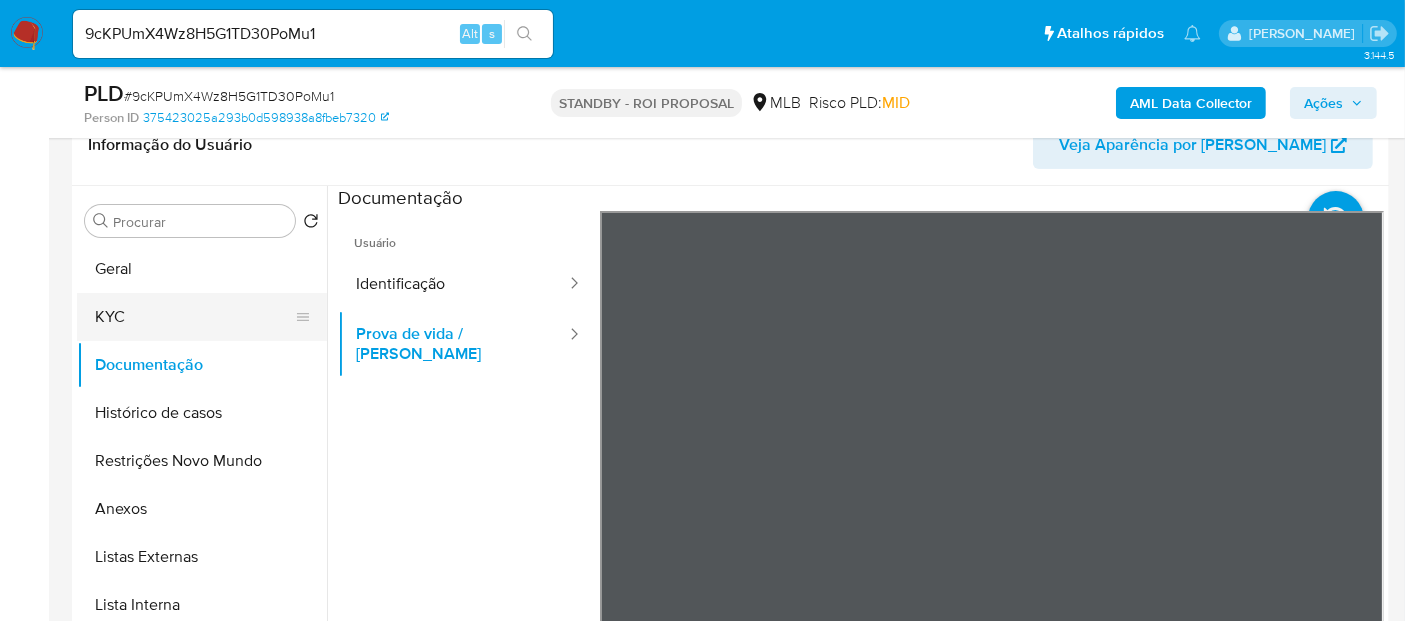 drag, startPoint x: 119, startPoint y: 312, endPoint x: 231, endPoint y: 315, distance: 112.04017 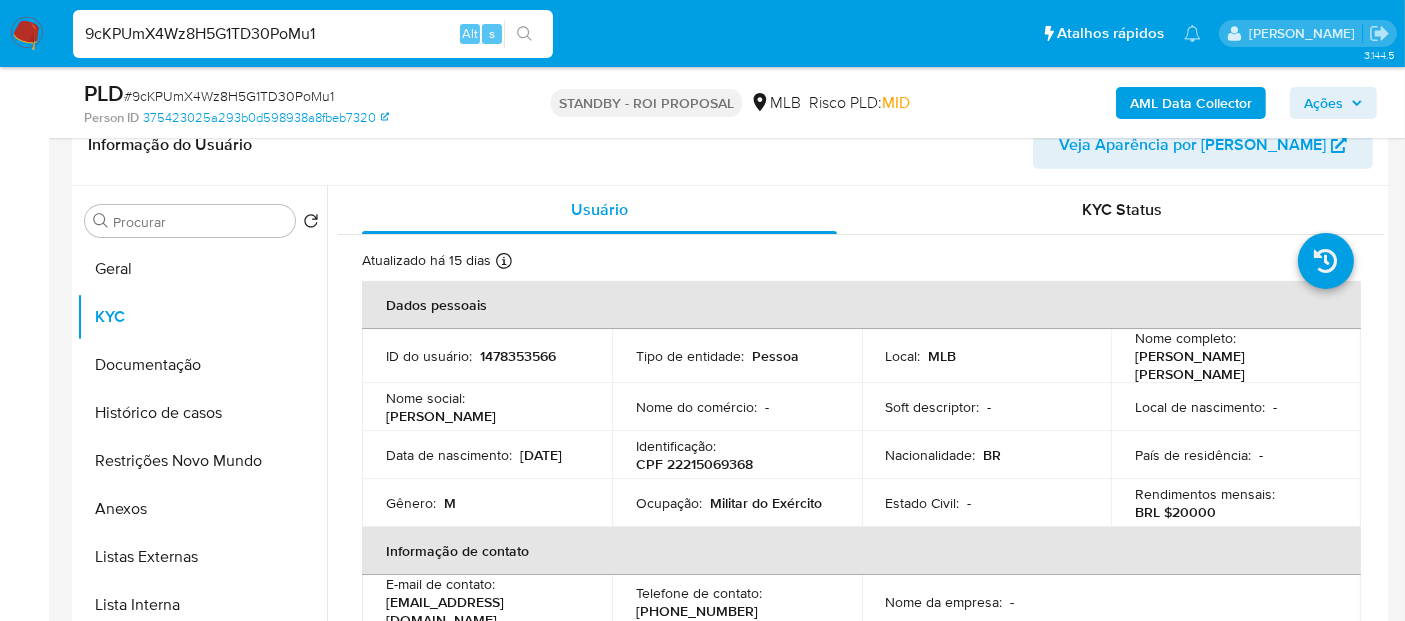 drag, startPoint x: 360, startPoint y: 24, endPoint x: 0, endPoint y: -2, distance: 360.93765 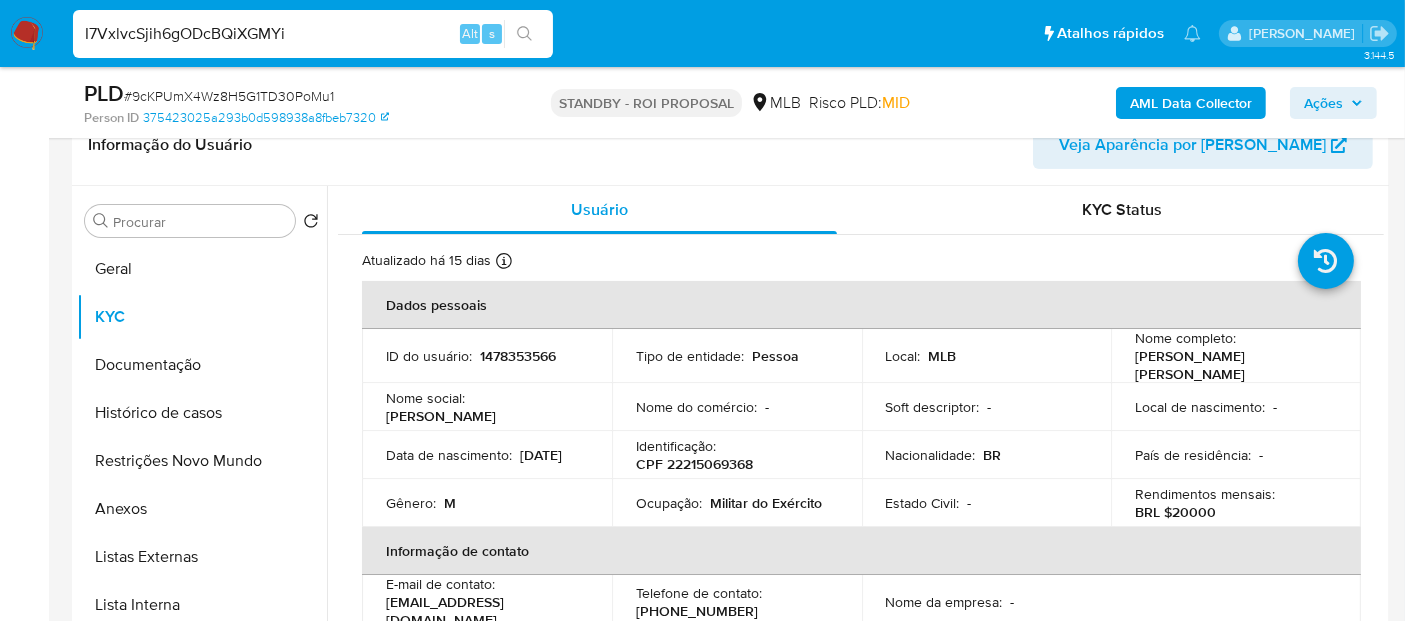 type on "I7VxlvcSjih6gODcBQiXGMYi" 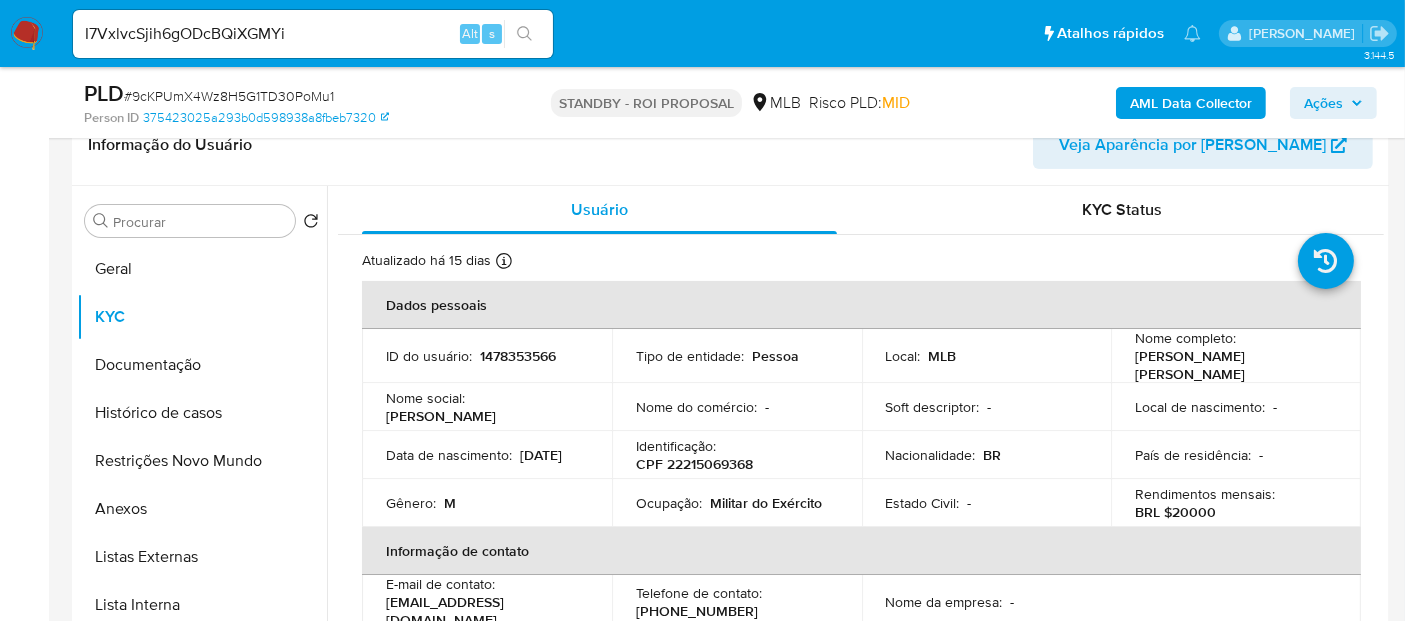 click at bounding box center [524, 34] 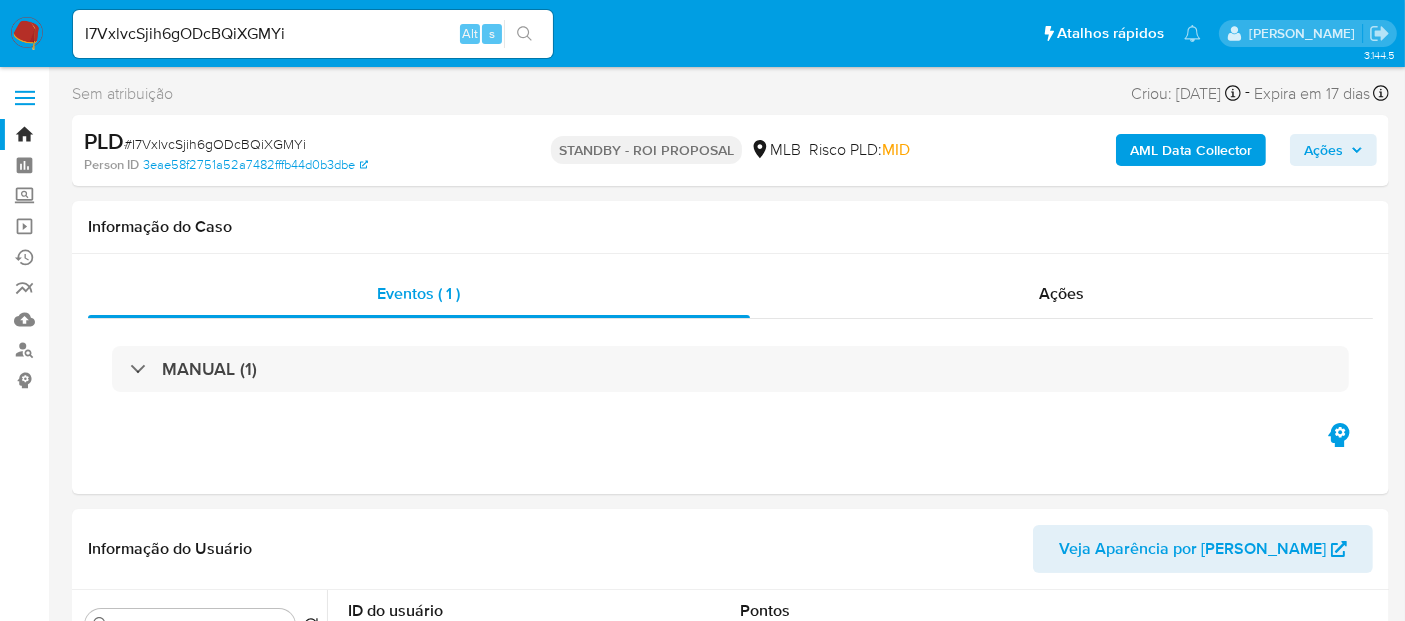 select on "10" 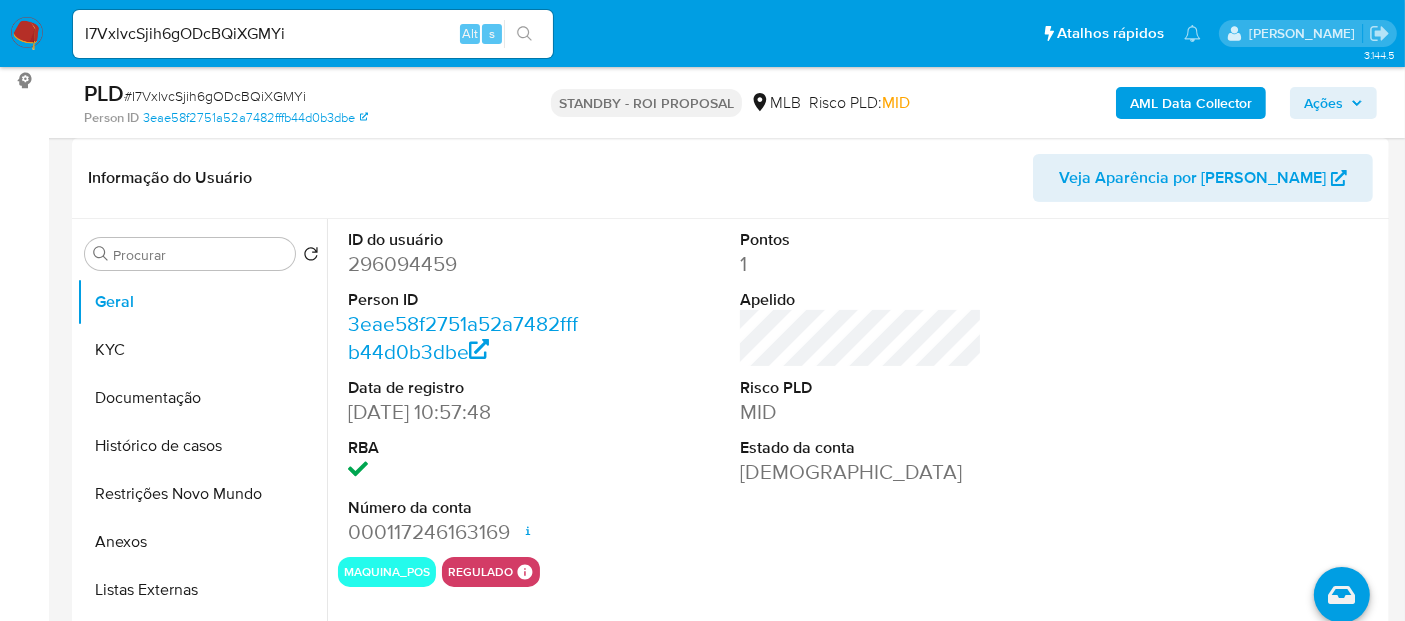 scroll, scrollTop: 333, scrollLeft: 0, axis: vertical 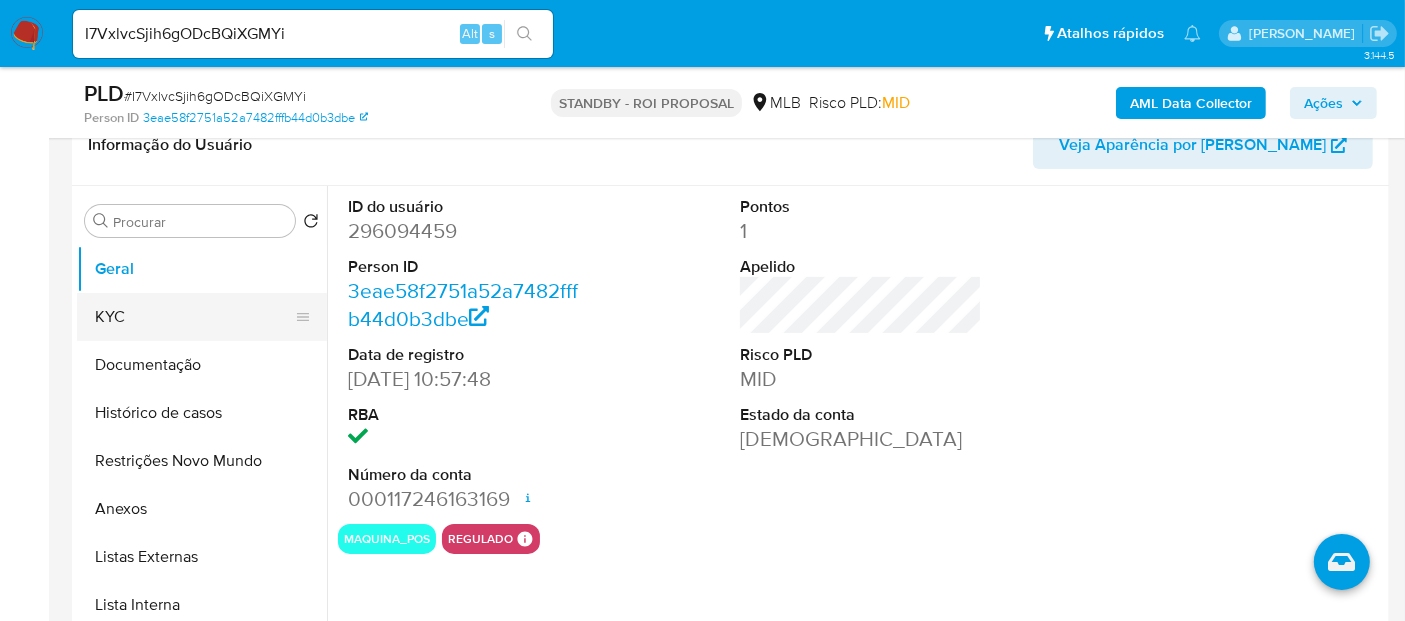click on "KYC" at bounding box center [194, 317] 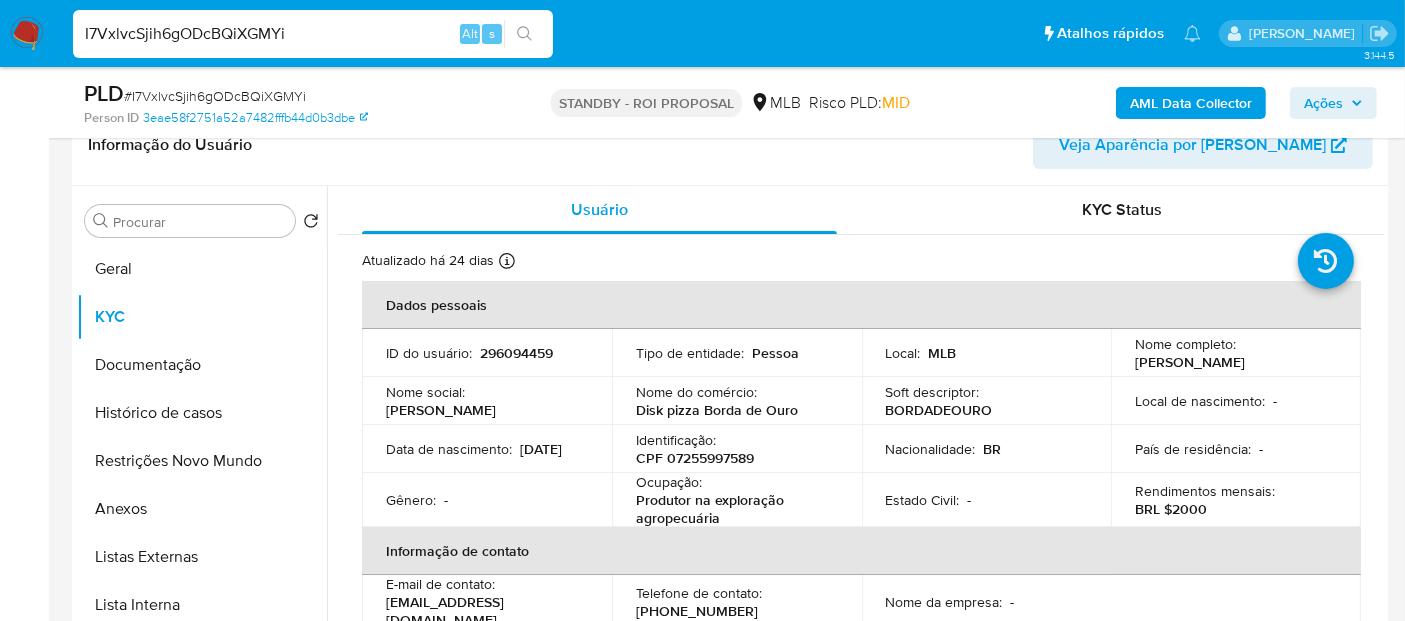 drag, startPoint x: 313, startPoint y: 30, endPoint x: 0, endPoint y: 10, distance: 313.63834 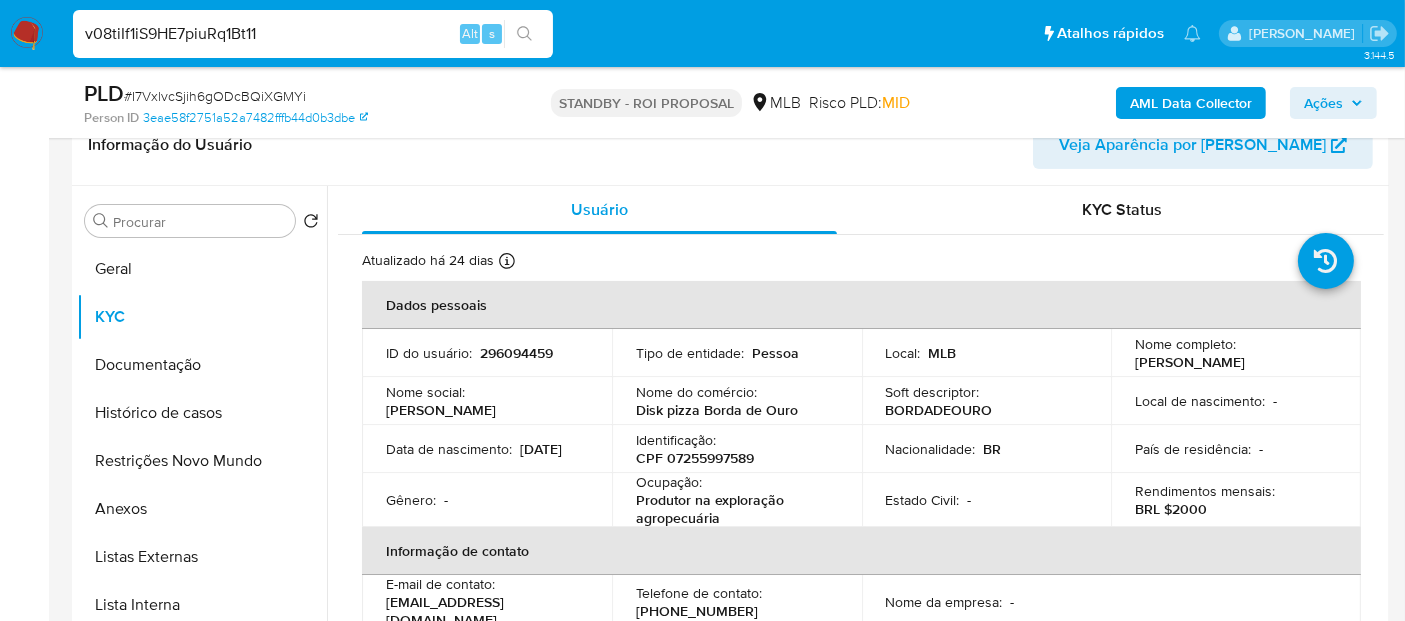 type on "v08tiIf1iS9HE7piuRq1Bt11" 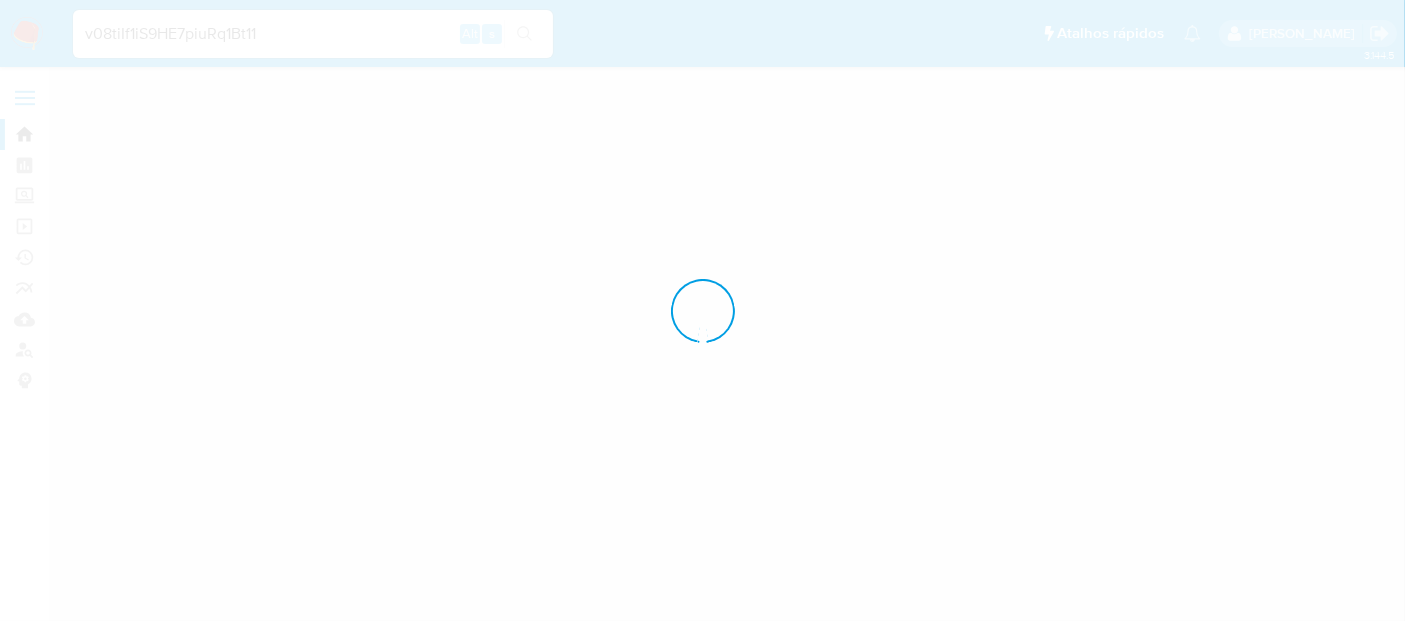 scroll, scrollTop: 0, scrollLeft: 0, axis: both 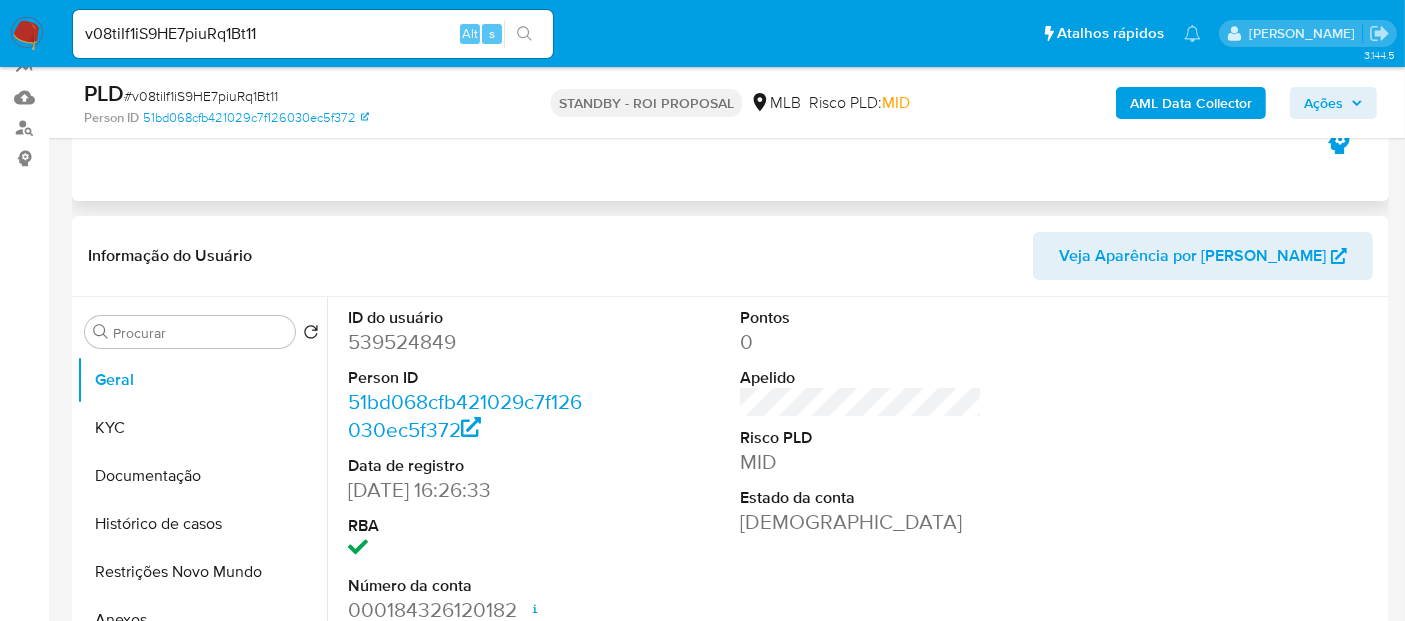 select on "10" 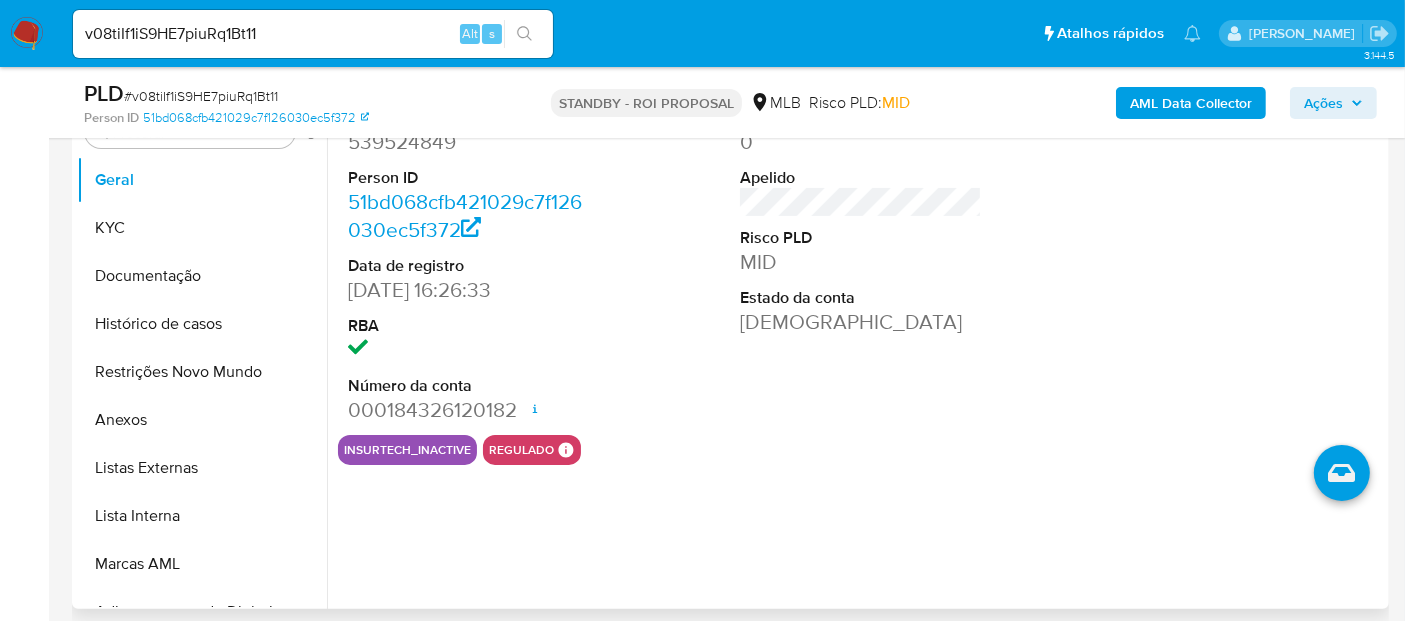 scroll, scrollTop: 444, scrollLeft: 0, axis: vertical 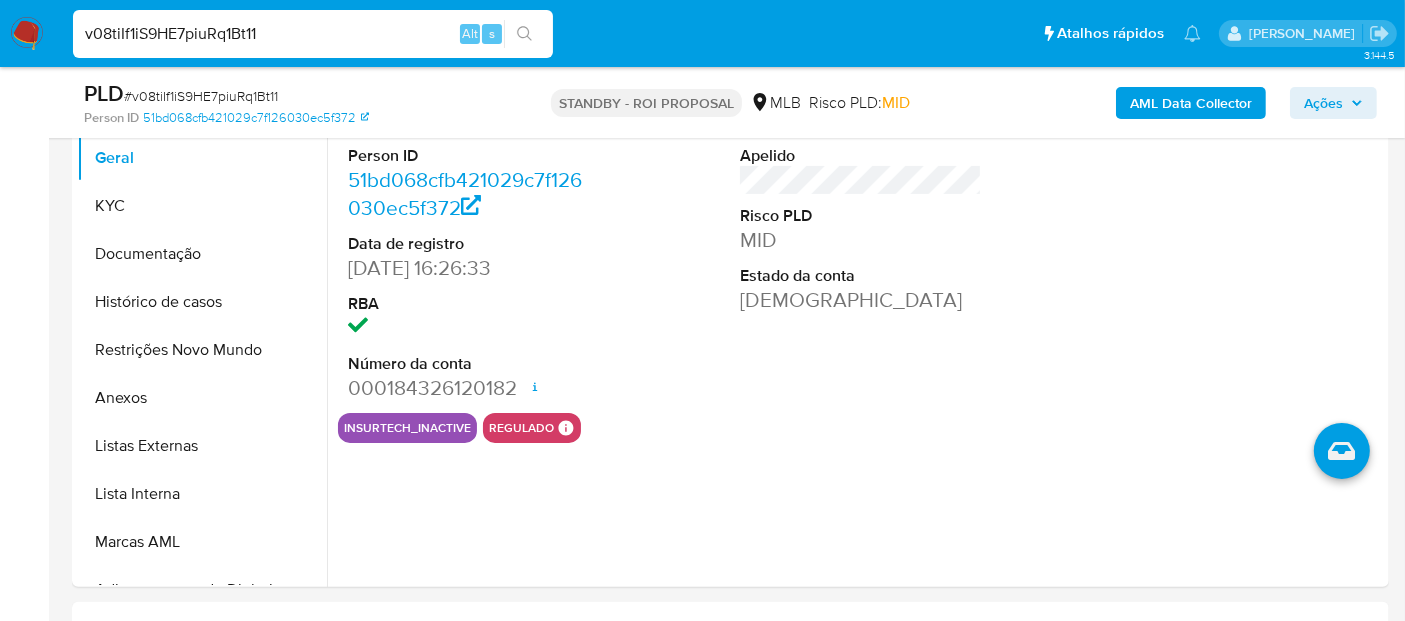 drag, startPoint x: 282, startPoint y: 35, endPoint x: 0, endPoint y: 42, distance: 282.08685 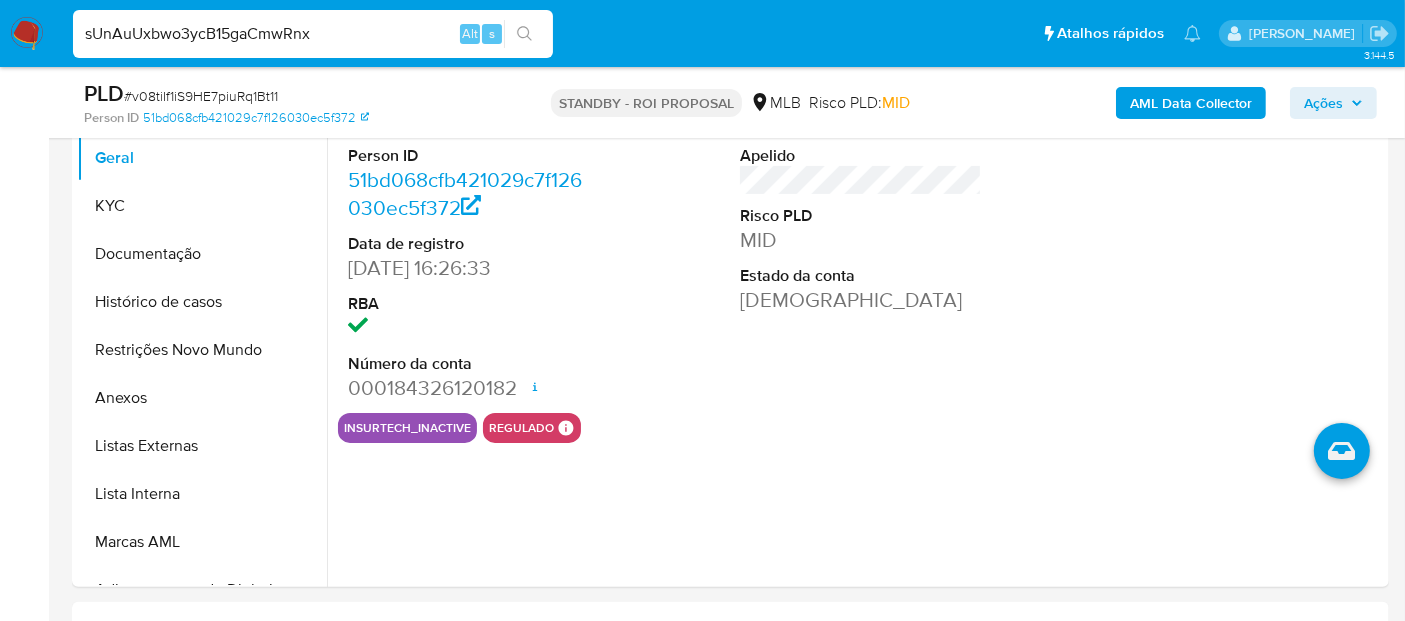 type on "sUnAuUxbwo3ycB15gaCmwRnx" 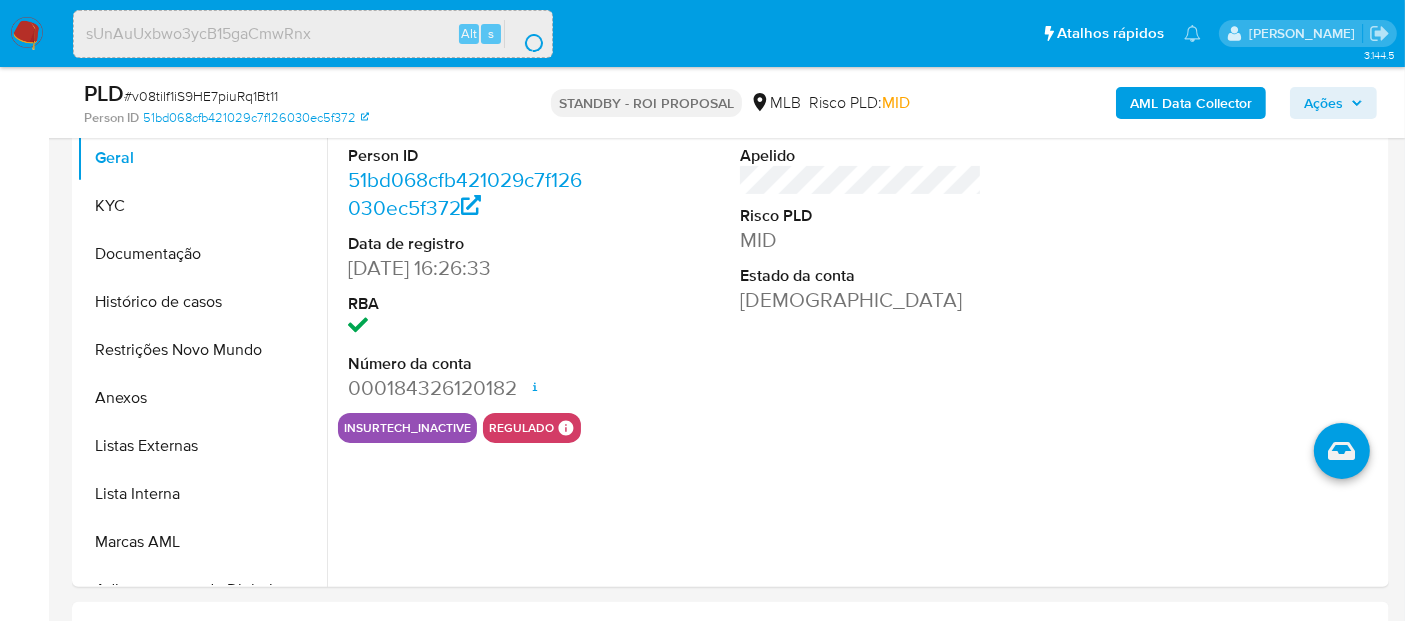 scroll, scrollTop: 0, scrollLeft: 0, axis: both 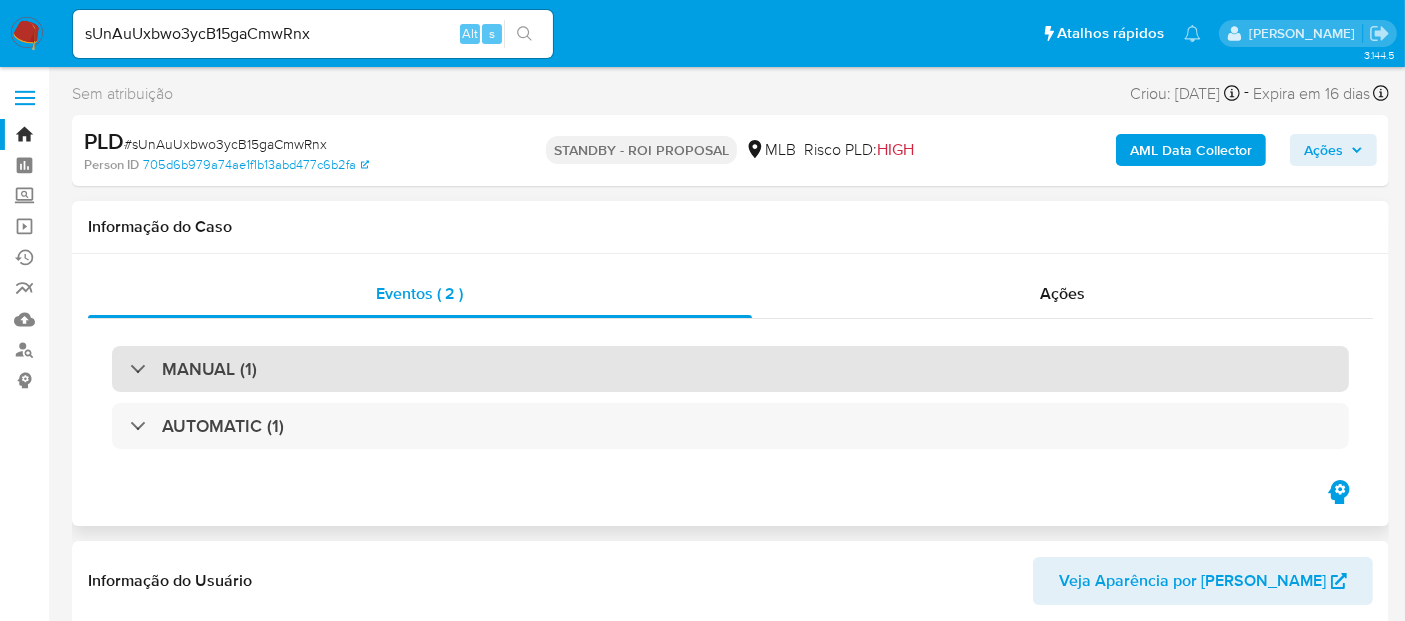 select on "10" 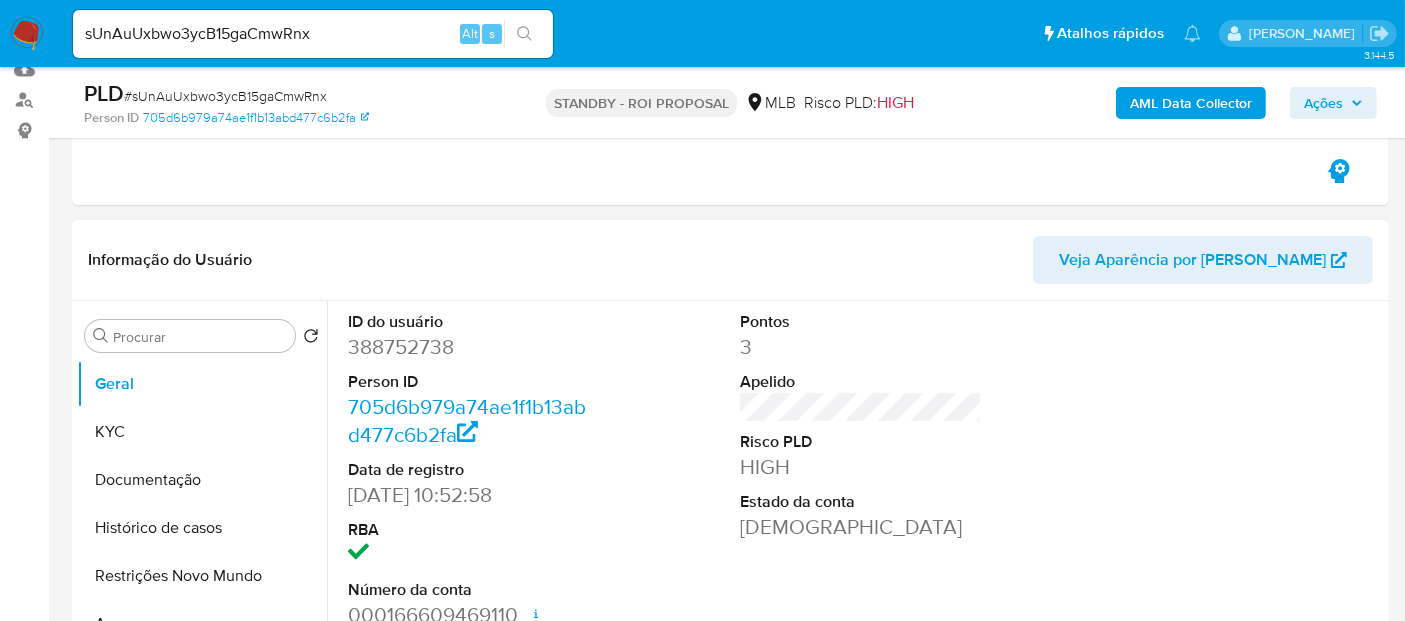 scroll, scrollTop: 333, scrollLeft: 0, axis: vertical 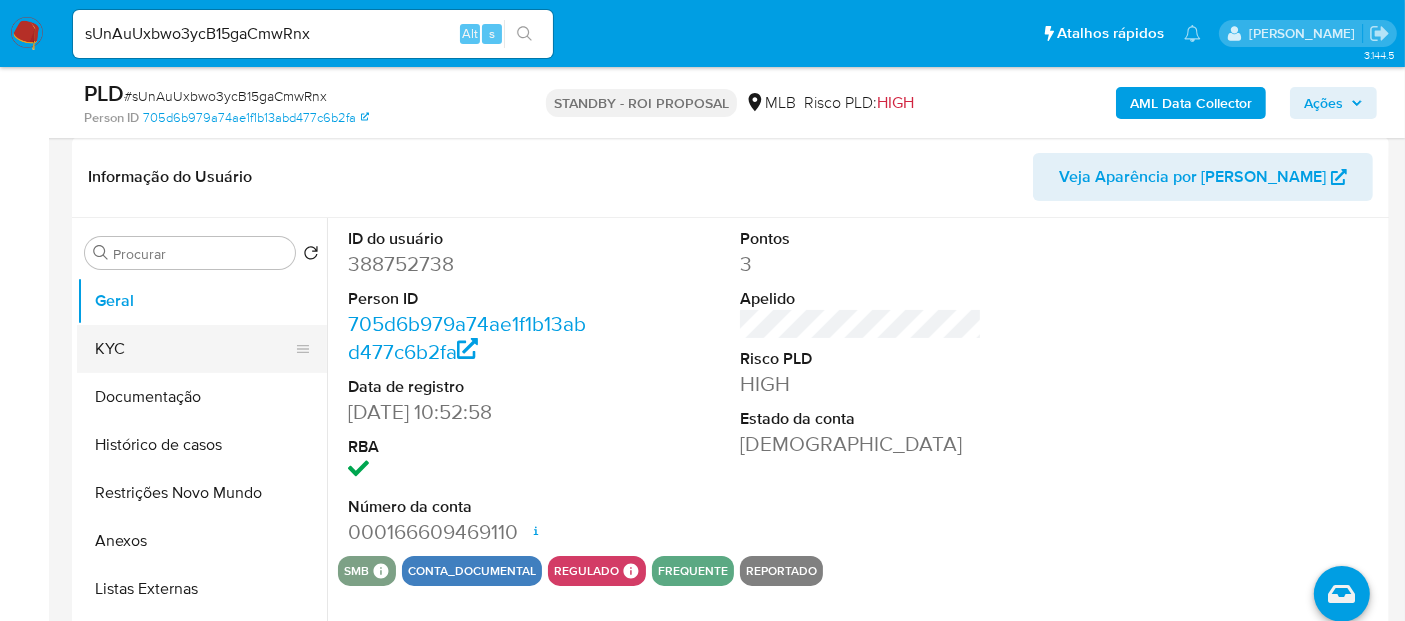click on "KYC" at bounding box center [194, 349] 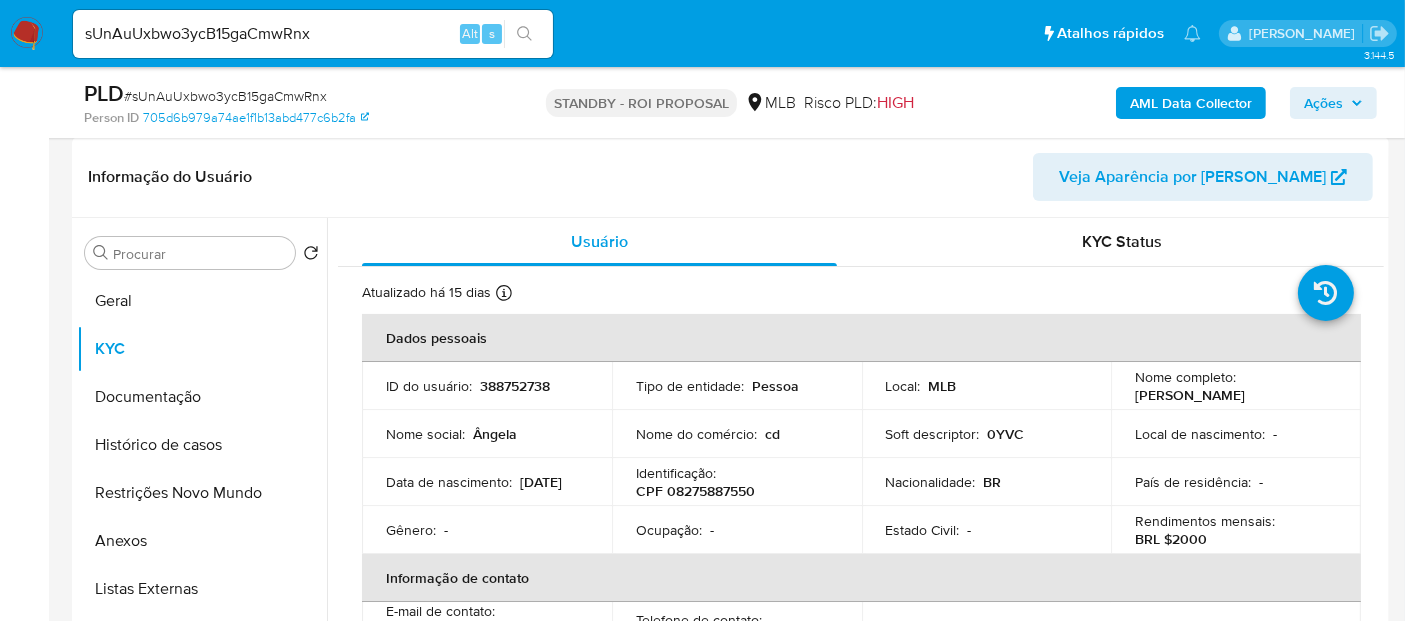 drag, startPoint x: 383, startPoint y: 491, endPoint x: 467, endPoint y: 488, distance: 84.05355 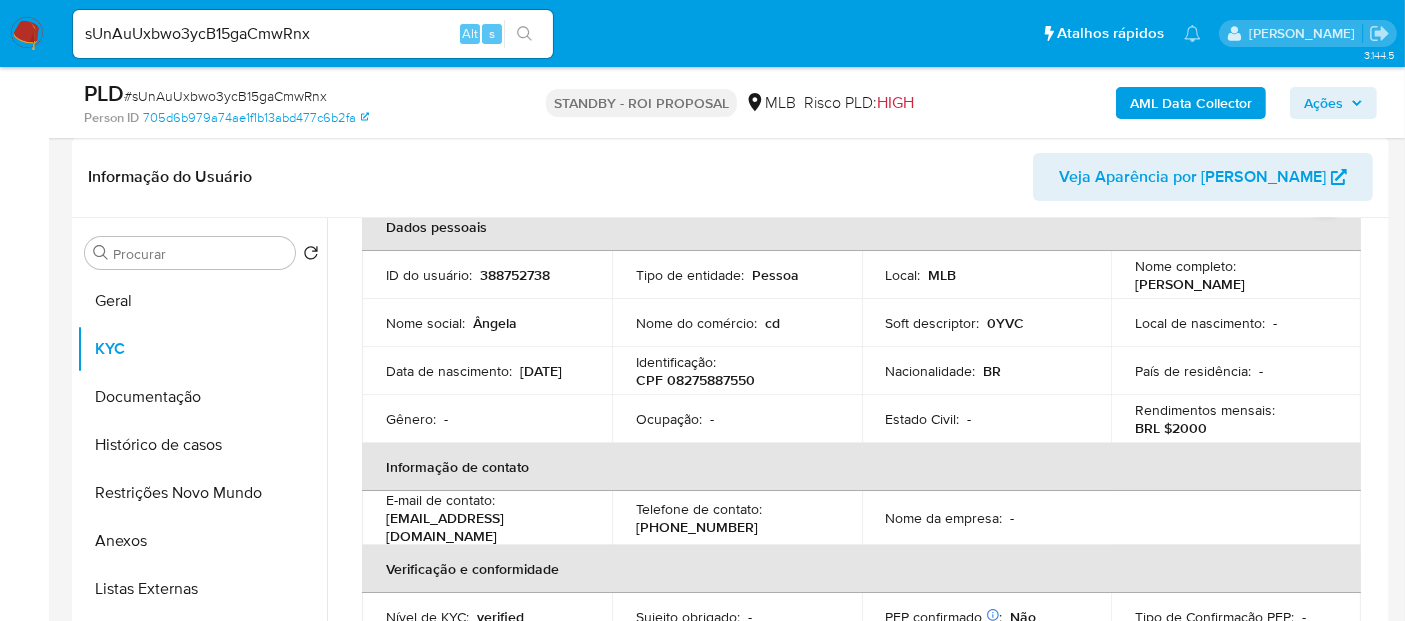 scroll, scrollTop: 0, scrollLeft: 0, axis: both 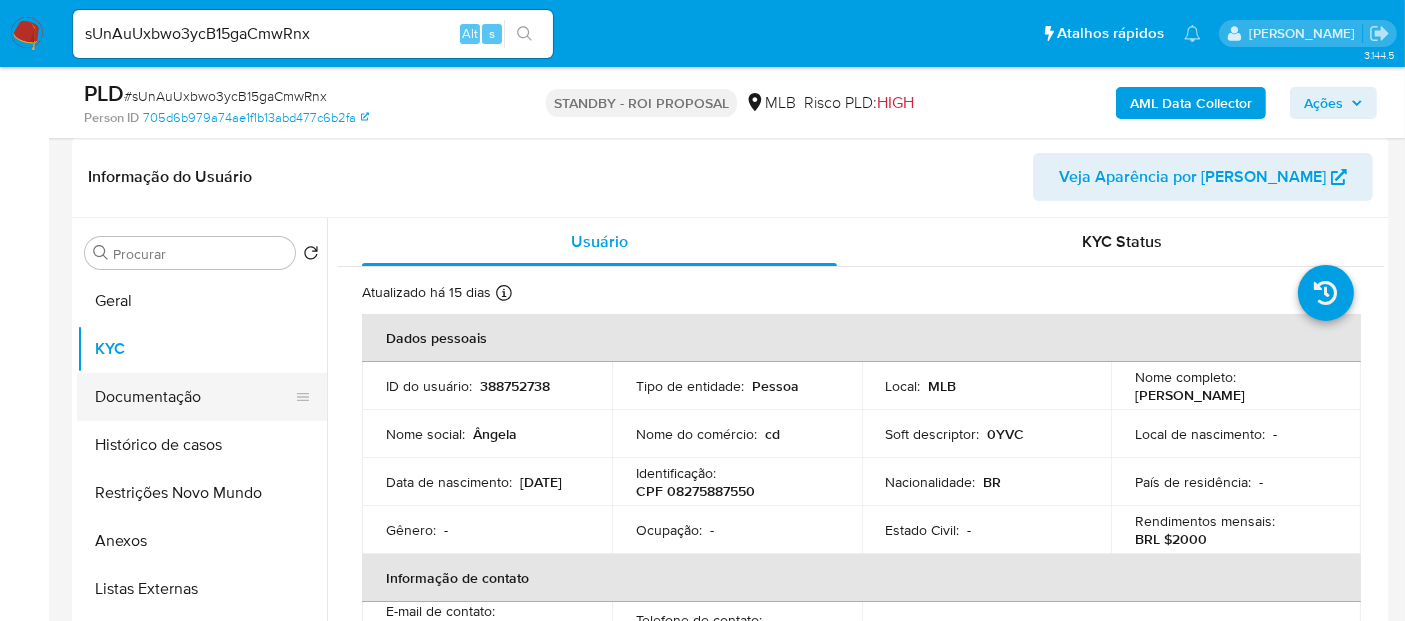 drag, startPoint x: 150, startPoint y: 395, endPoint x: 228, endPoint y: 398, distance: 78.05767 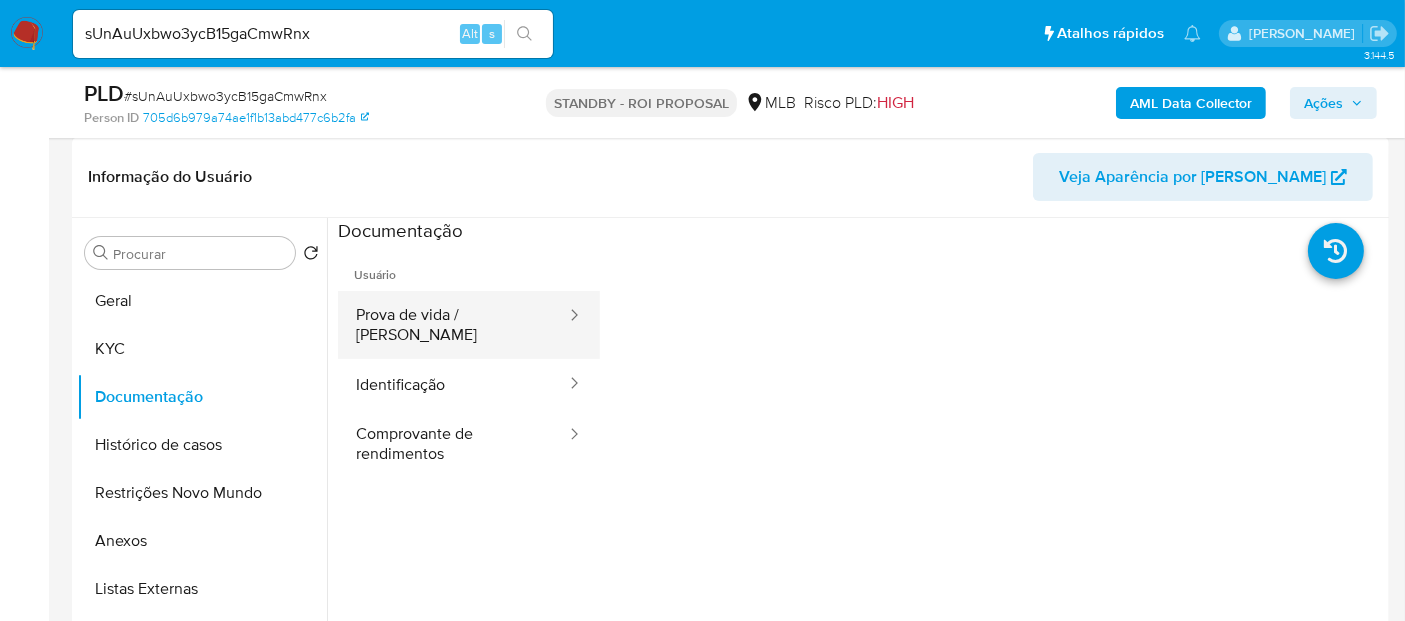 click on "Prova de vida / Selfie" at bounding box center [453, 325] 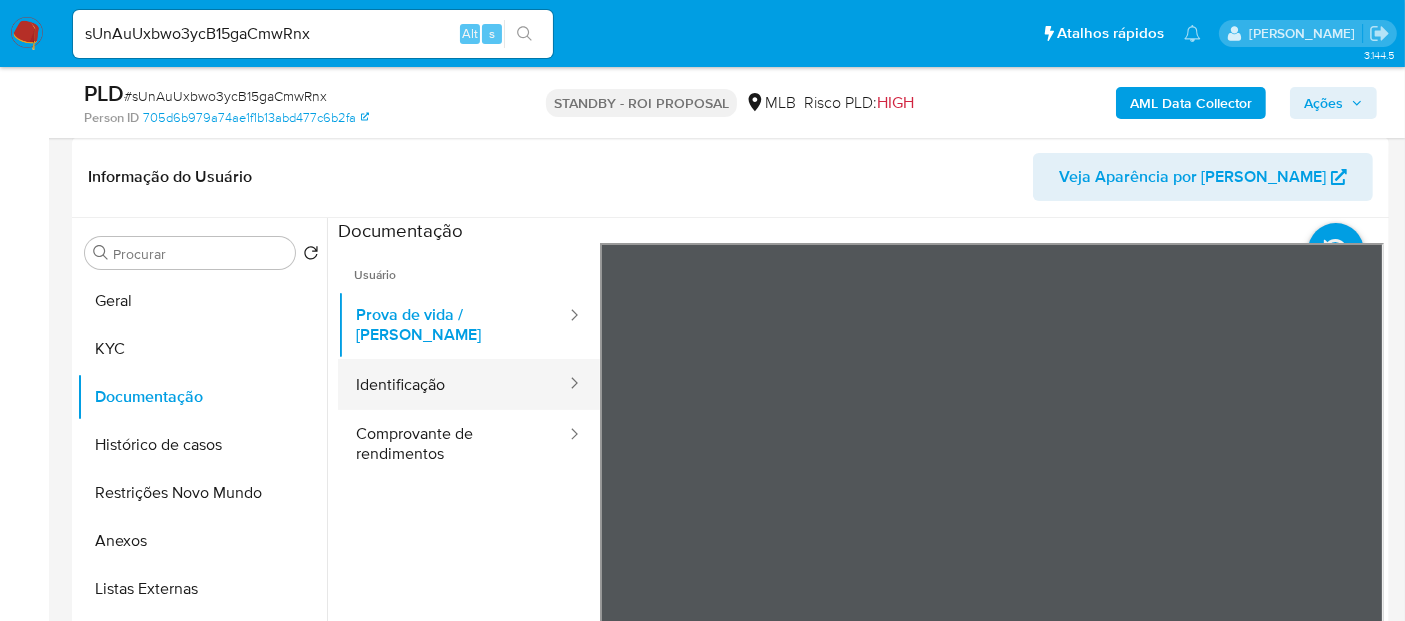 drag, startPoint x: 407, startPoint y: 369, endPoint x: 508, endPoint y: 378, distance: 101.4002 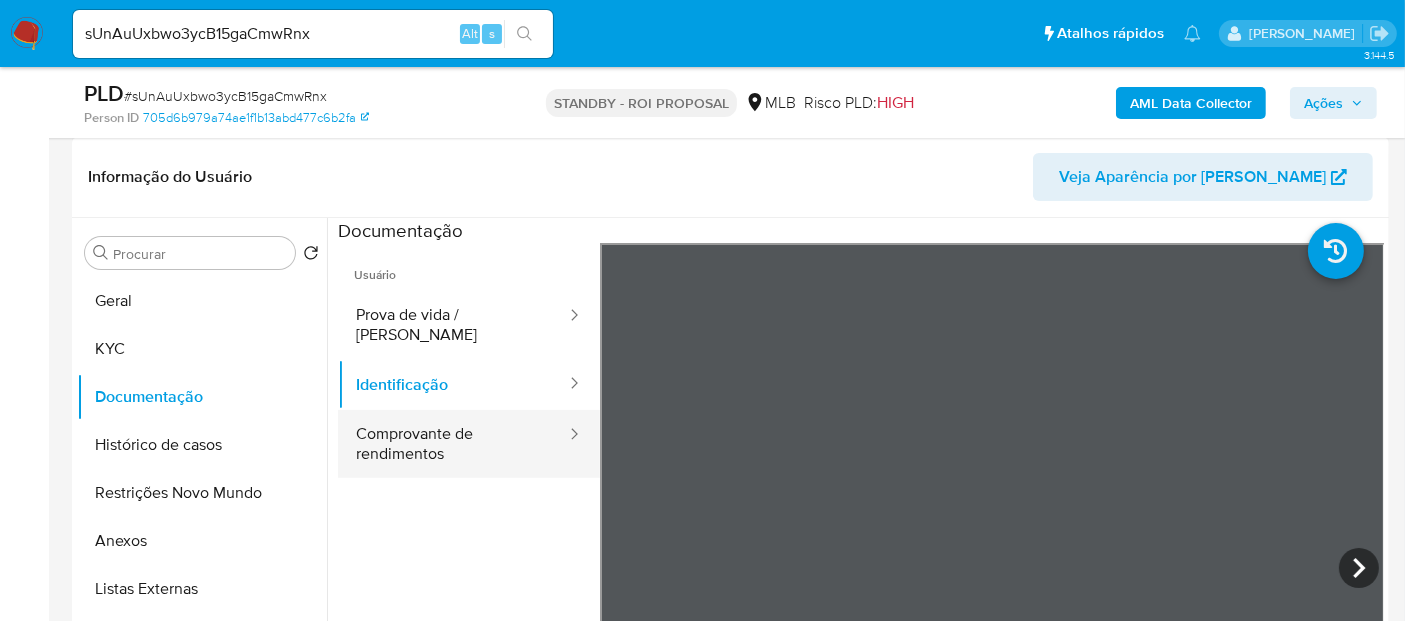 click on "Comprovante de rendimentos" at bounding box center [453, 444] 